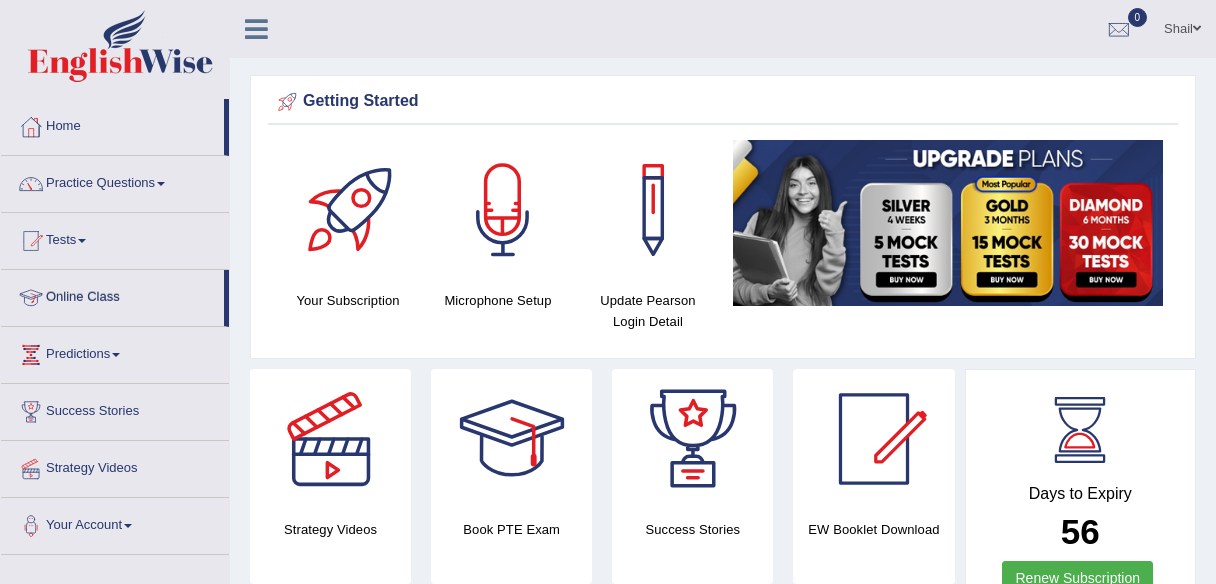 scroll, scrollTop: 0, scrollLeft: 0, axis: both 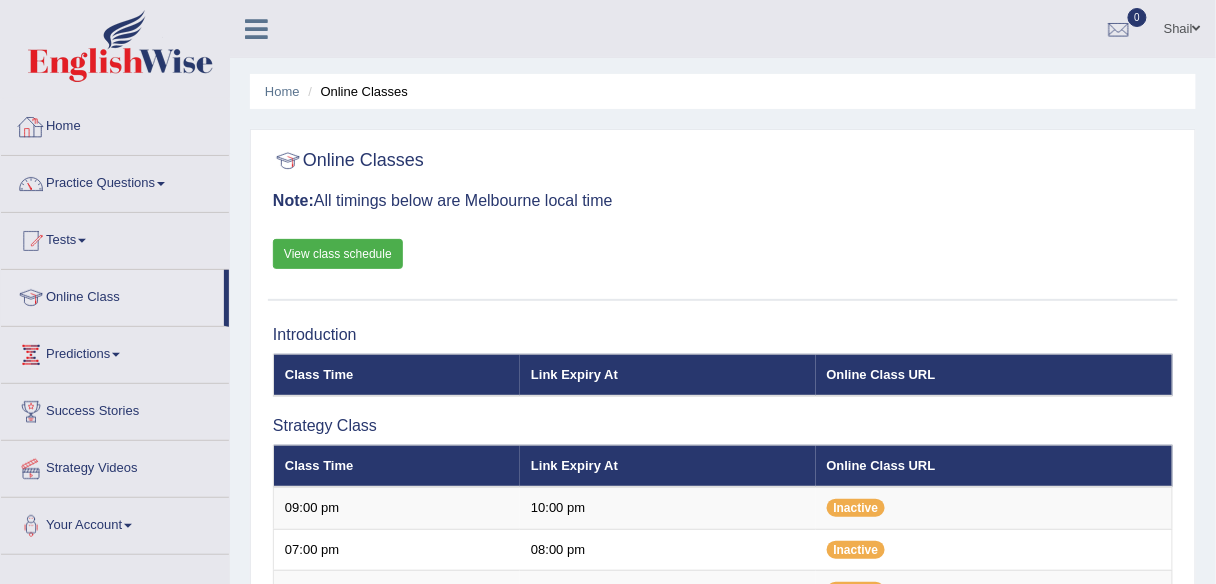 click on "Home" at bounding box center (115, 124) 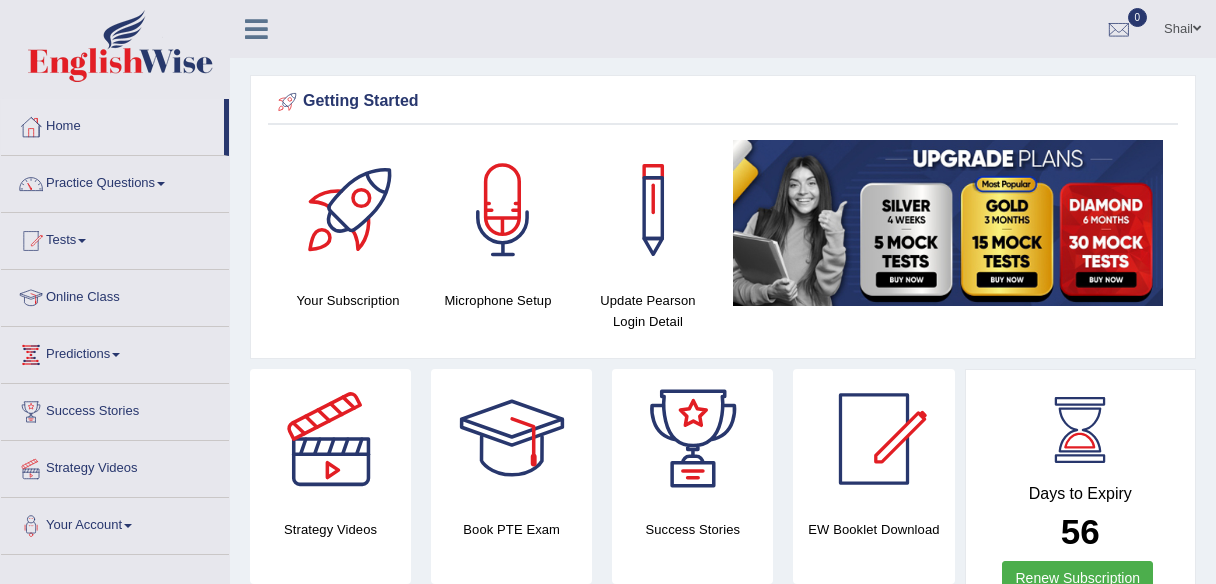 scroll, scrollTop: 0, scrollLeft: 0, axis: both 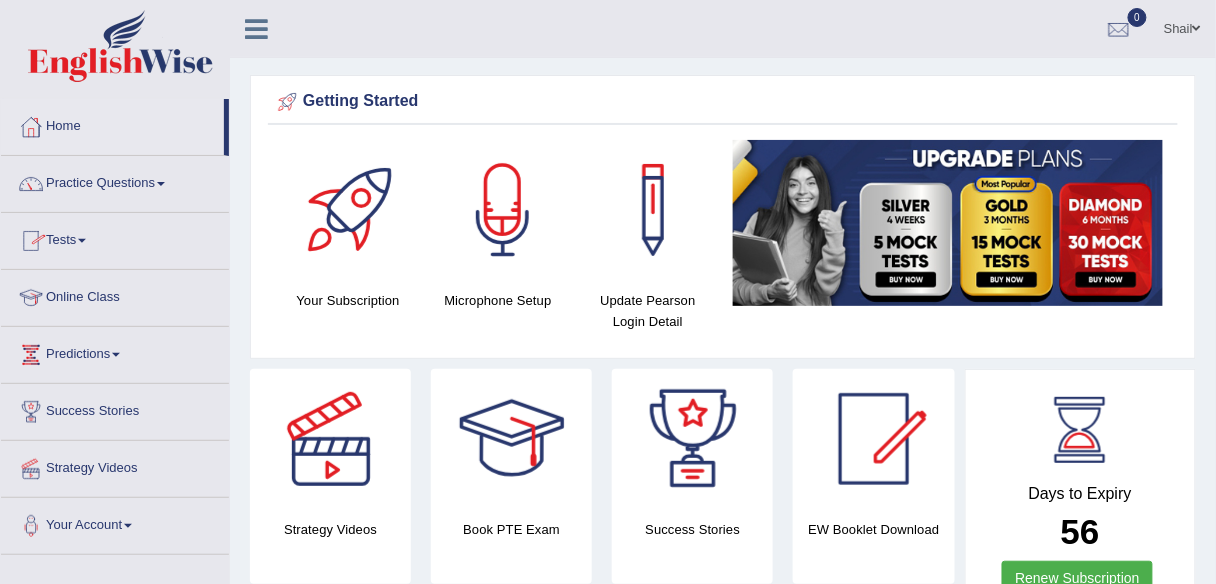 click on "Practice Questions" at bounding box center (115, 181) 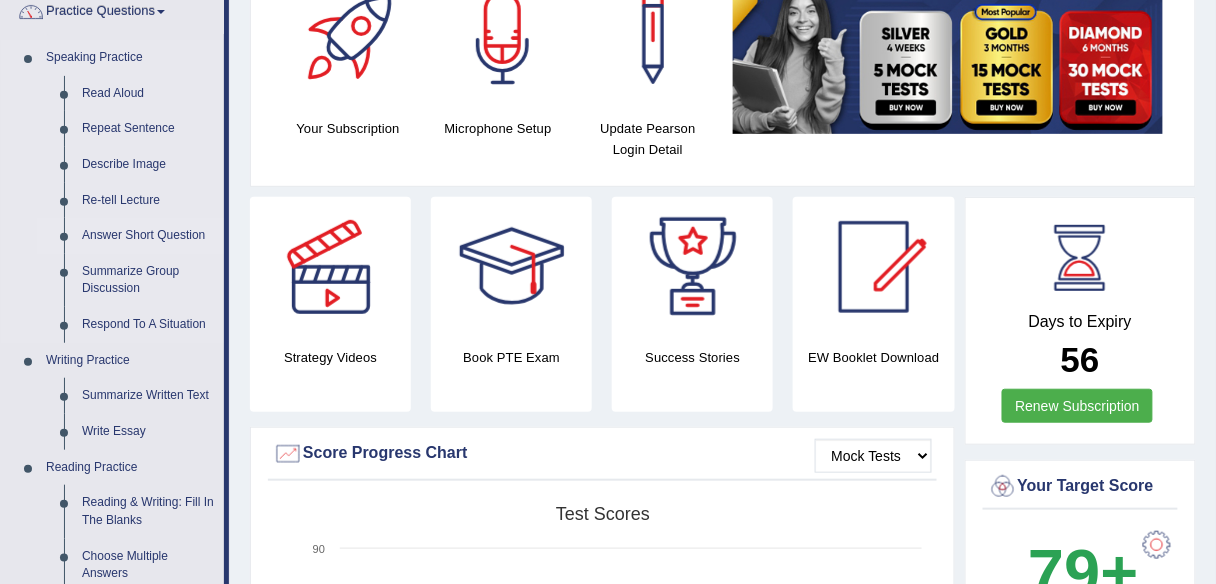 scroll, scrollTop: 80, scrollLeft: 0, axis: vertical 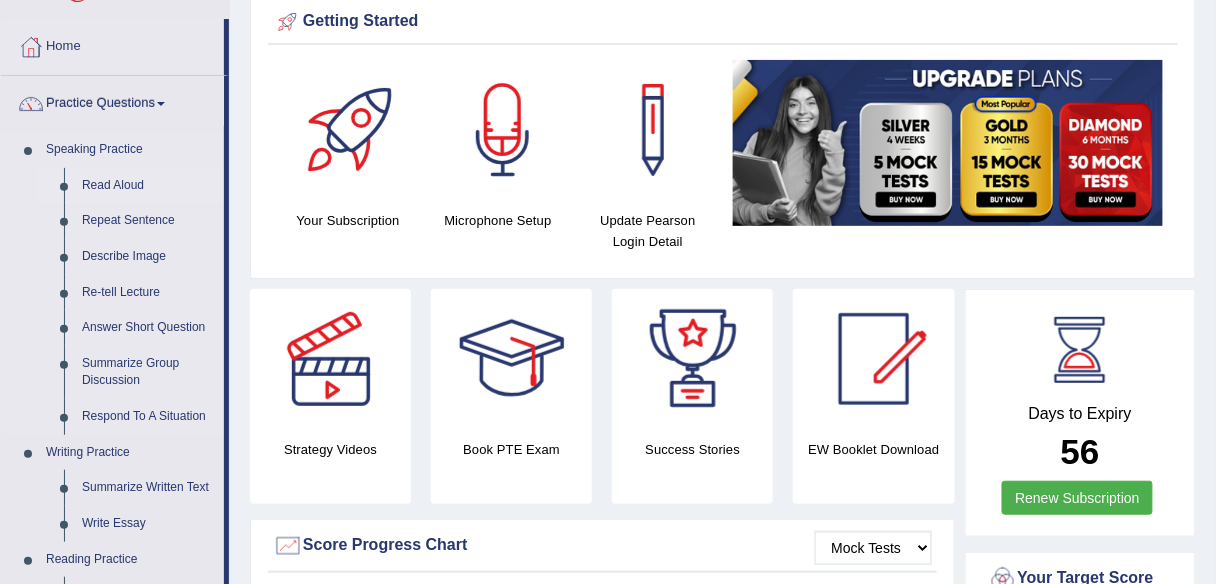click on "Read Aloud" at bounding box center [148, 186] 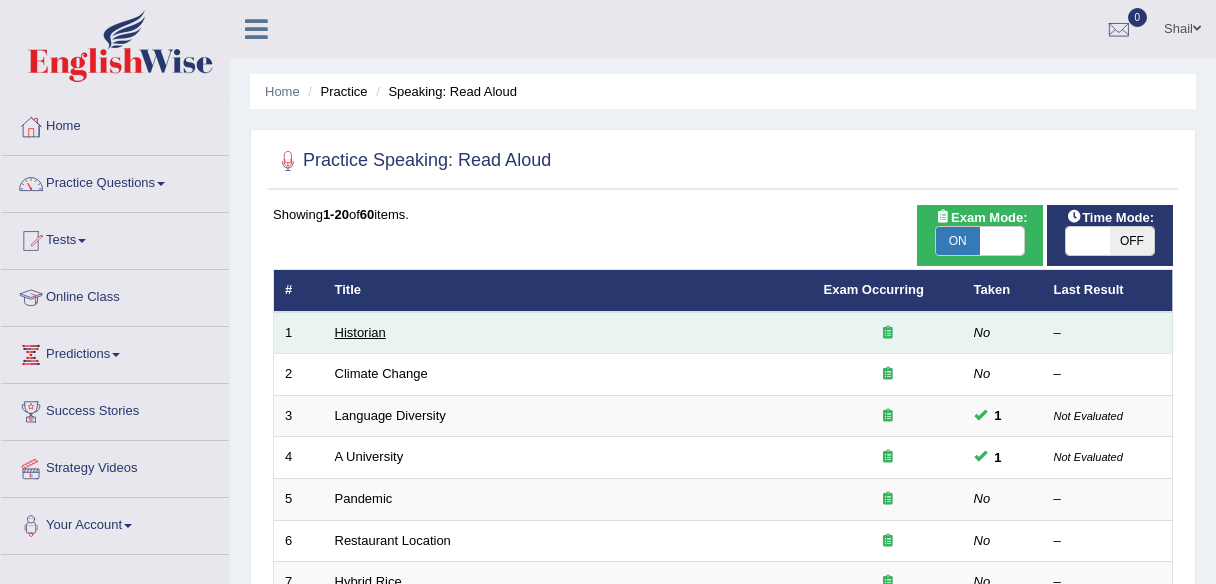 scroll, scrollTop: 0, scrollLeft: 0, axis: both 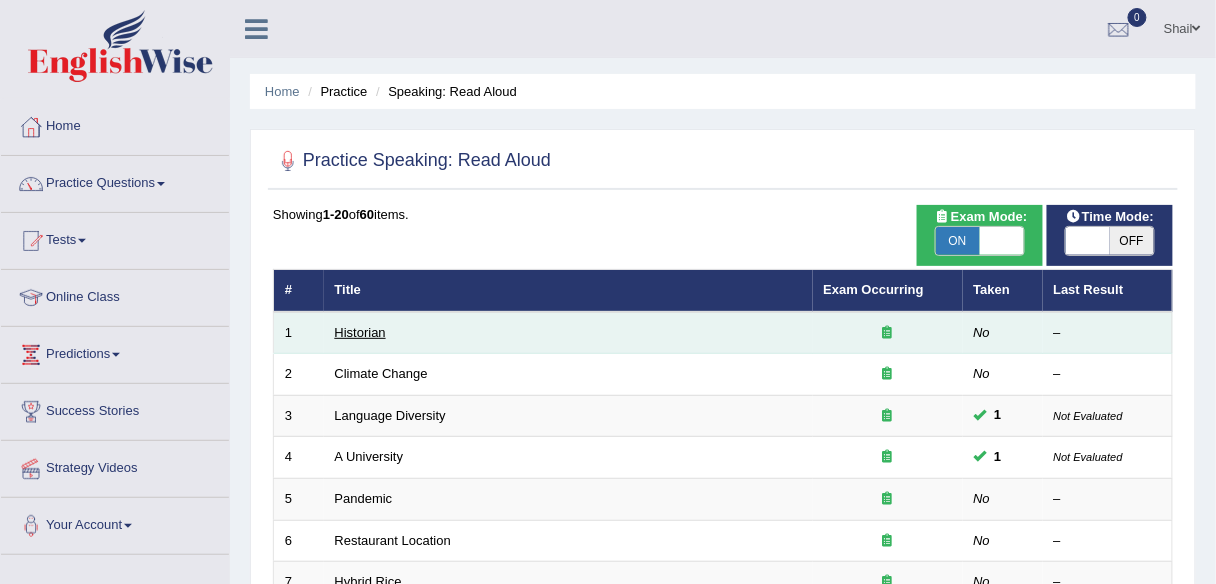 click on "Historian" at bounding box center (360, 332) 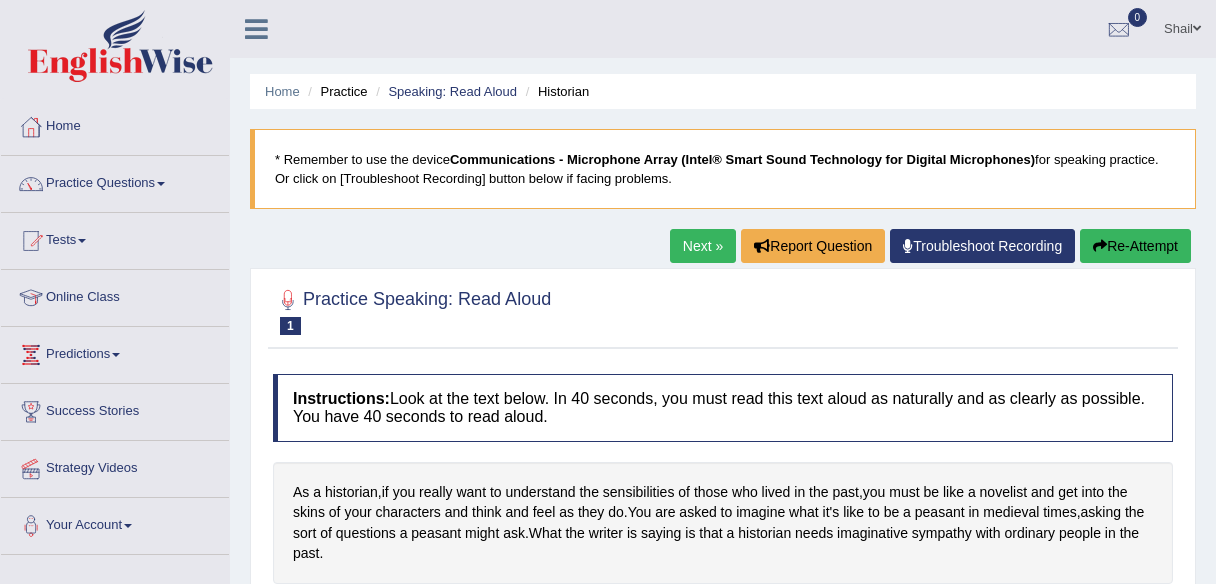 scroll, scrollTop: 31, scrollLeft: 0, axis: vertical 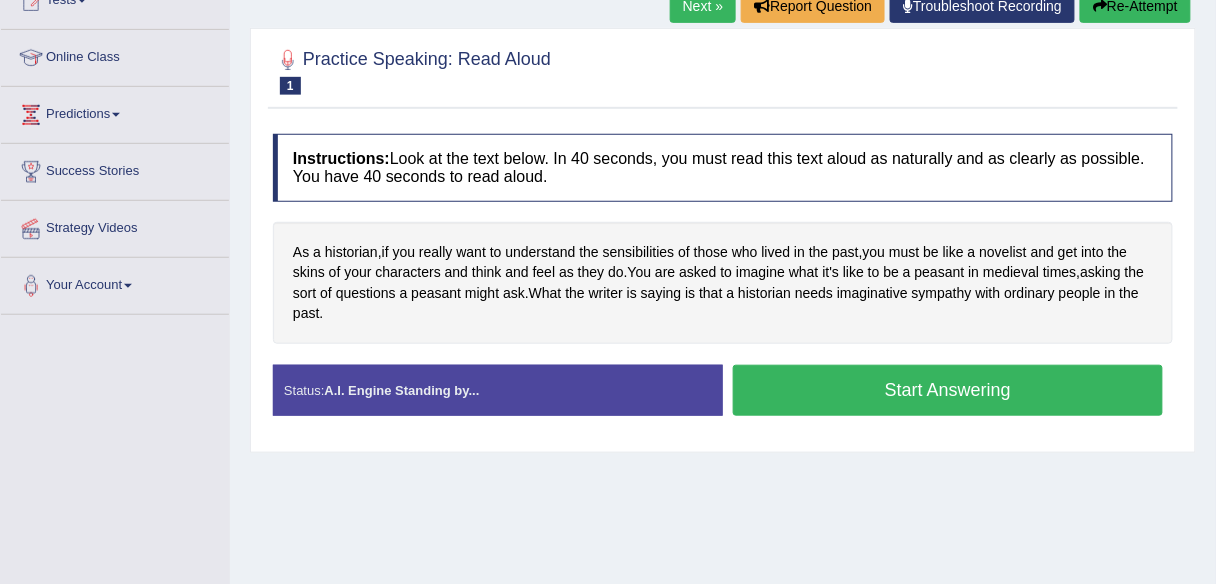 click on "Next »" at bounding box center [703, 6] 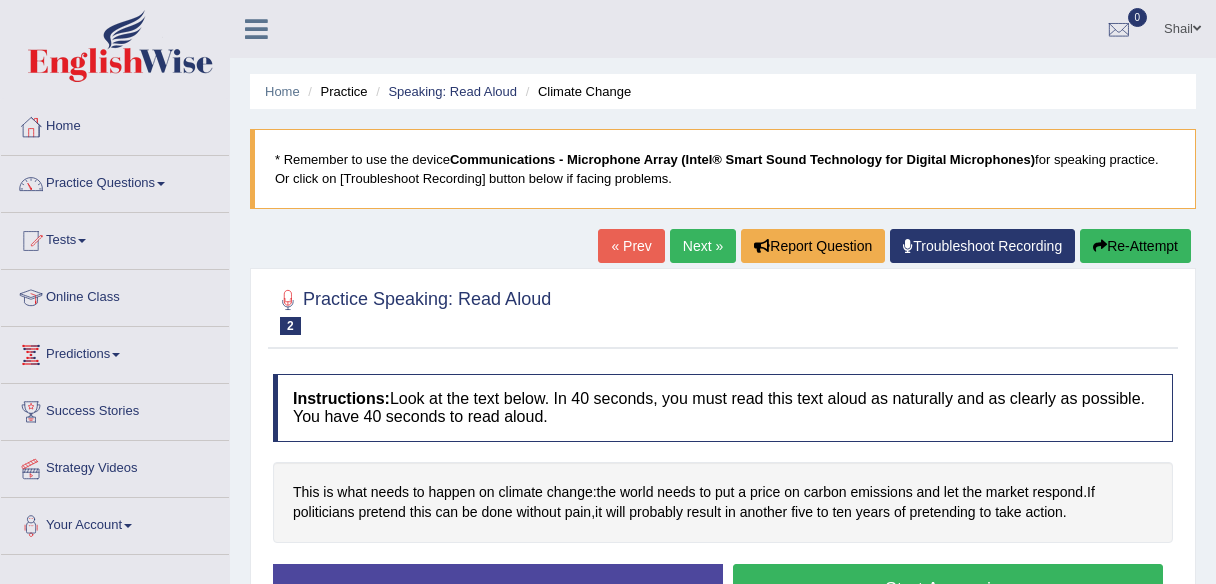 scroll, scrollTop: 215, scrollLeft: 0, axis: vertical 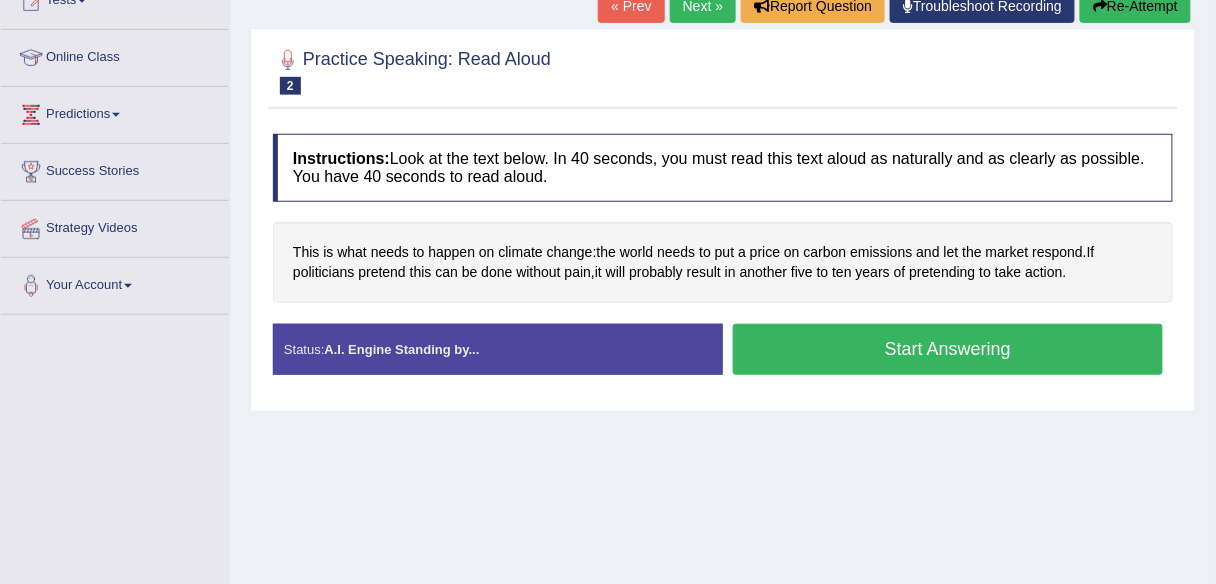 click on "Next »" at bounding box center (703, 6) 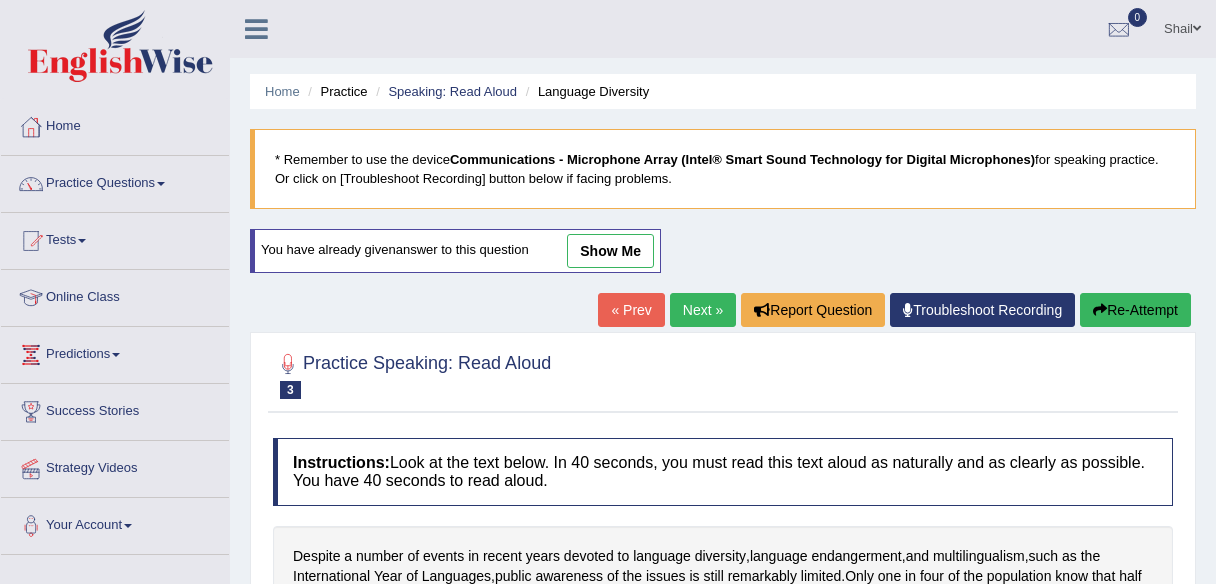 scroll, scrollTop: 240, scrollLeft: 0, axis: vertical 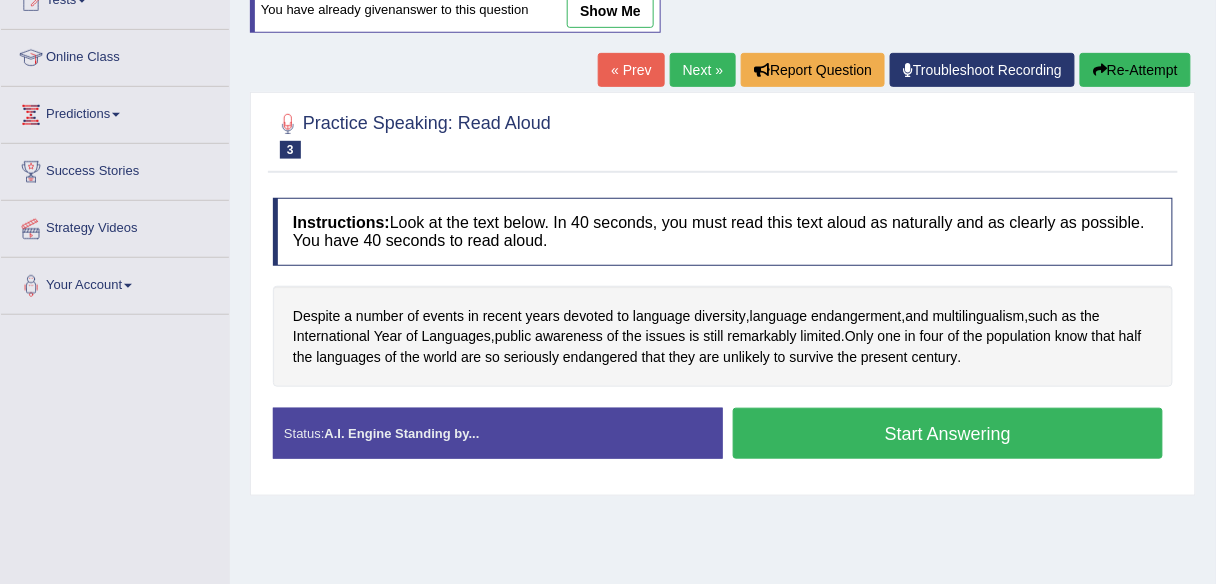 click on "Next »" at bounding box center [703, 70] 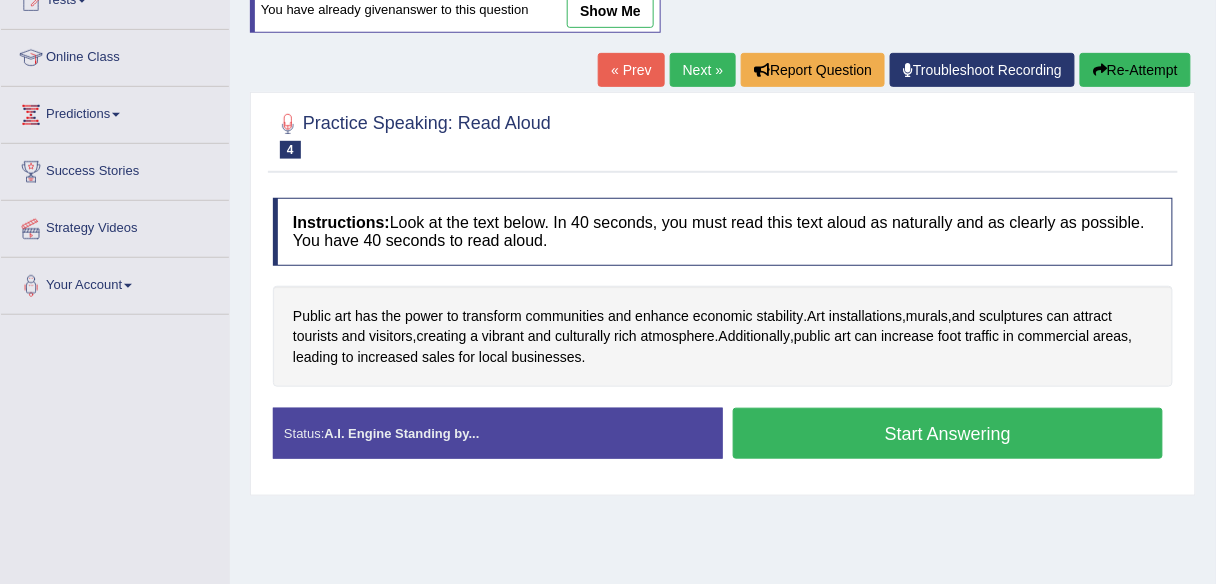 scroll, scrollTop: 0, scrollLeft: 0, axis: both 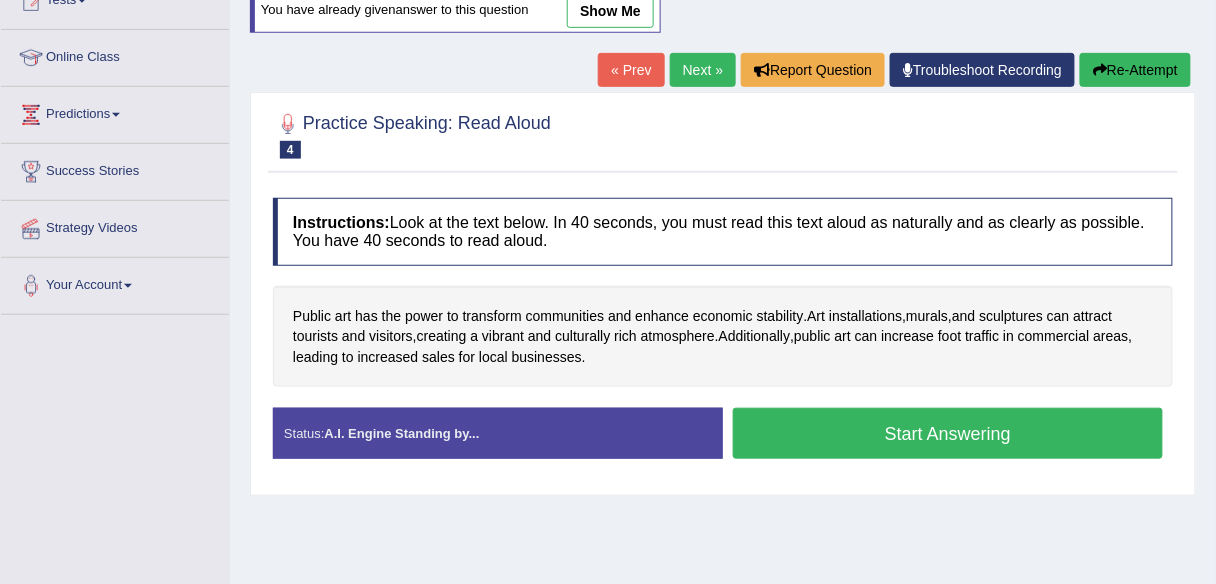 click on "Instructions:  Look at the text below. In 40 seconds, you must read this text aloud as naturally and as clearly as possible. You have 40 seconds to read aloud.
Public   art   has   the   power   to   transform   communities   and   enhance   economic   stability .  Art   installations ,  murals ,  and   sculptures   can   attract   tourists   and   visitors ,  creating   a   vibrant   and   culturally   rich   atmosphere .  Additionally ,  public   art   can   increase   foot   traffic   in   commercial   areas ,  leading   to   increased   sales   for   local   businesses . Created with Highcharts 7.1.2 Too low Too high Time Pitch meter: 0 10 20 30 40 Created with Highcharts 7.1.2 Great Too slow Too fast Time Speech pace meter: 0 10 20 30 40 Accuracy Comparison for Reading Scores: Labels:
Red:  Missed/Mispronounced Words
Green:  Correct Words
Accuracy:  Voice Analysis: A.I. Scores:
0  / 5              5" at bounding box center [723, 336] 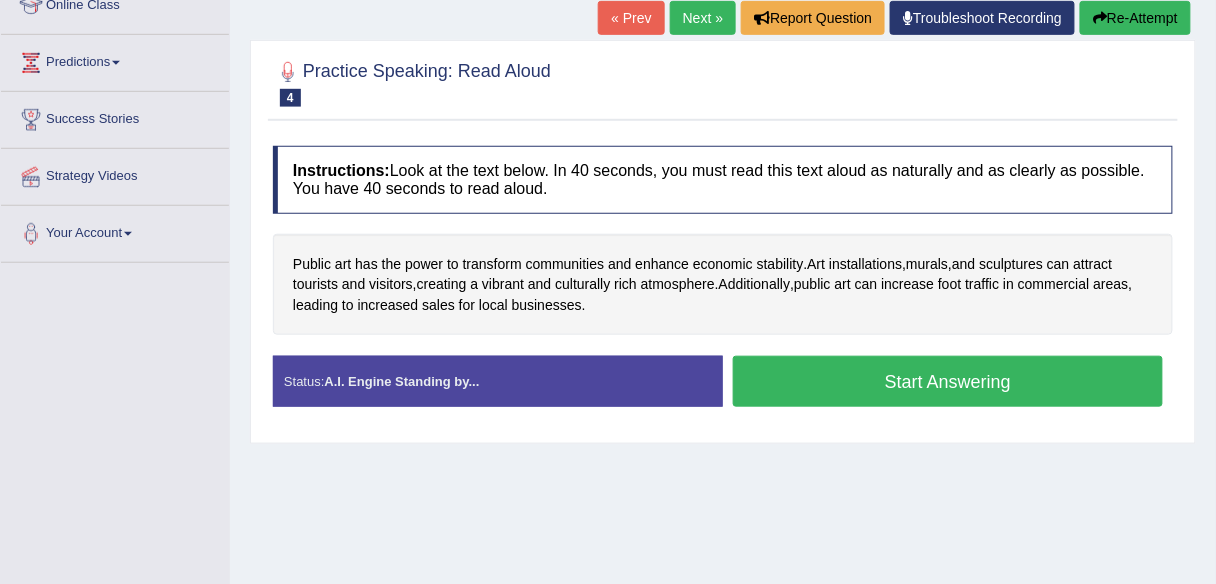 scroll, scrollTop: 320, scrollLeft: 0, axis: vertical 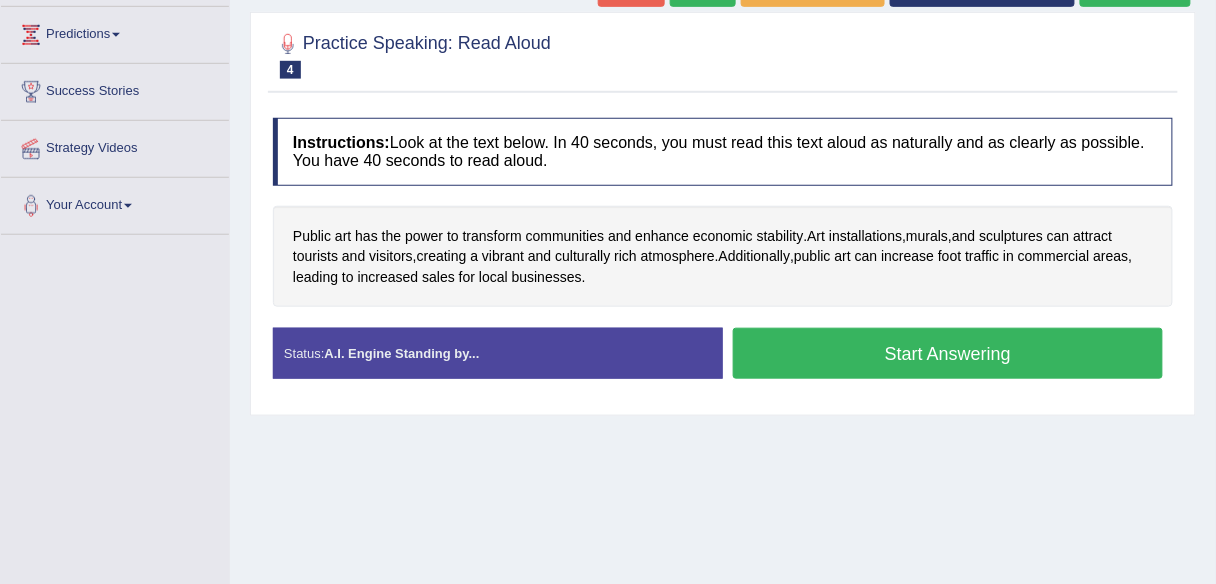 click on "Start Answering" at bounding box center (948, 353) 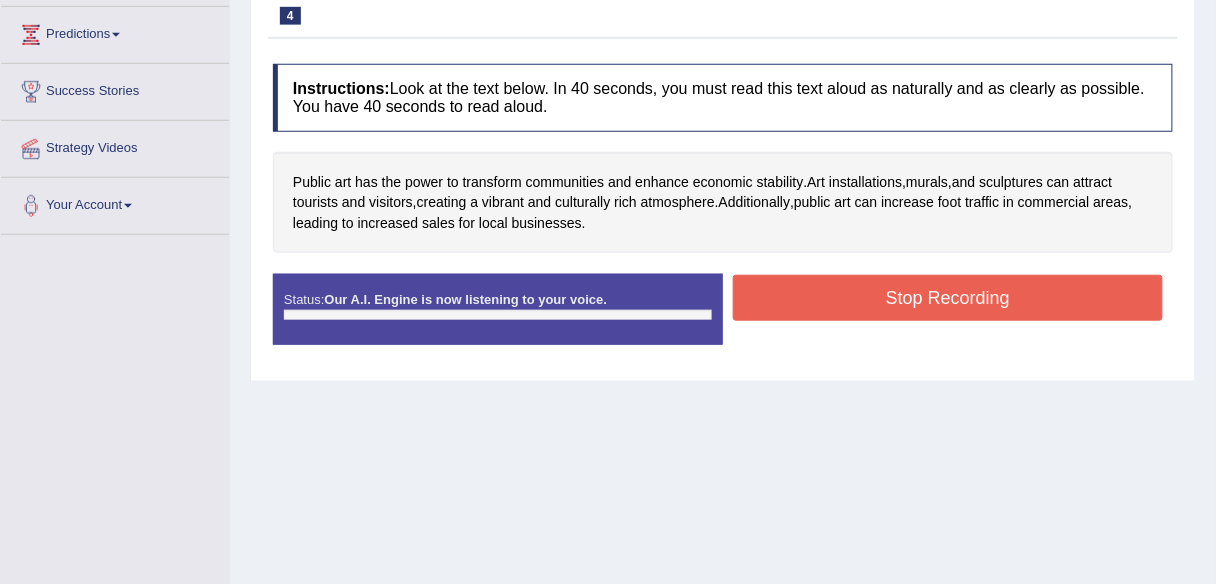 click on "Stop Recording" at bounding box center (948, 298) 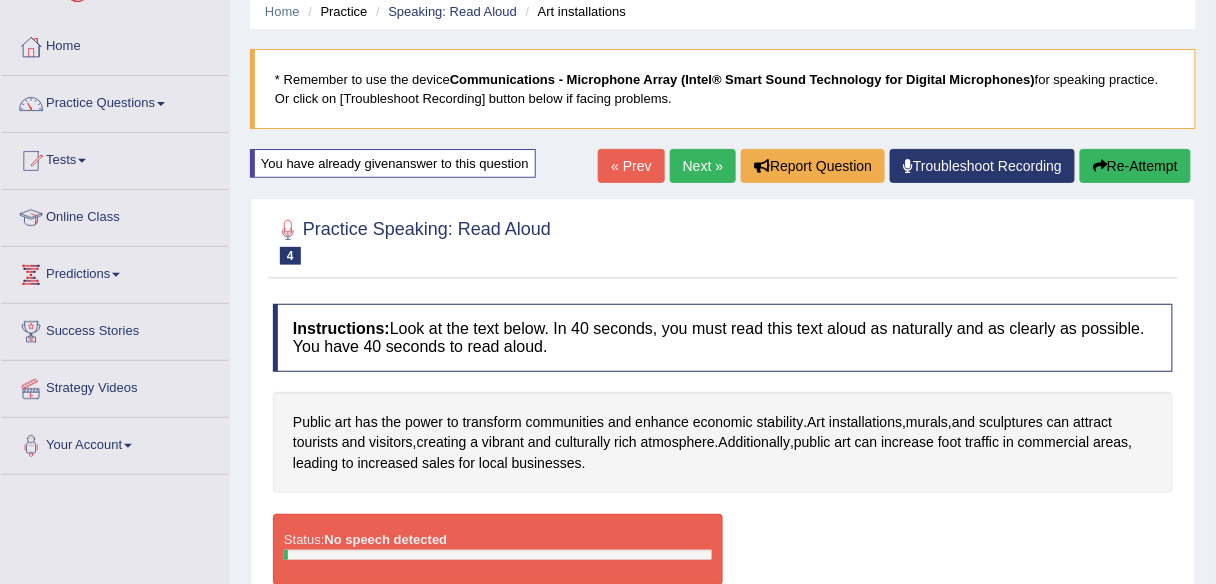 scroll, scrollTop: 0, scrollLeft: 0, axis: both 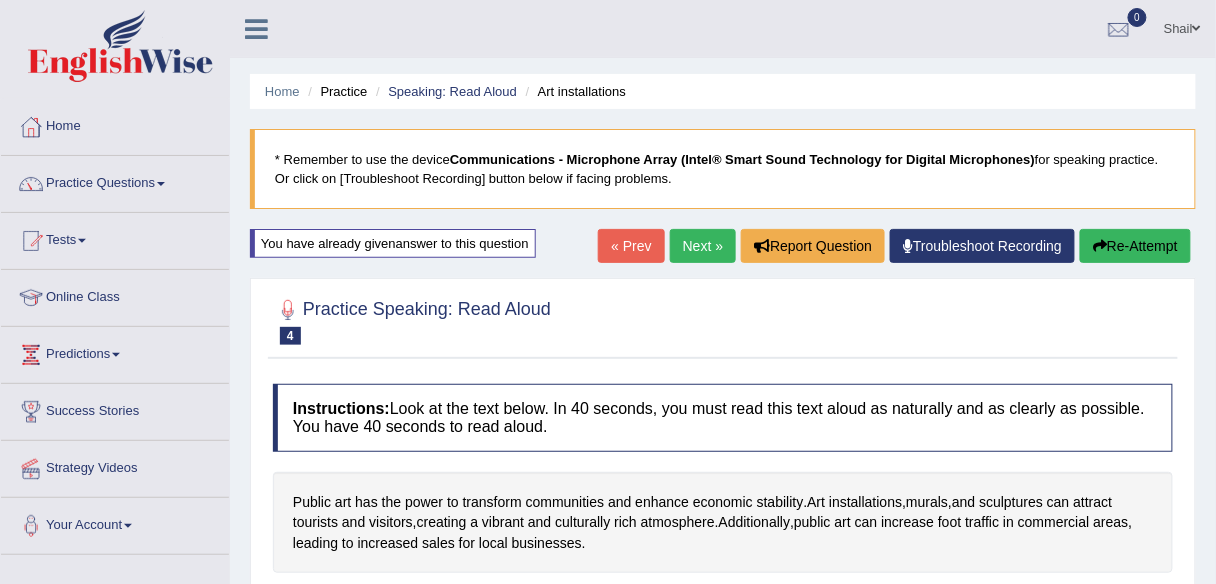 click on "Re-Attempt" at bounding box center [1135, 246] 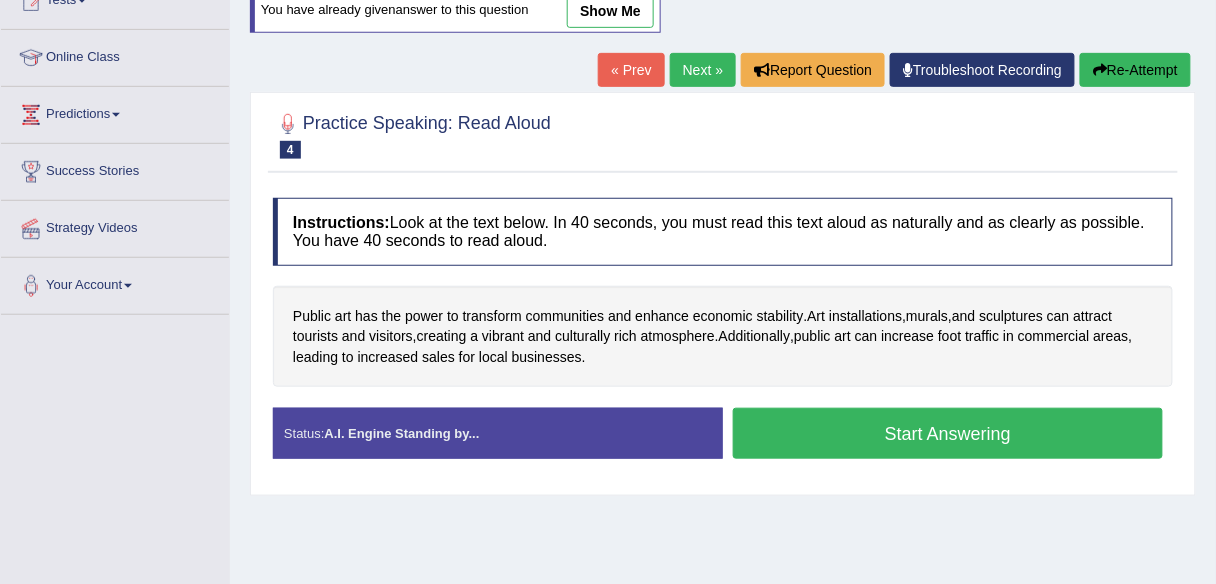 scroll, scrollTop: 240, scrollLeft: 0, axis: vertical 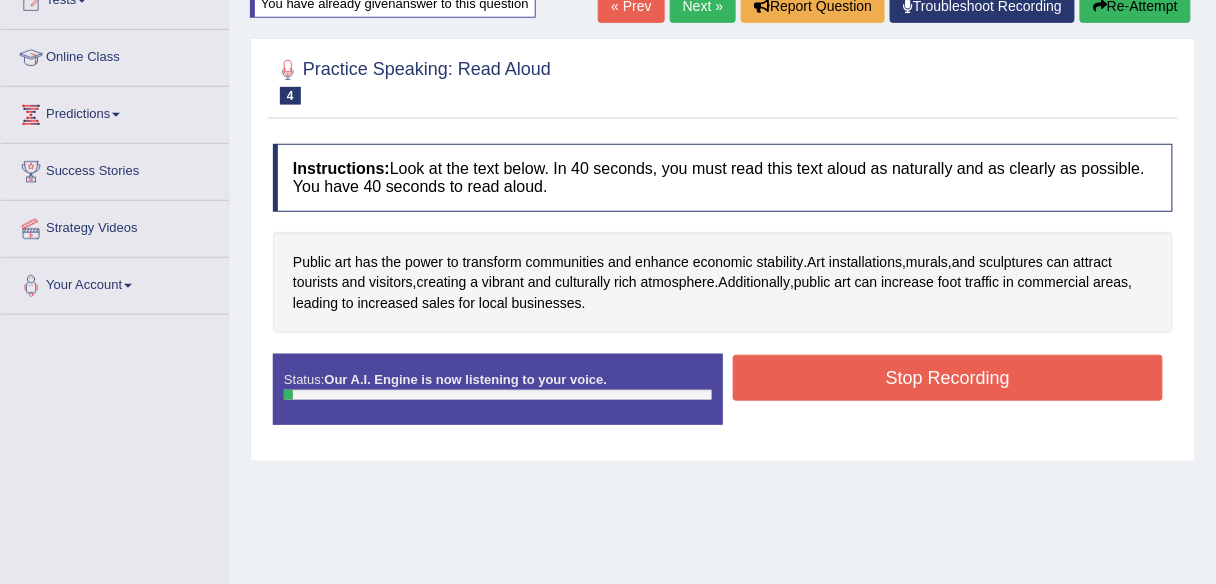 click on "Stop Recording" at bounding box center [948, 378] 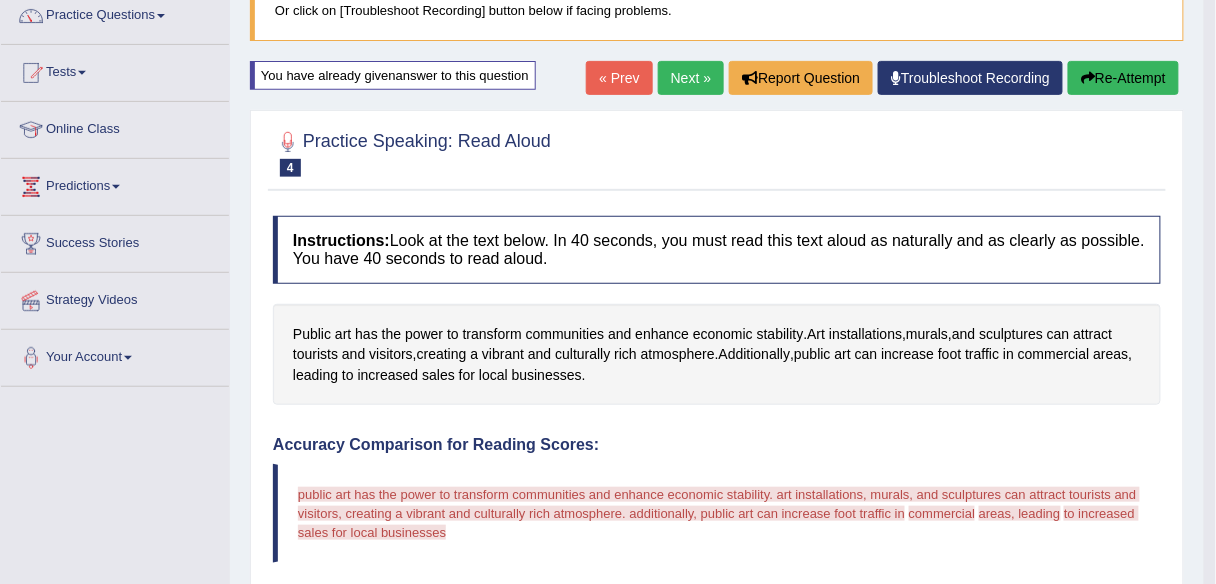 scroll, scrollTop: 0, scrollLeft: 0, axis: both 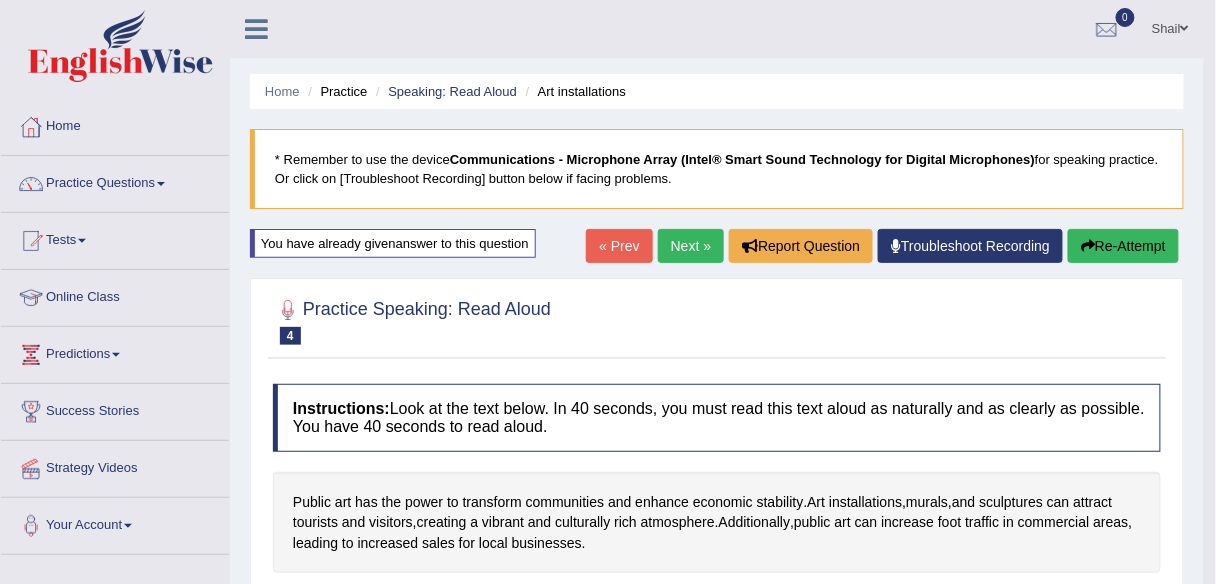 click on "Next »" at bounding box center (691, 246) 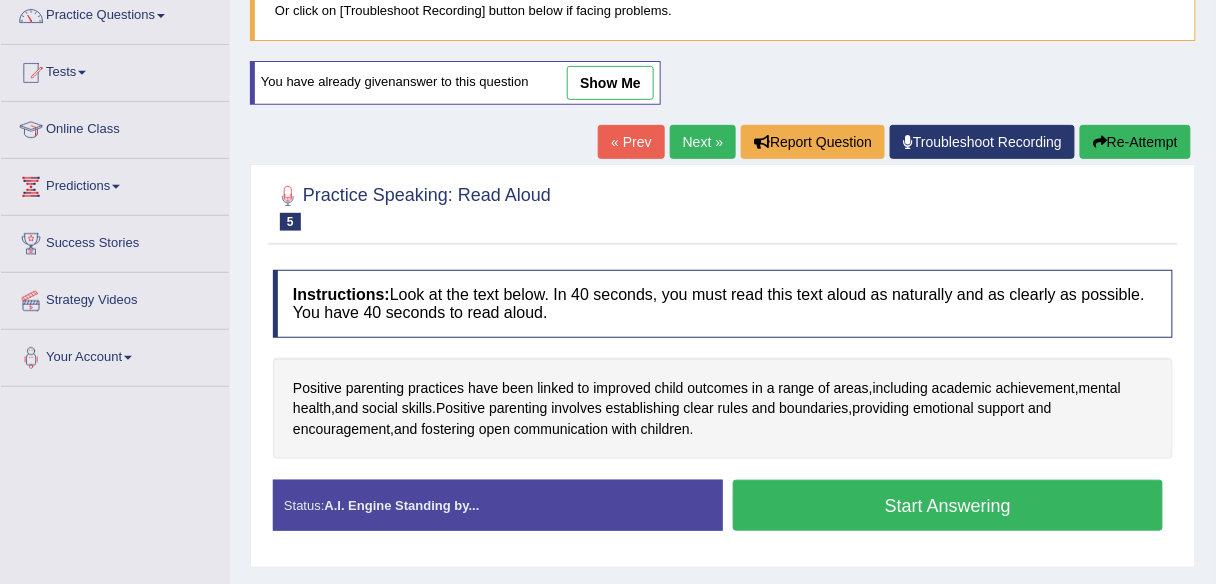 scroll, scrollTop: 240, scrollLeft: 0, axis: vertical 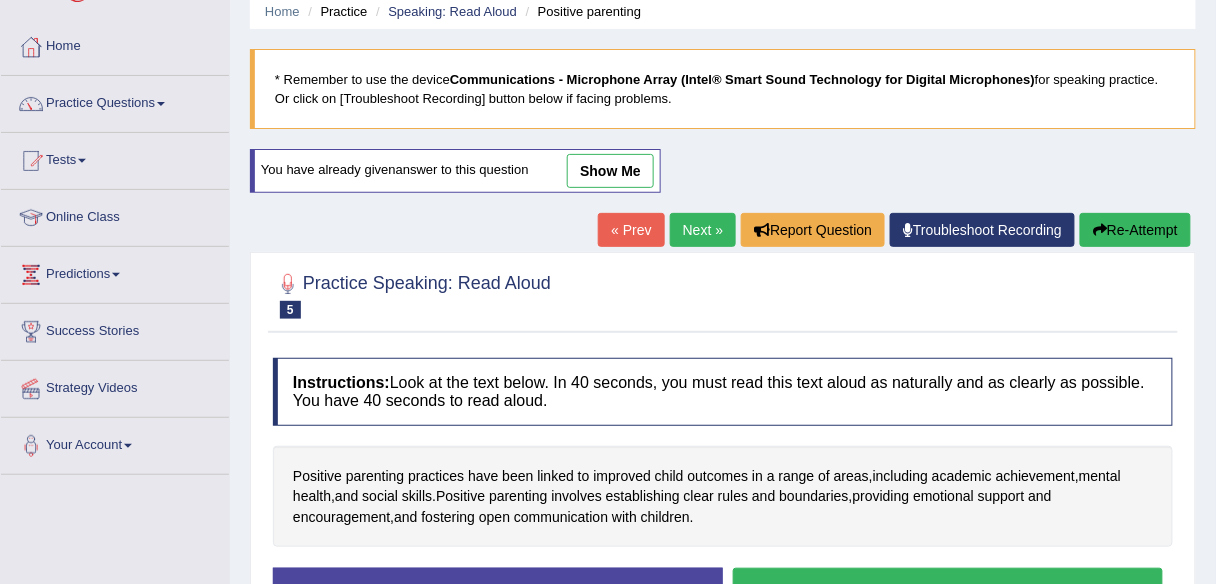 click on "Next »" at bounding box center (703, 230) 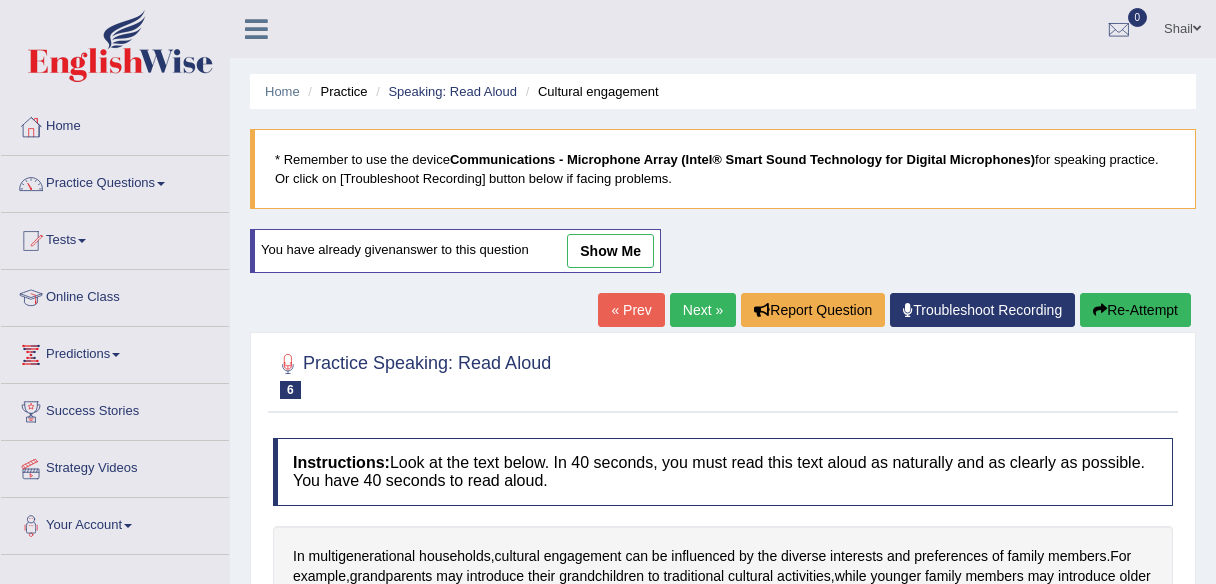 scroll, scrollTop: 0, scrollLeft: 0, axis: both 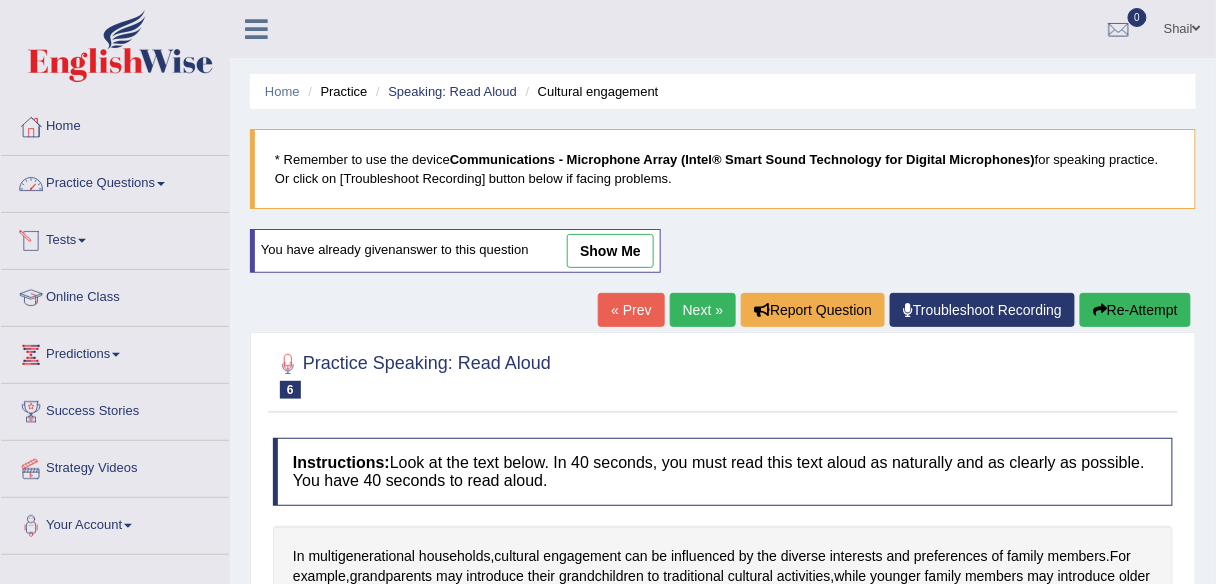 click on "Practice Questions" at bounding box center (115, 181) 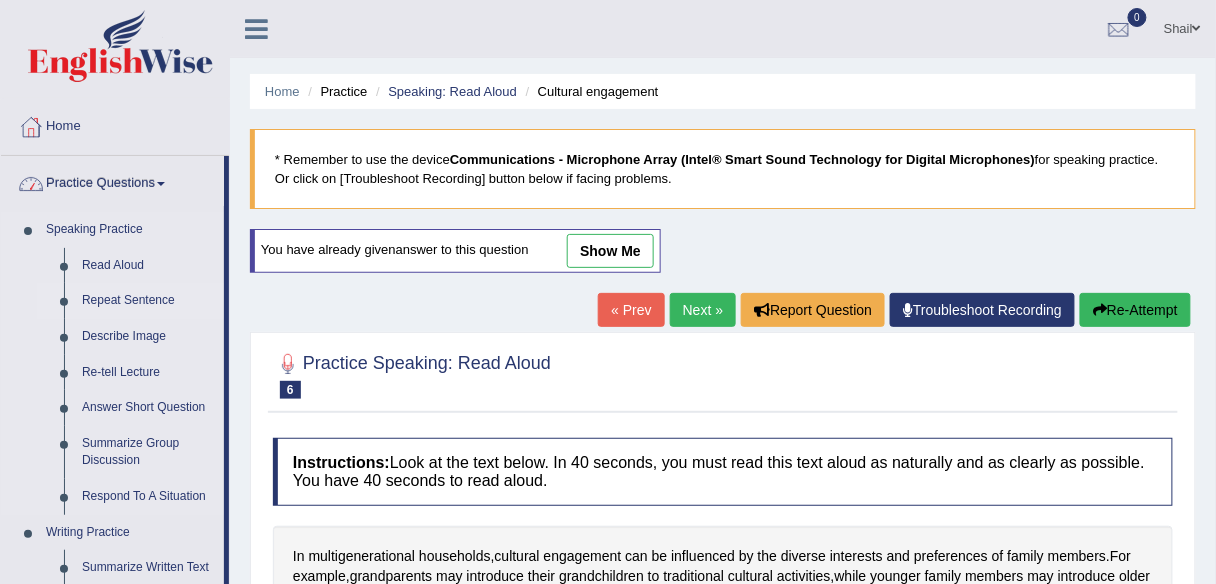 click on "Repeat Sentence" at bounding box center [148, 301] 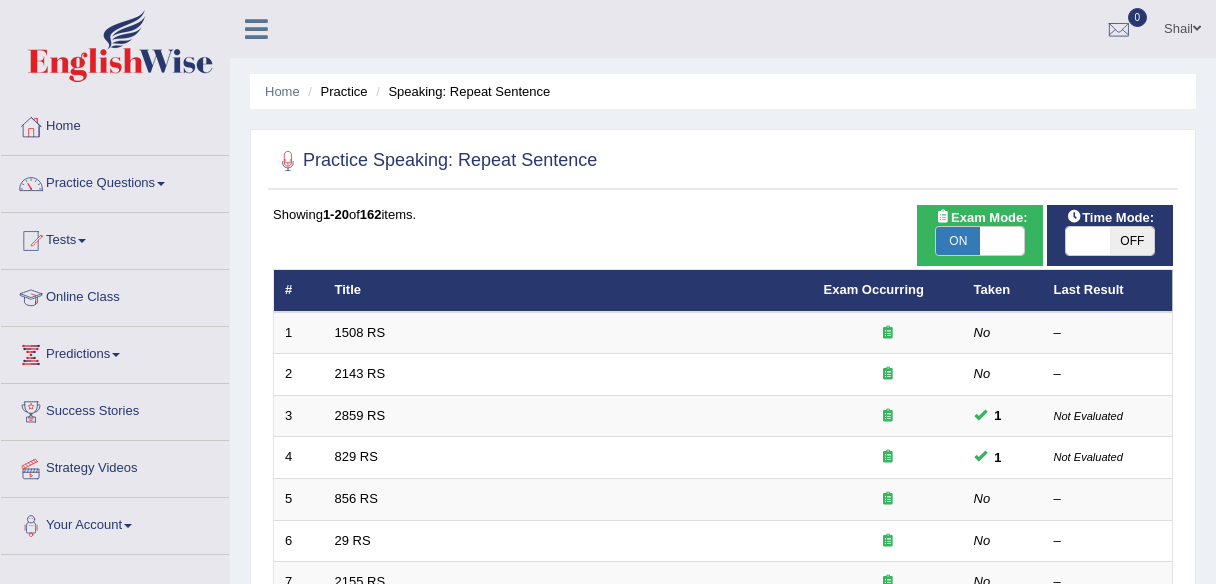 scroll, scrollTop: 0, scrollLeft: 0, axis: both 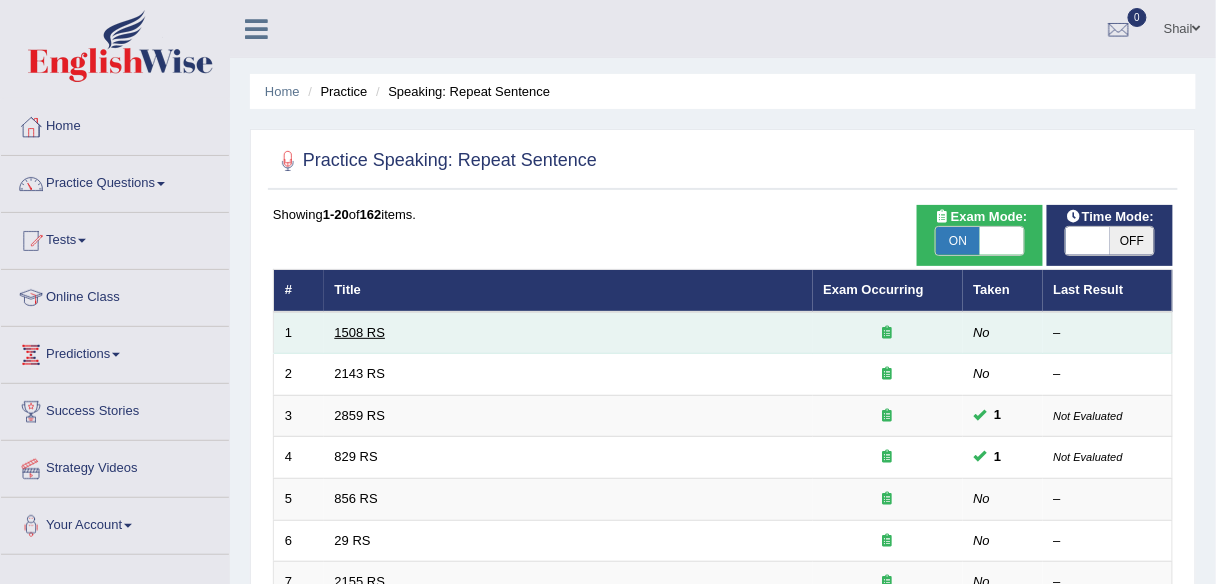 click on "1508 RS" at bounding box center (360, 332) 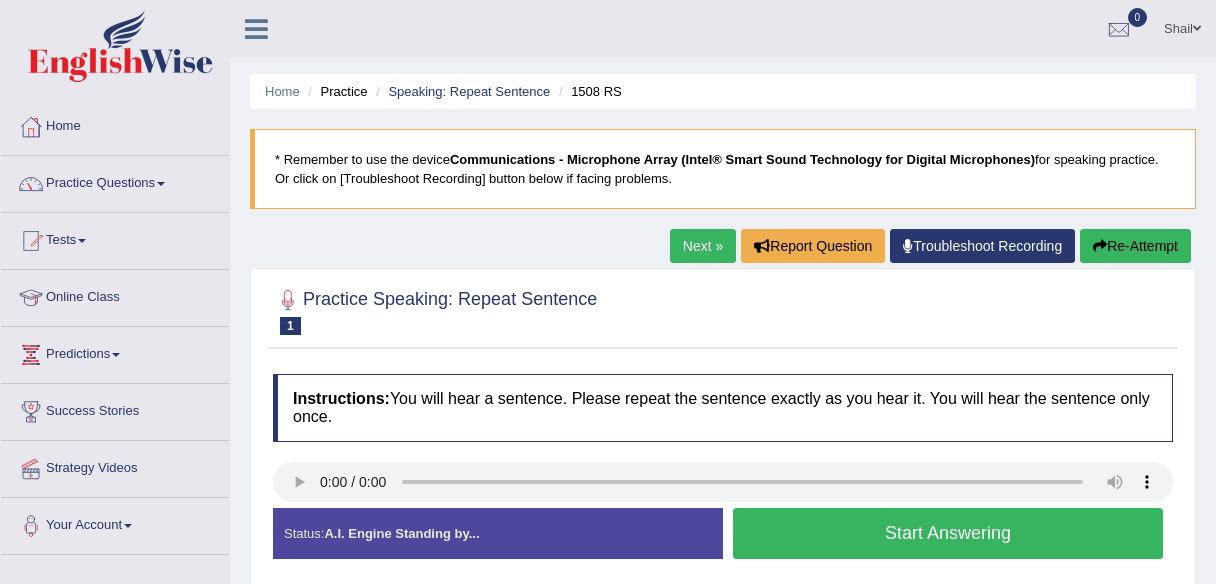 scroll, scrollTop: 0, scrollLeft: 0, axis: both 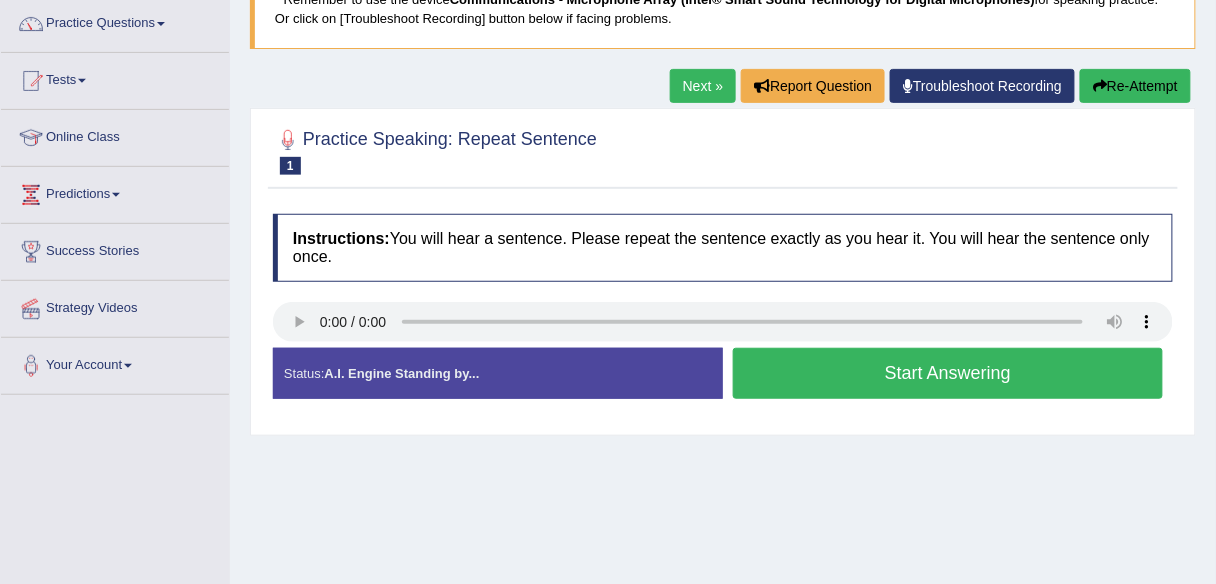 click on "Next »" at bounding box center (703, 86) 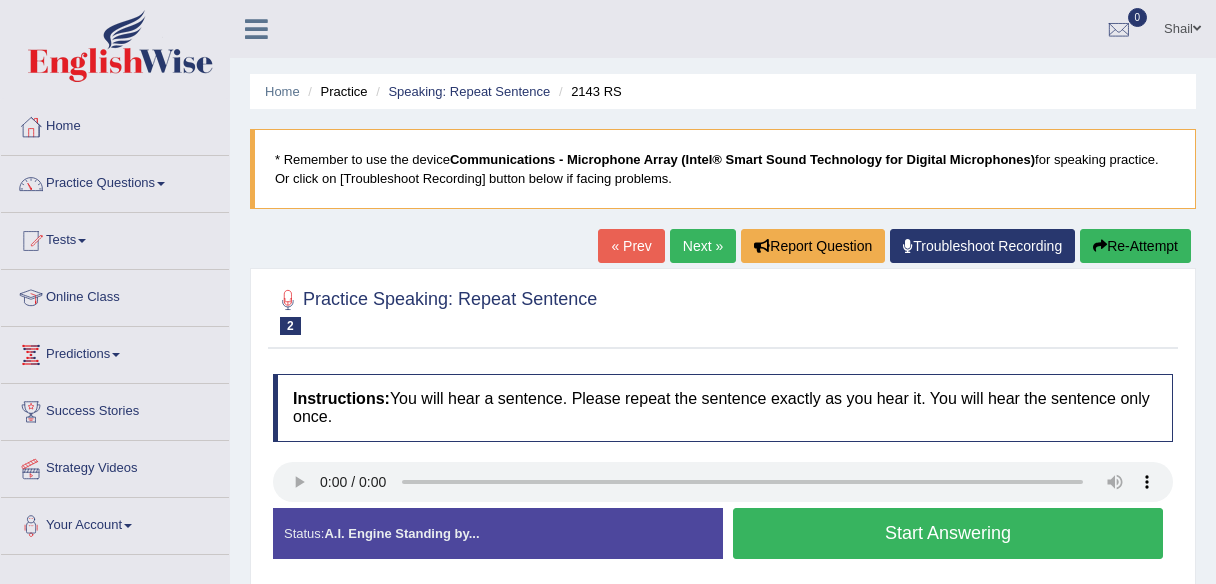 scroll, scrollTop: 160, scrollLeft: 0, axis: vertical 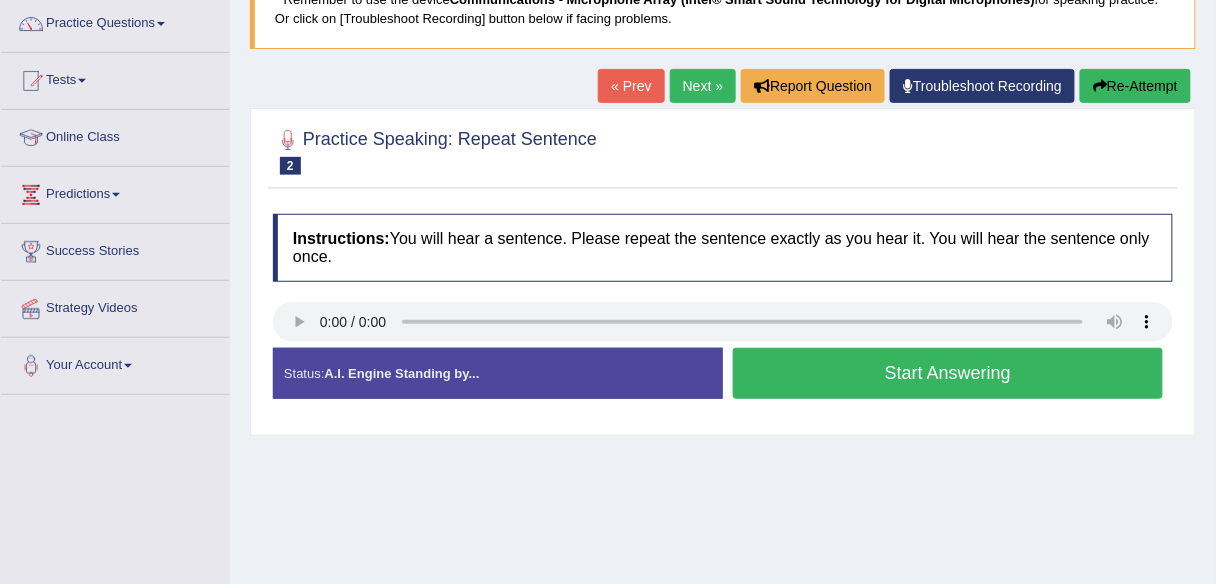 click on "Start Answering" at bounding box center [948, 373] 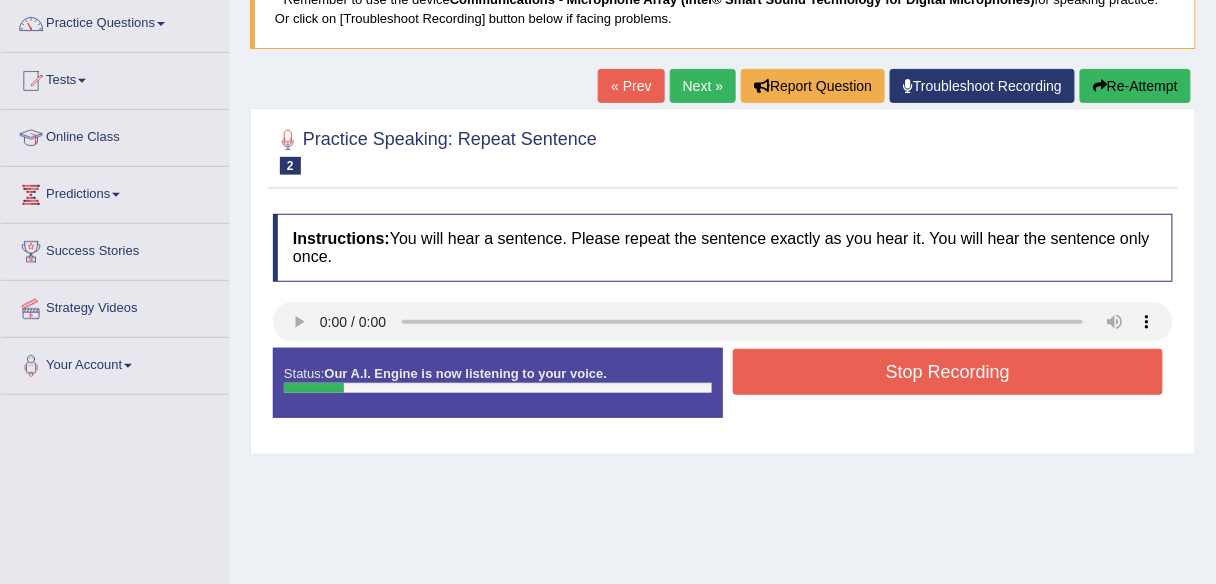 click on "Stop Recording" at bounding box center [948, 372] 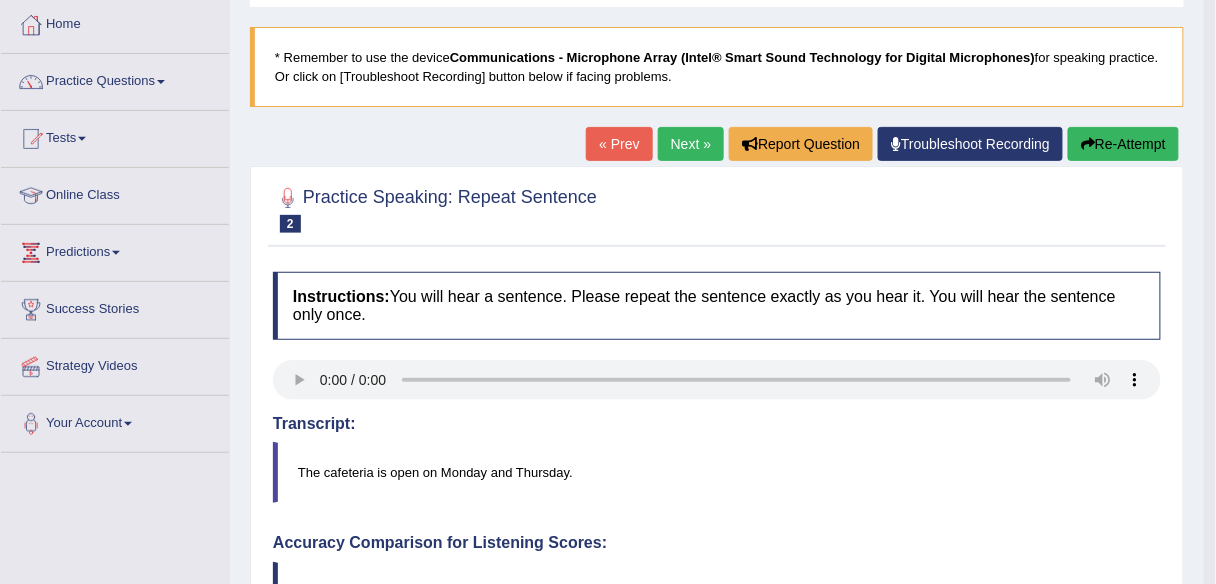 scroll, scrollTop: 0, scrollLeft: 0, axis: both 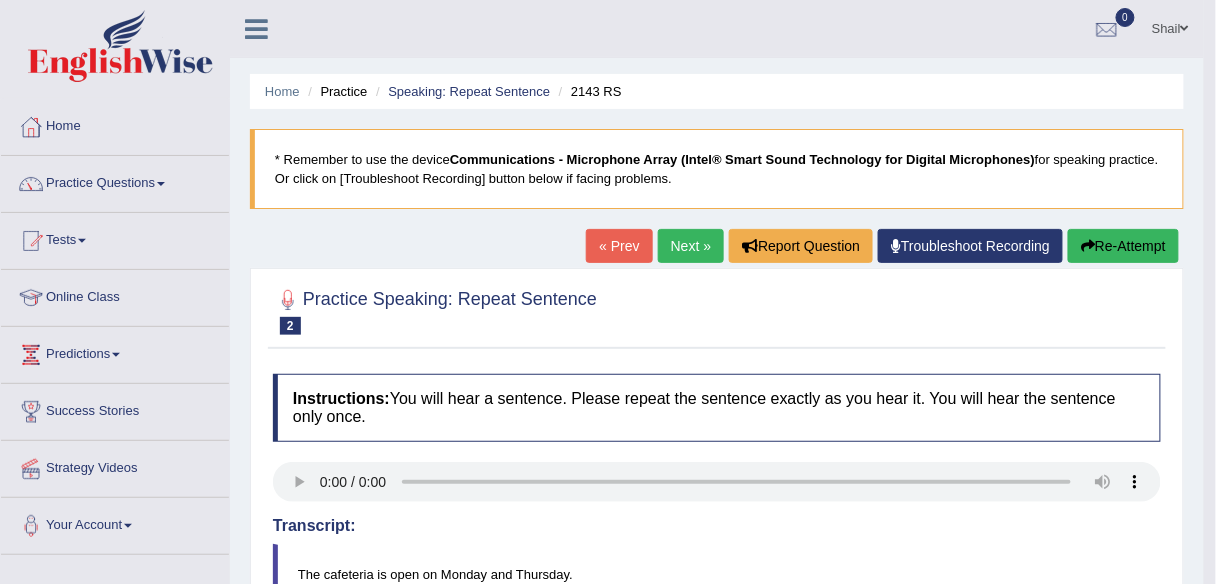click on "Next »" at bounding box center [691, 246] 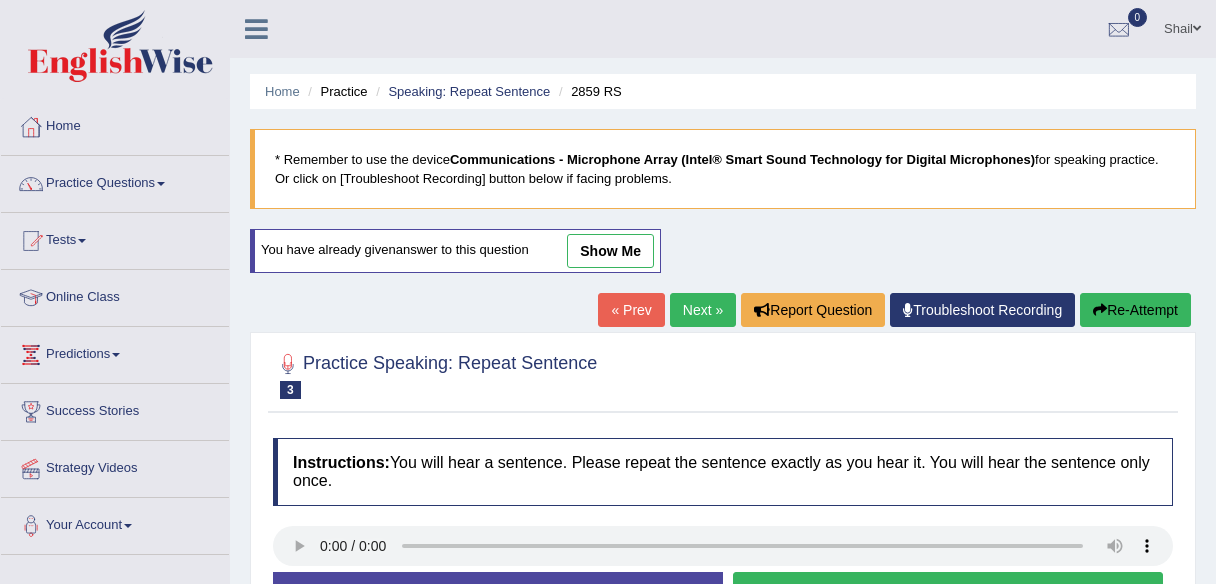 scroll, scrollTop: 0, scrollLeft: 0, axis: both 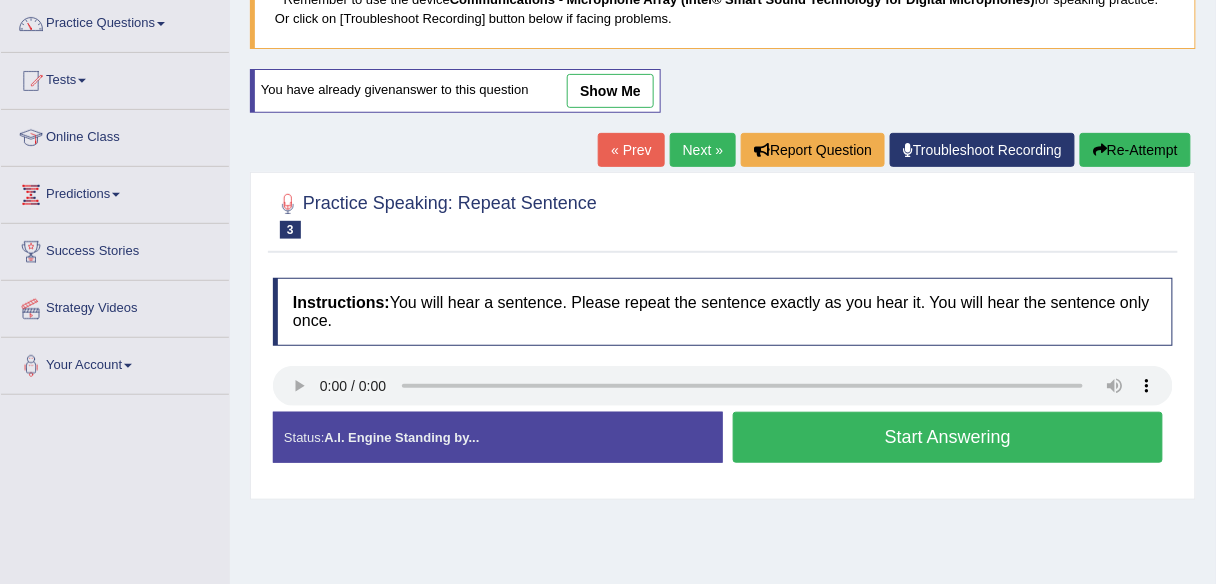 click on "Practice Speaking: Repeat Sentence
3
2859 RS
Instructions:  You will hear a sentence. Please repeat the sentence exactly as you hear it. You will hear the sentence only once.
Transcript: The students are supposed to assemble in the seminar hall before the announcement. Created with Highcharts 7.1.2 Too low Too high Time Pitch meter: 0 2.5 5 7.5 10 Created with Highcharts 7.1.2 Great Too slow Too fast Time Speech pace meter: 0 10 20 30 40 Accuracy Comparison for Listening Scores: Labels:
Red:  Missed/Mispronounced Words
Green:  Correct Words
Accuracy:  Voice Analysis: A.I. Scores:
2  / 3              Content
5  / 5              Oral fluency
4.2  / 5              Pronunciation
Your Response: Status:  A.I. Engine Standing by... Start Answering Stop Recording" at bounding box center [723, 335] 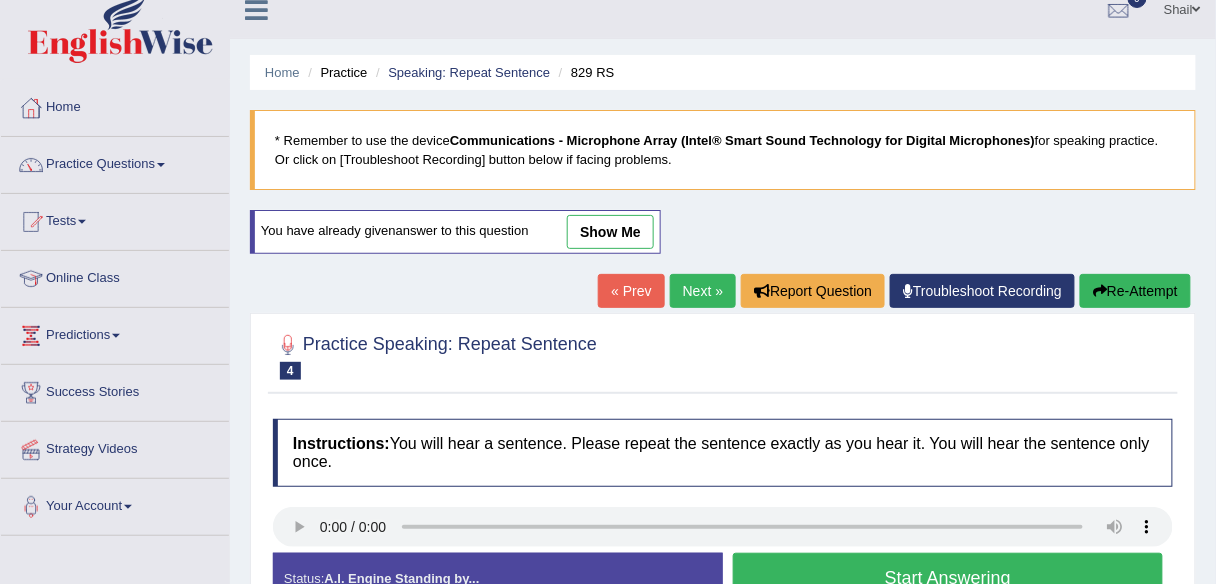scroll, scrollTop: 160, scrollLeft: 0, axis: vertical 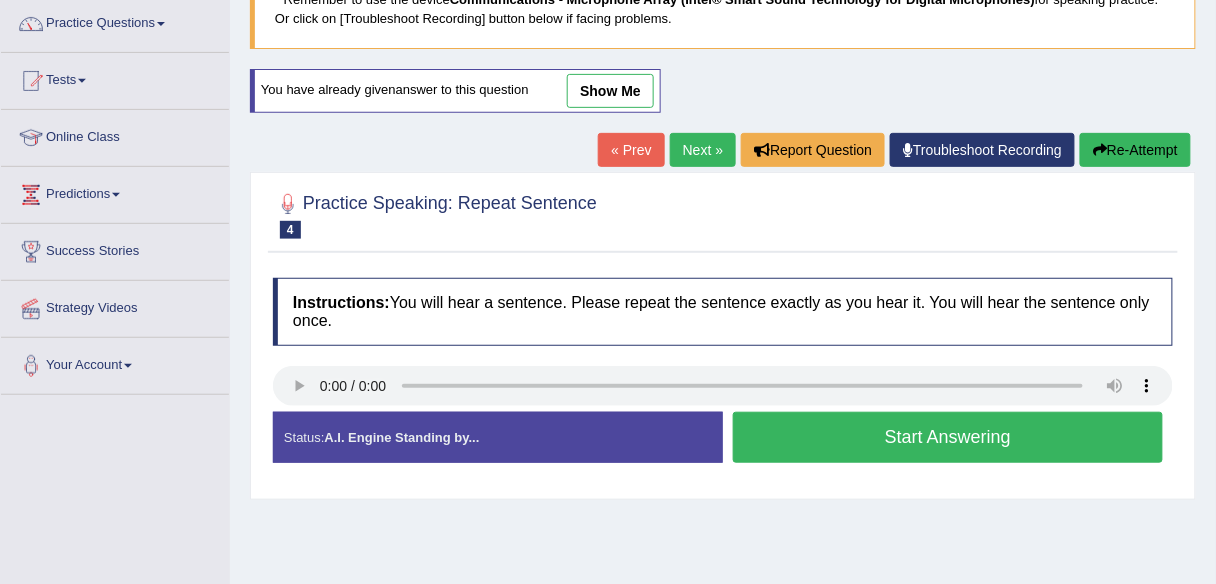 click on "Instructions:  You will hear a sentence. Please repeat the sentence exactly as you hear it. You will hear the sentence only once.
Transcript: You can register your card at the university student center or the library. Created with Highcharts 7.1.2 Too low Too high Time Pitch meter: 0 2.5 5 7.5 10 Created with Highcharts 7.1.2 Great Too slow Too fast Time Speech pace meter: 0 10 20 30 40 Accuracy Comparison for Listening Scores: Labels:
Red:  Missed/Mispronounced Words
Green:  Correct Words
Accuracy:  Voice Analysis: A.I. Scores:
0  / 3              Content
4.7  / 5              Oral fluency
3.9  / 5              Pronunciation
Your Response: Status:  A.I. Engine Standing by... Start Answering Stop Recording" at bounding box center (723, 378) 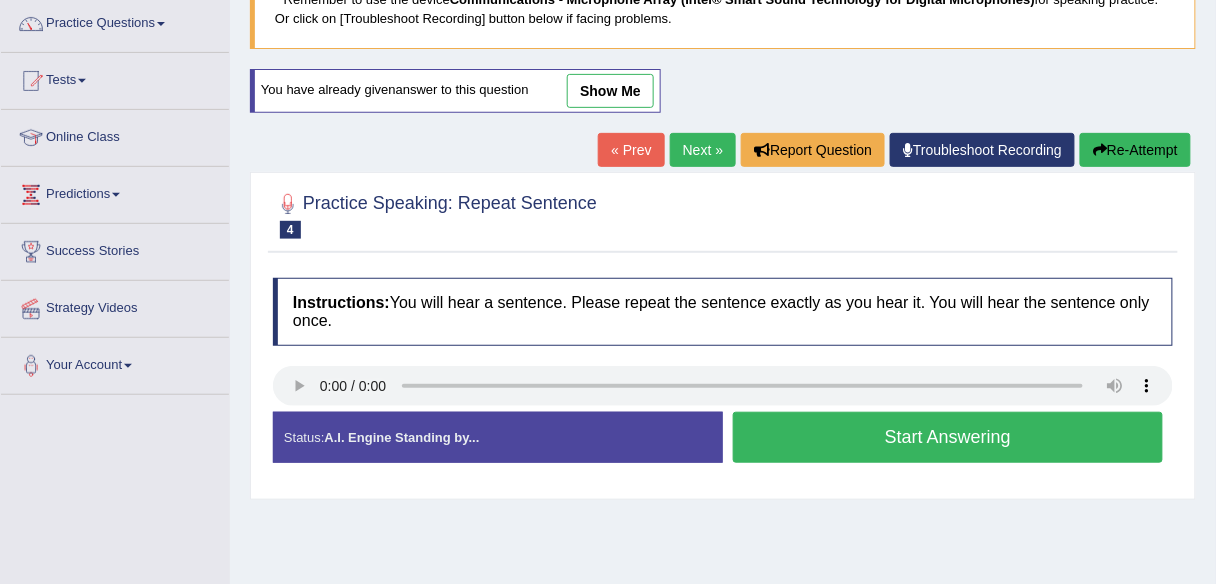 click on "Next »" at bounding box center [703, 150] 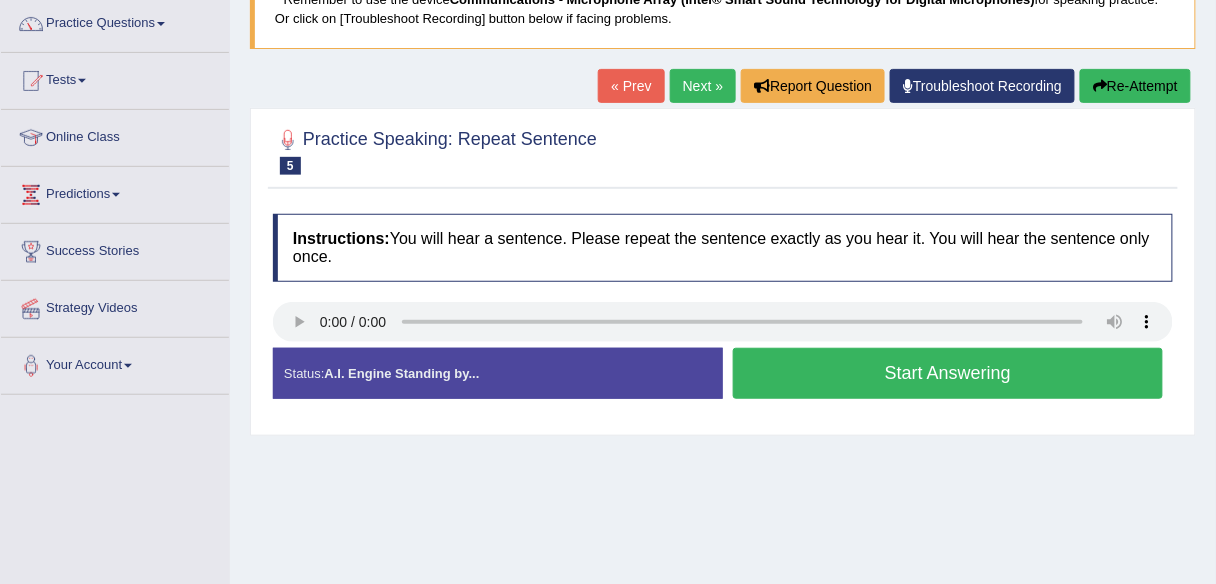 scroll, scrollTop: 160, scrollLeft: 0, axis: vertical 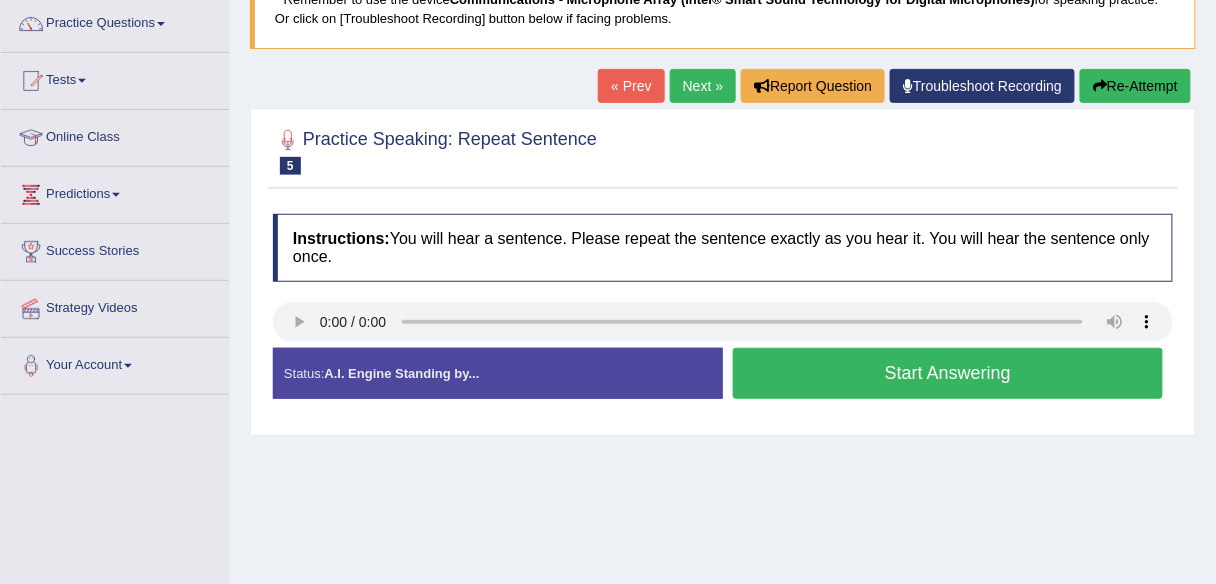 click on "Next »" at bounding box center (703, 86) 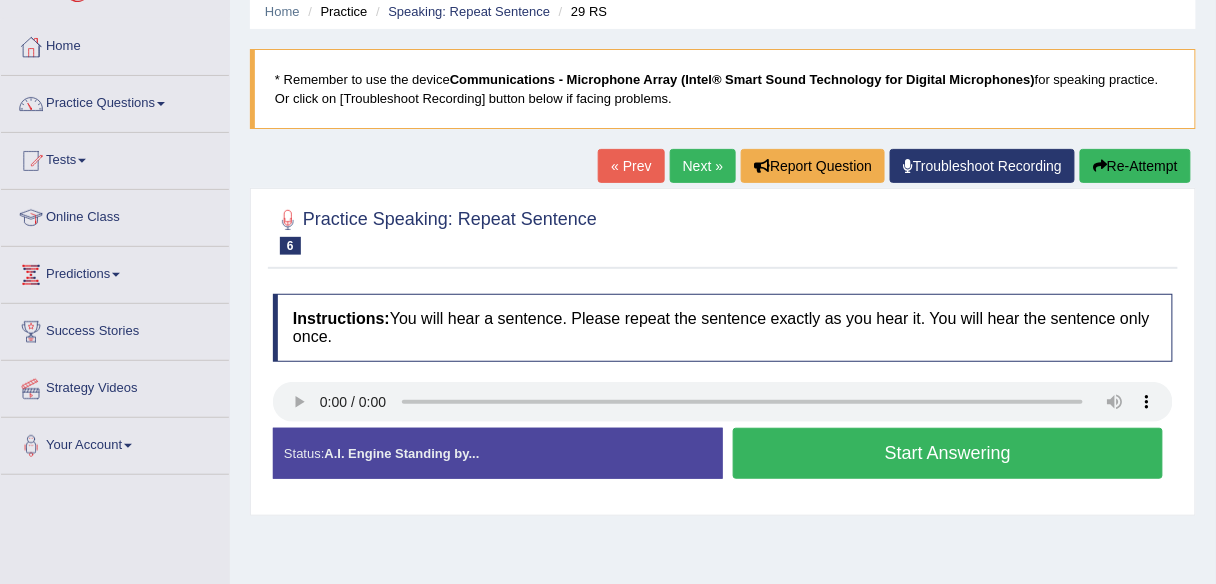 scroll, scrollTop: 0, scrollLeft: 0, axis: both 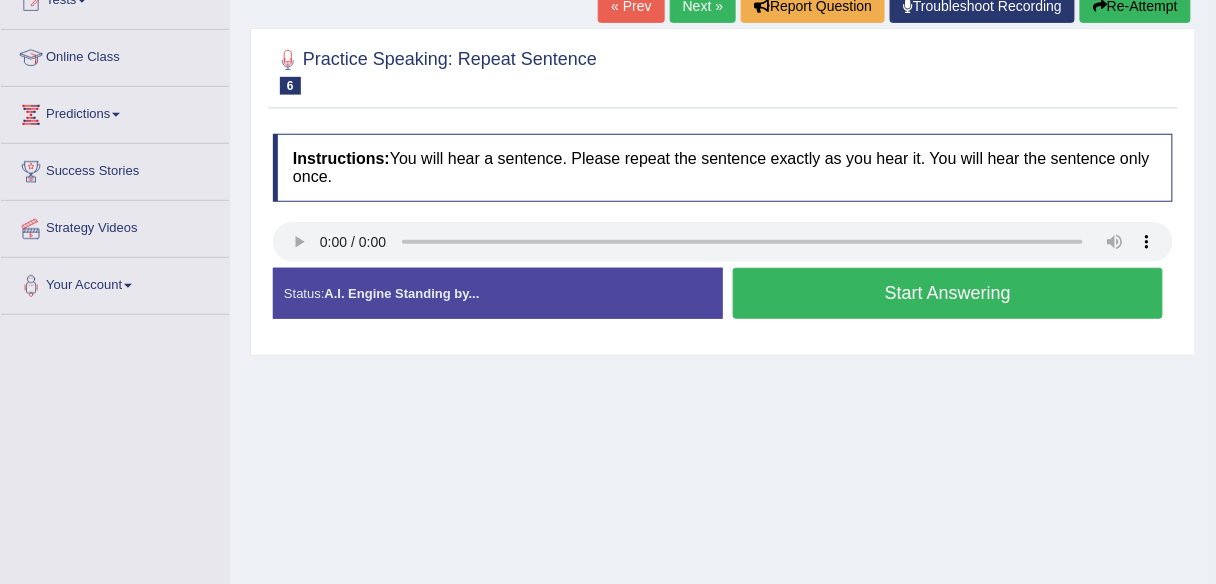 click on "Instructions:  You will hear a sentence. Please repeat the sentence exactly as you hear it. You will hear the sentence only once." at bounding box center (723, 167) 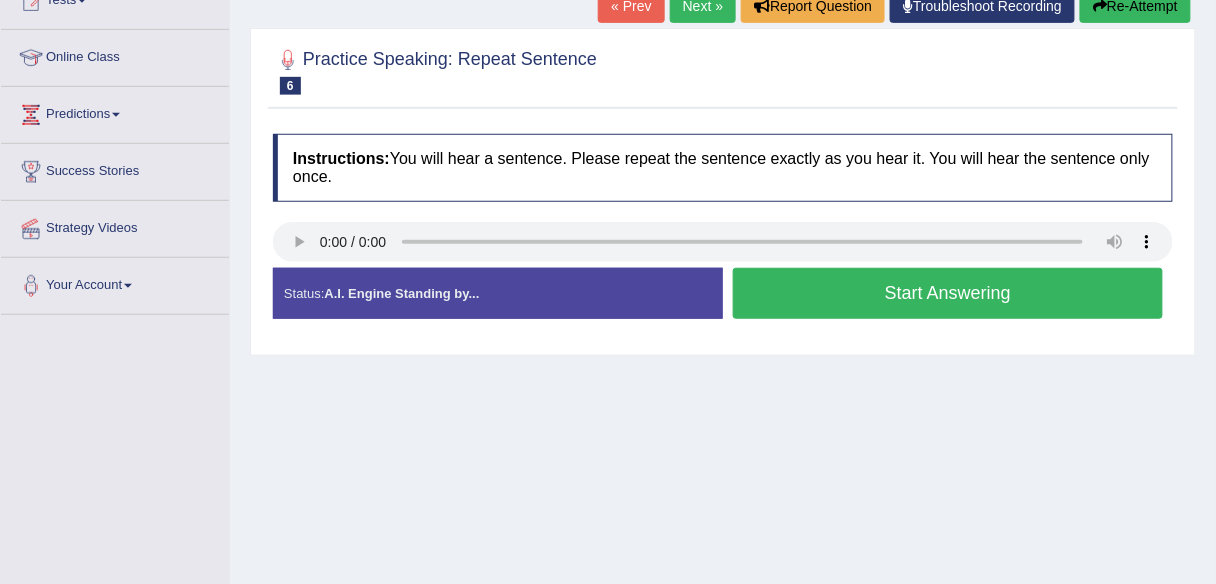click at bounding box center [723, 70] 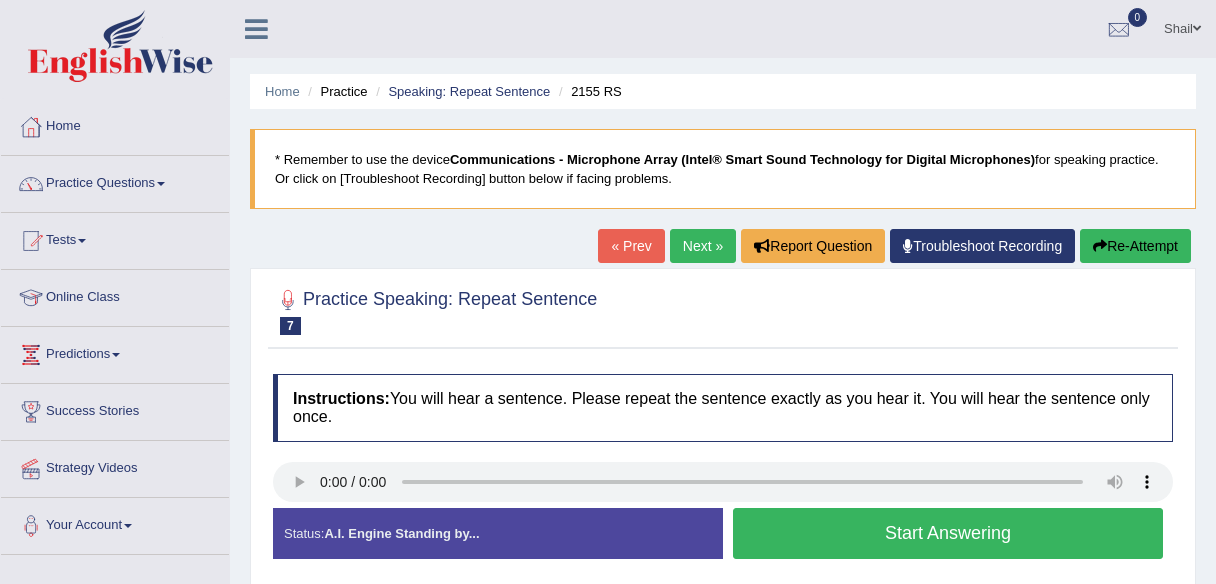 scroll, scrollTop: 77, scrollLeft: 0, axis: vertical 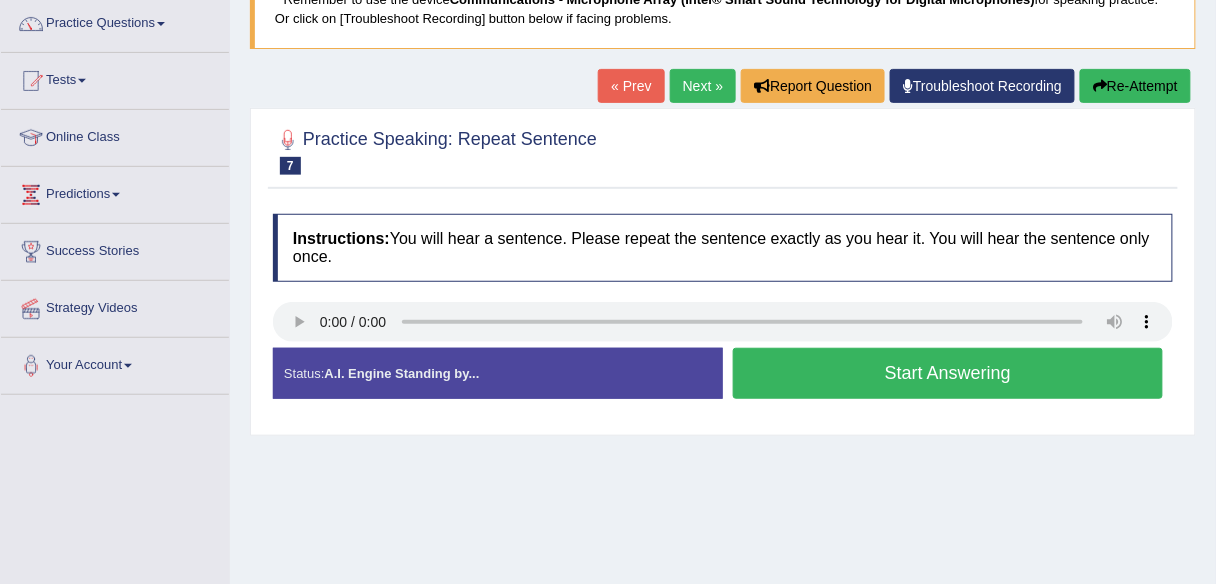 click on "Practice Speaking: Repeat Sentence
7
2155 RS
Instructions:  You will hear a sentence. Please repeat the sentence exactly as you hear it. You will hear the sentence only once.
Transcript: All laboratory equipment will be provided in class. Created with Highcharts 7.1.2 Too low Too high Time Pitch meter: 0 2.5 5 7.5 10 Created with Highcharts 7.1.2 Great Too slow Too fast Time Speech pace meter: 0 10 20 30 40 Accuracy Comparison for Listening Scores: Labels:
Red:  Missed/Mispronounced Words
Green:  Correct Words
Accuracy:  Voice Analysis: Your Response: Status:  A.I. Engine Standing by... Start Answering Stop Recording" at bounding box center [723, 271] 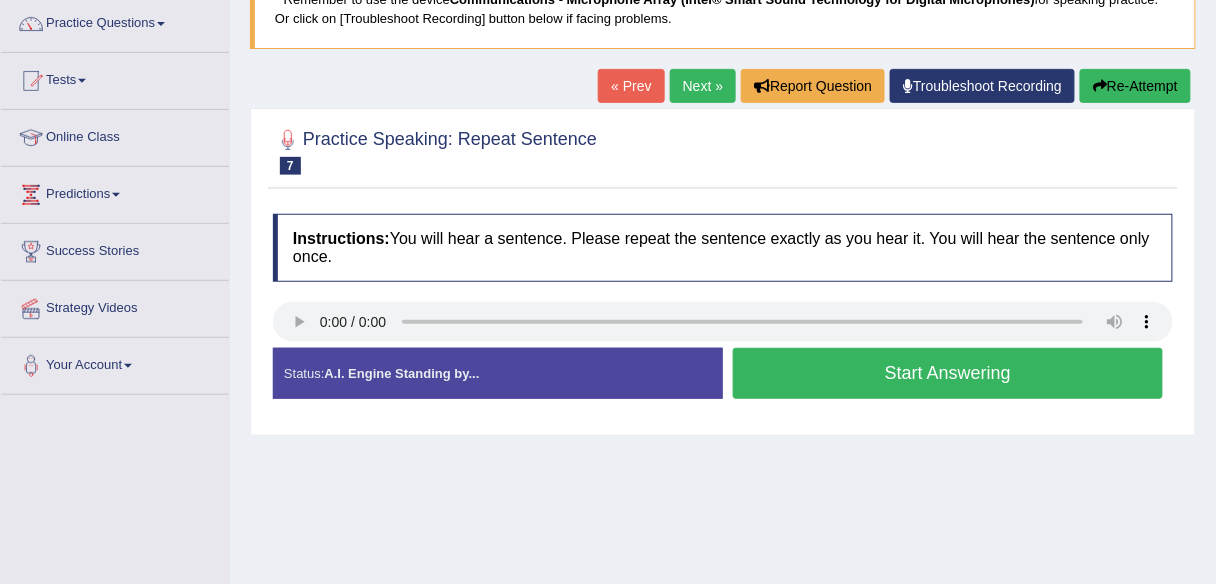 click on "Next »" at bounding box center (703, 86) 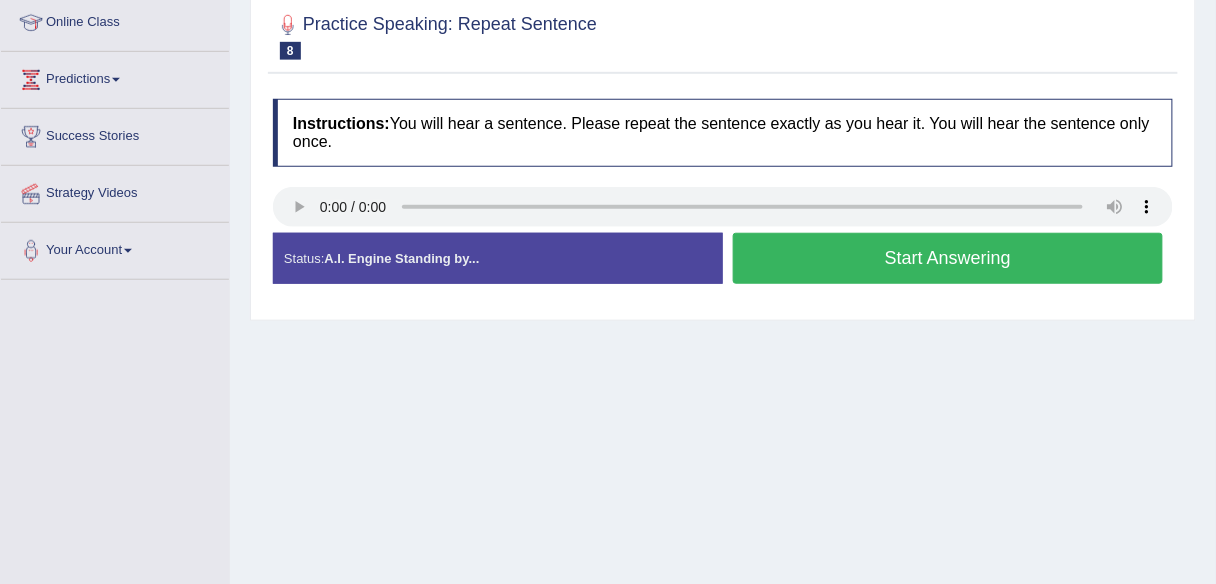 scroll, scrollTop: 0, scrollLeft: 0, axis: both 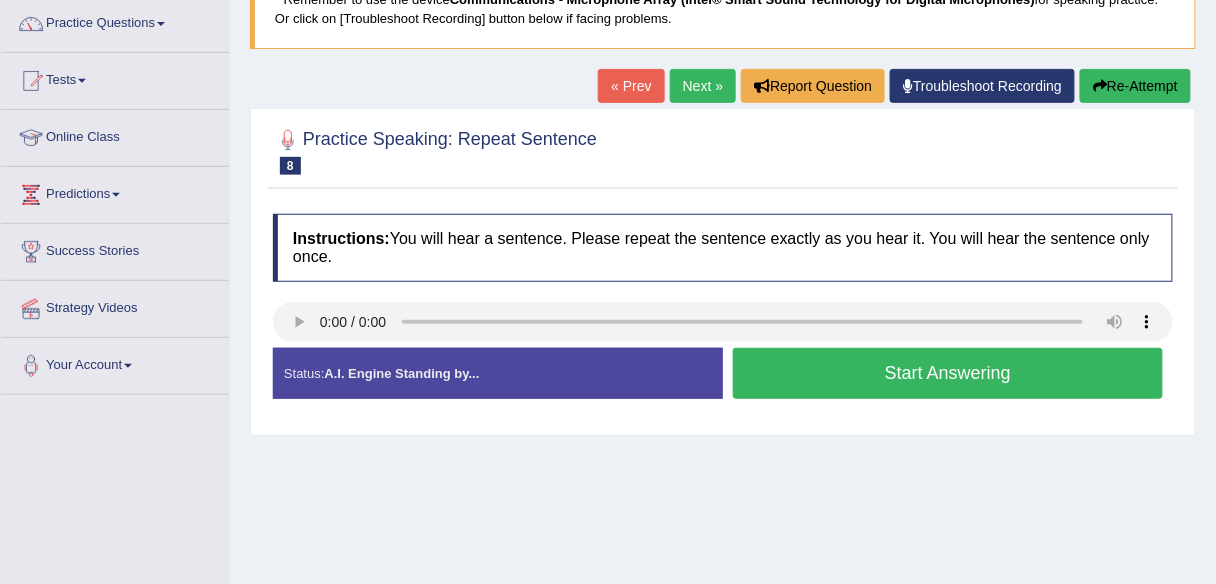 click on "Practice Speaking: Repeat Sentence
8
1170 RS" at bounding box center [435, 150] 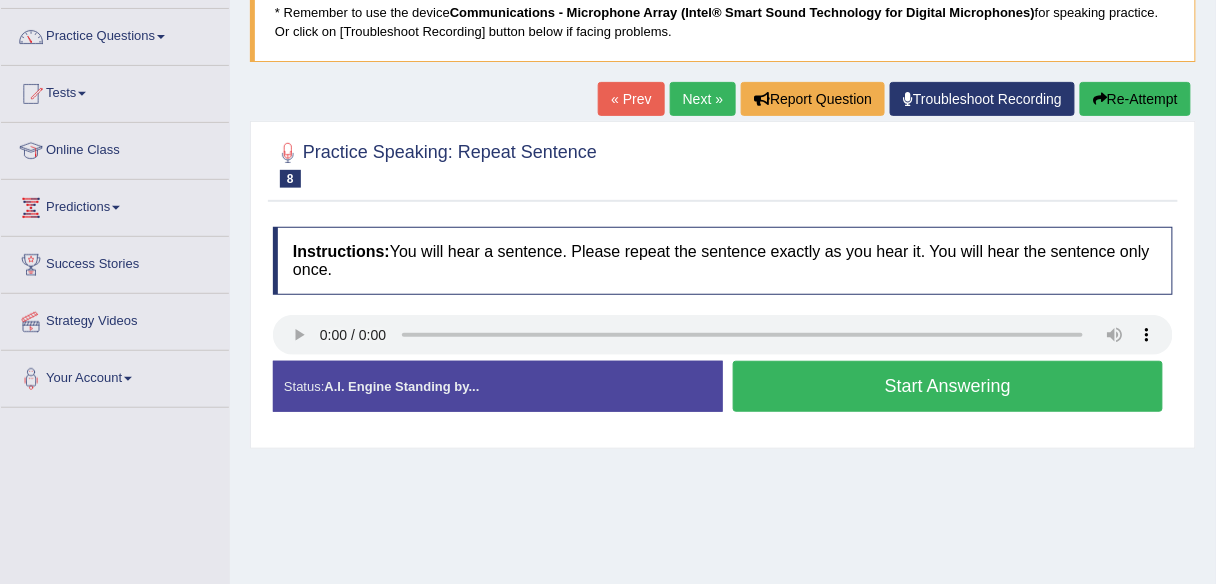 scroll, scrollTop: 0, scrollLeft: 0, axis: both 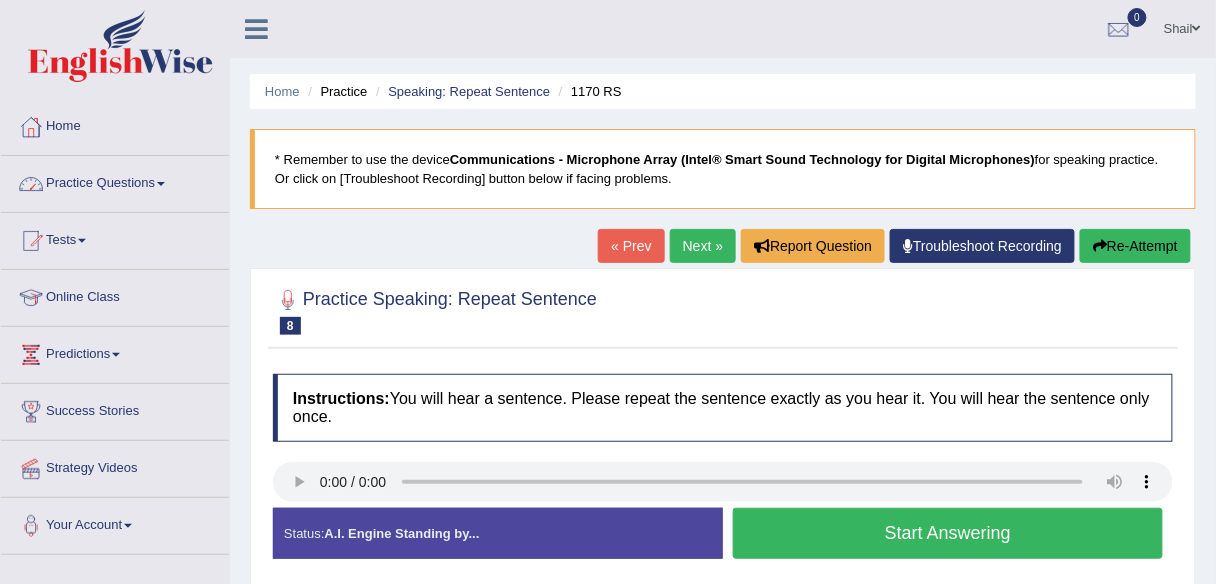 click on "Practice Questions" at bounding box center (115, 181) 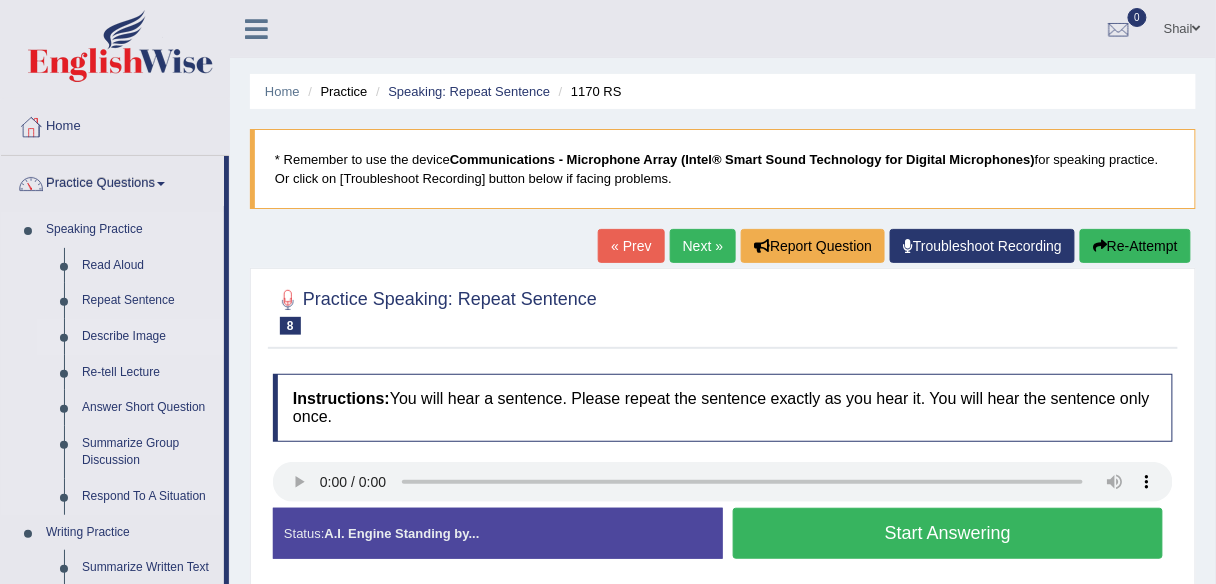 click on "Describe Image" at bounding box center [148, 337] 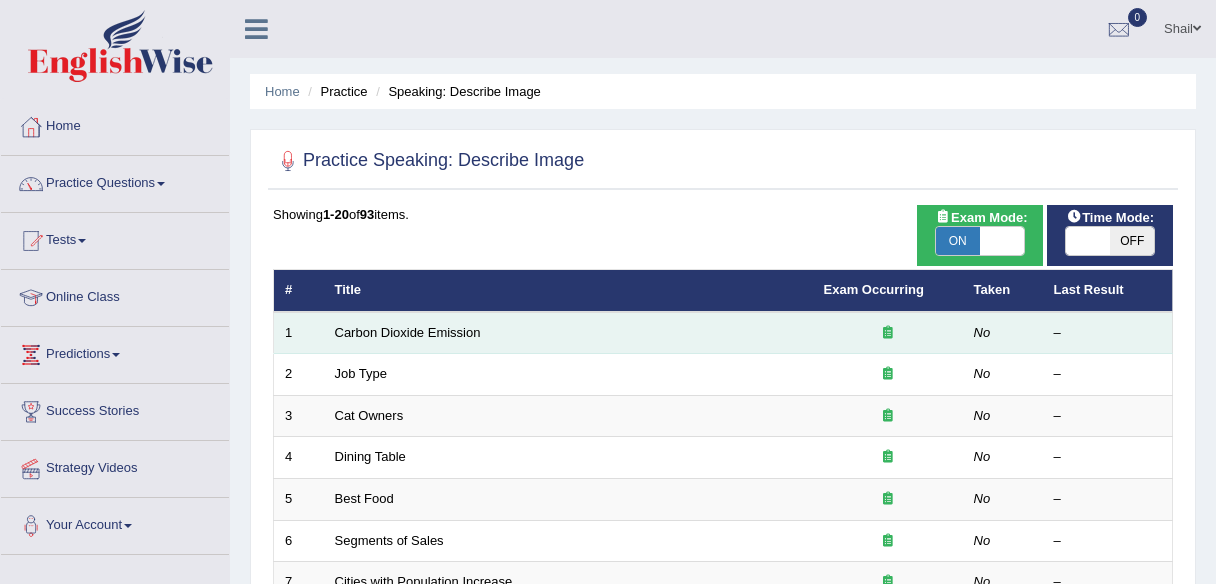 scroll, scrollTop: 0, scrollLeft: 0, axis: both 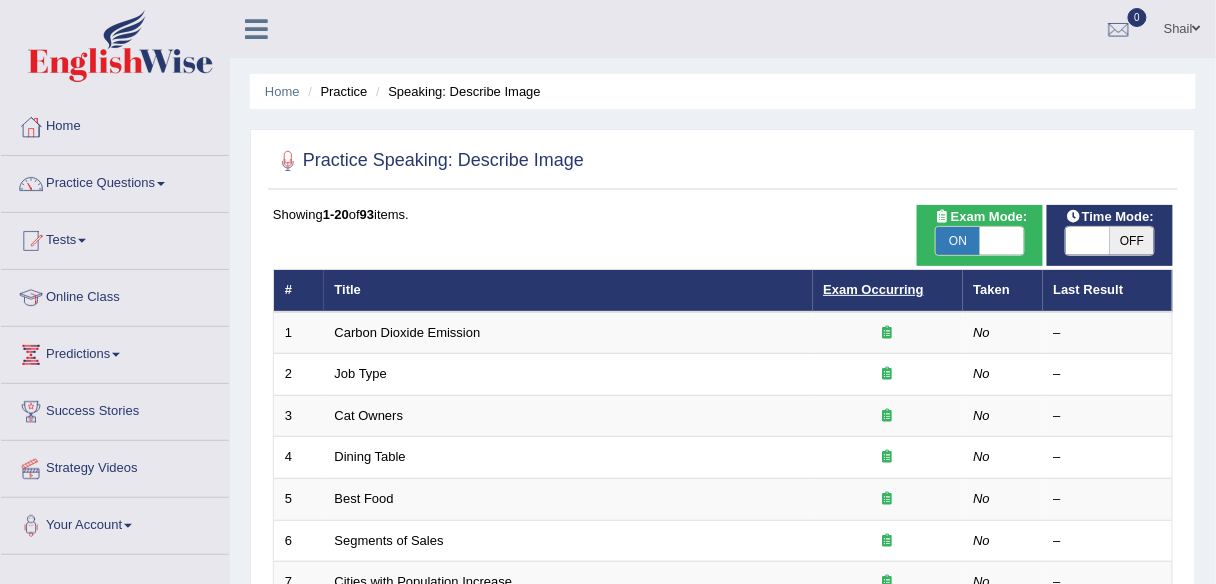 click on "Exam Occurring" at bounding box center [874, 289] 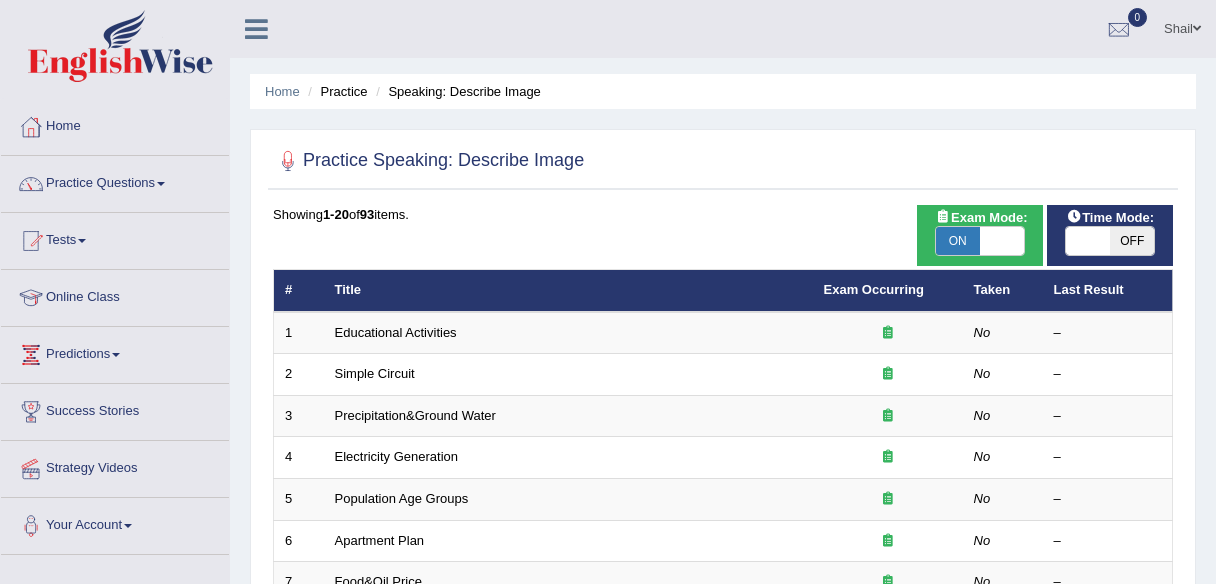 scroll, scrollTop: 0, scrollLeft: 0, axis: both 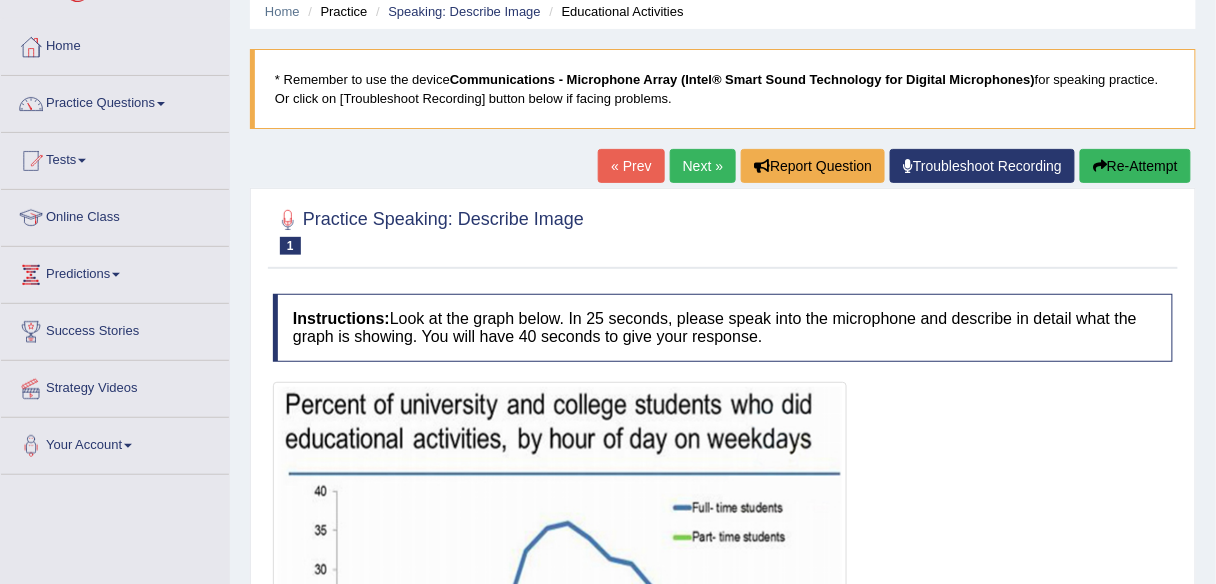 click on "Next »" at bounding box center [703, 166] 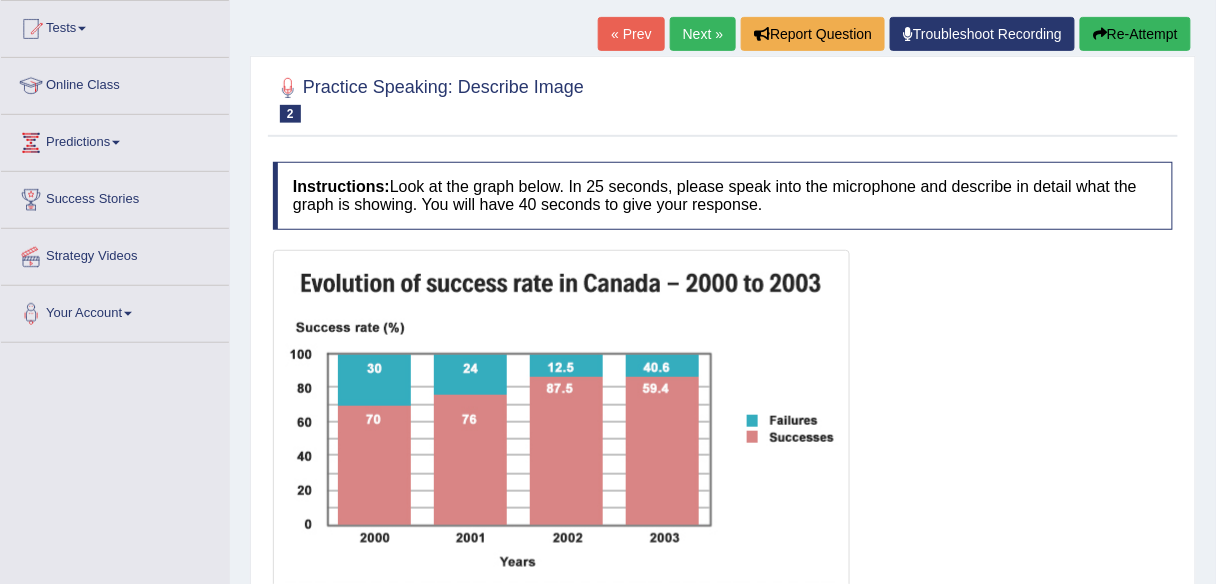 scroll, scrollTop: 0, scrollLeft: 0, axis: both 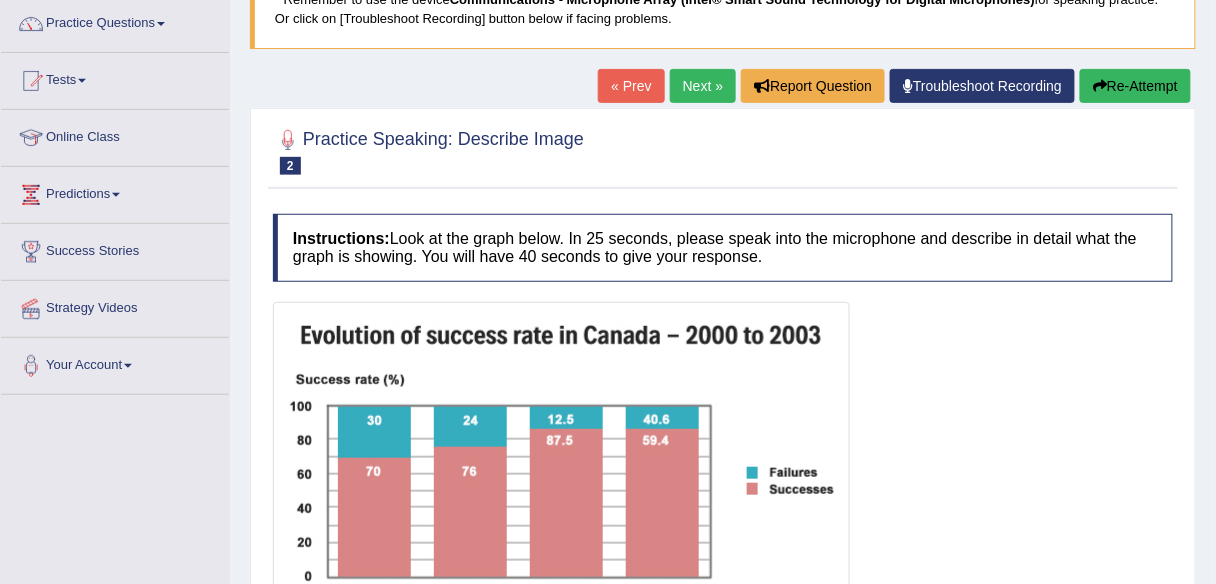 click on "Next »" at bounding box center (703, 86) 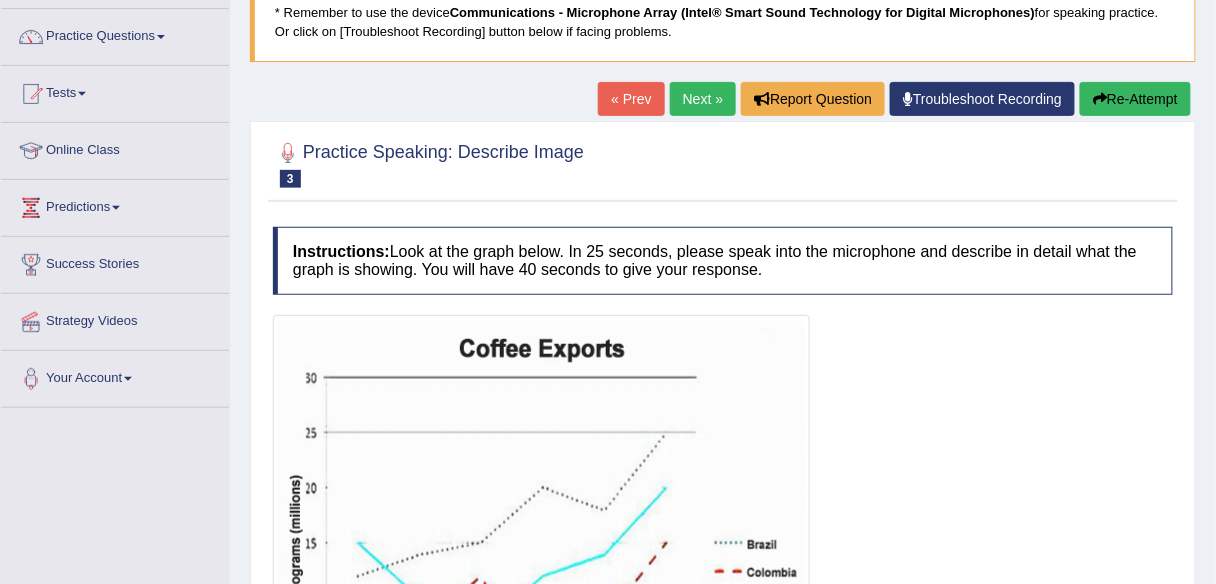 scroll, scrollTop: 0, scrollLeft: 0, axis: both 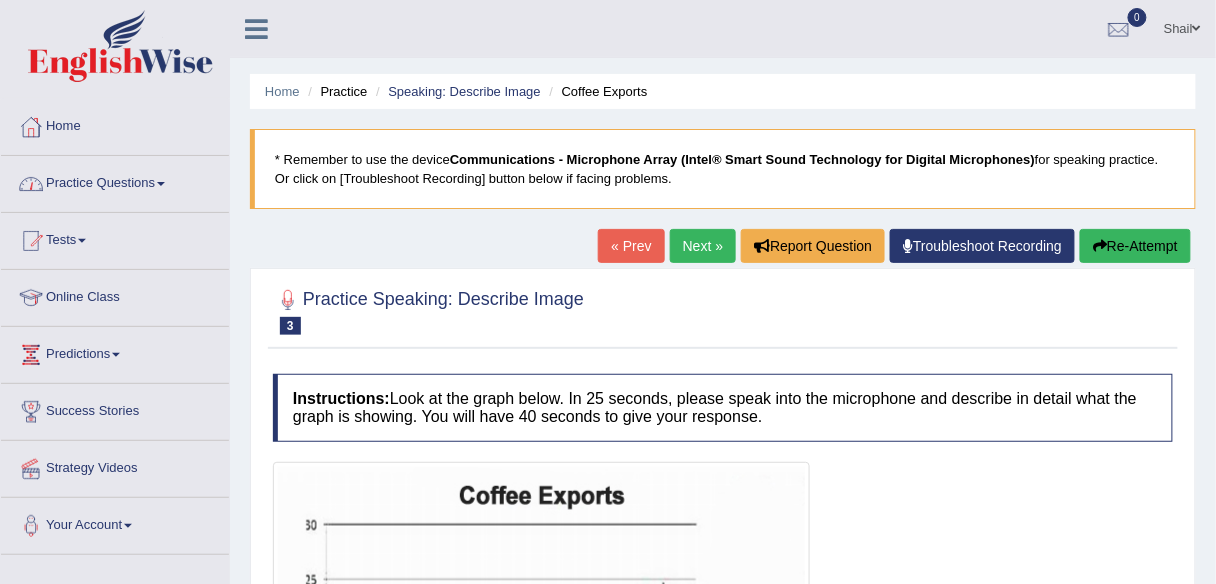 click on "Practice Questions" at bounding box center [115, 181] 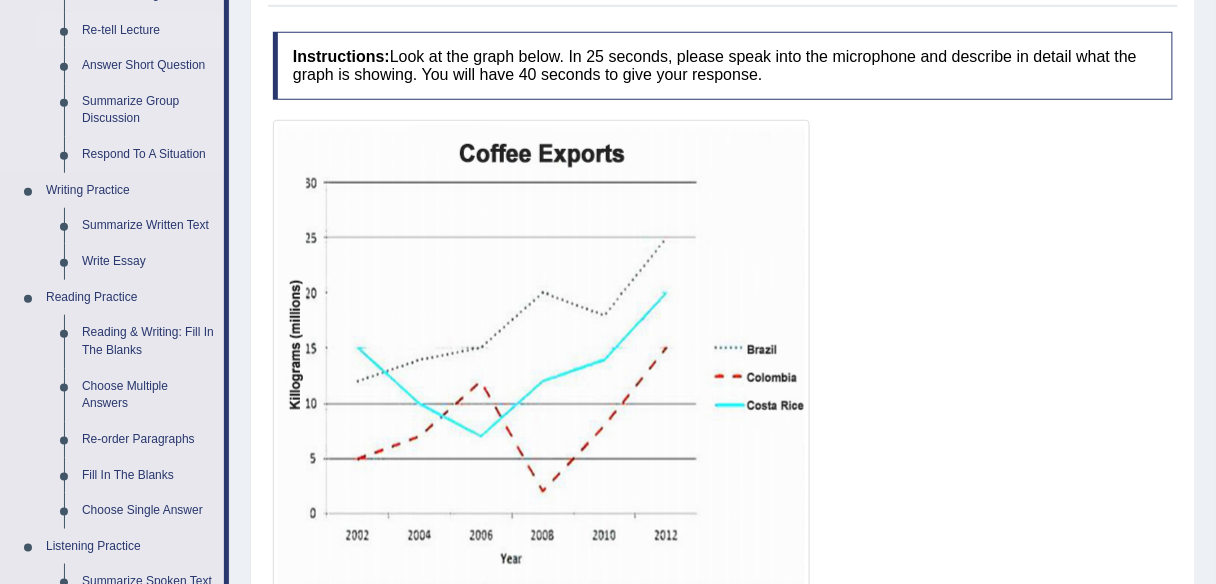 scroll, scrollTop: 400, scrollLeft: 0, axis: vertical 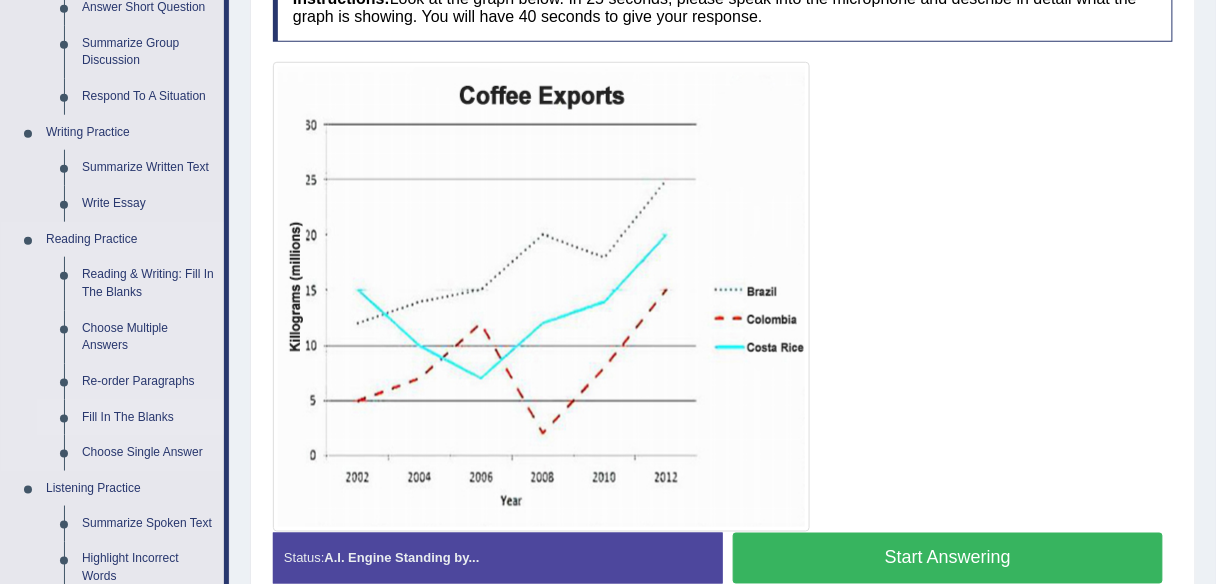click on "Fill In The Blanks" at bounding box center (148, 418) 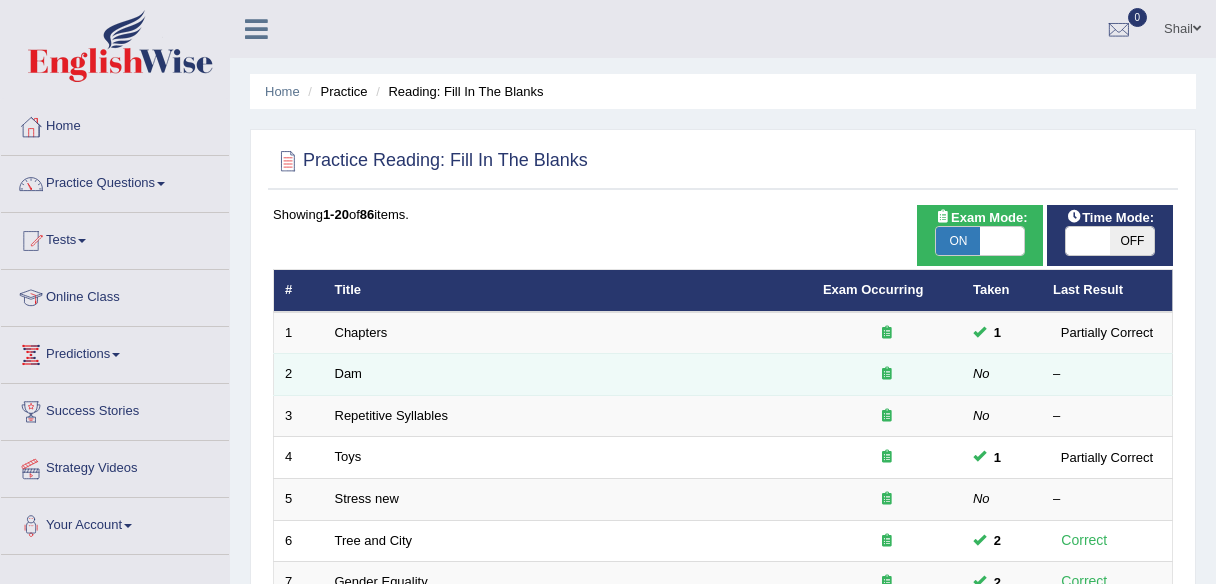scroll, scrollTop: 0, scrollLeft: 0, axis: both 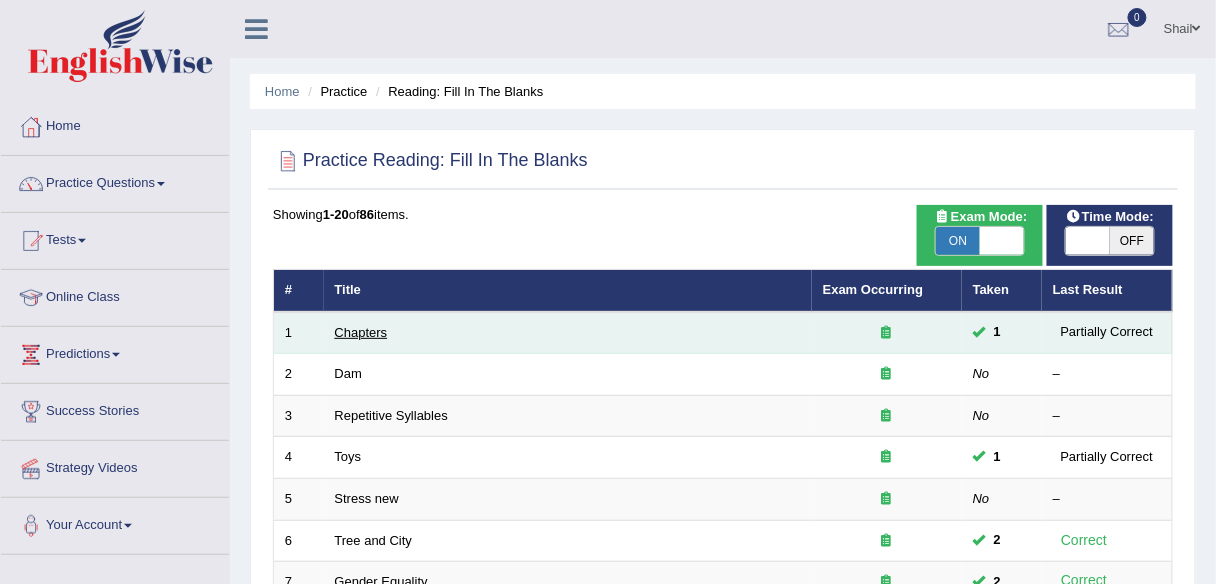 click on "Chapters" at bounding box center [361, 332] 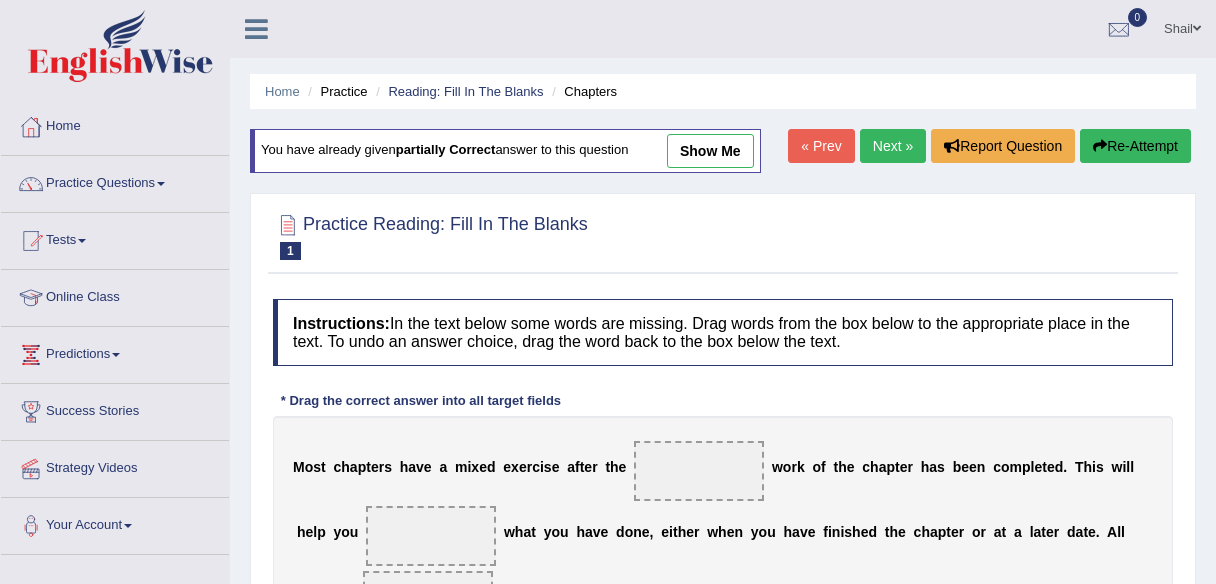 scroll, scrollTop: 240, scrollLeft: 0, axis: vertical 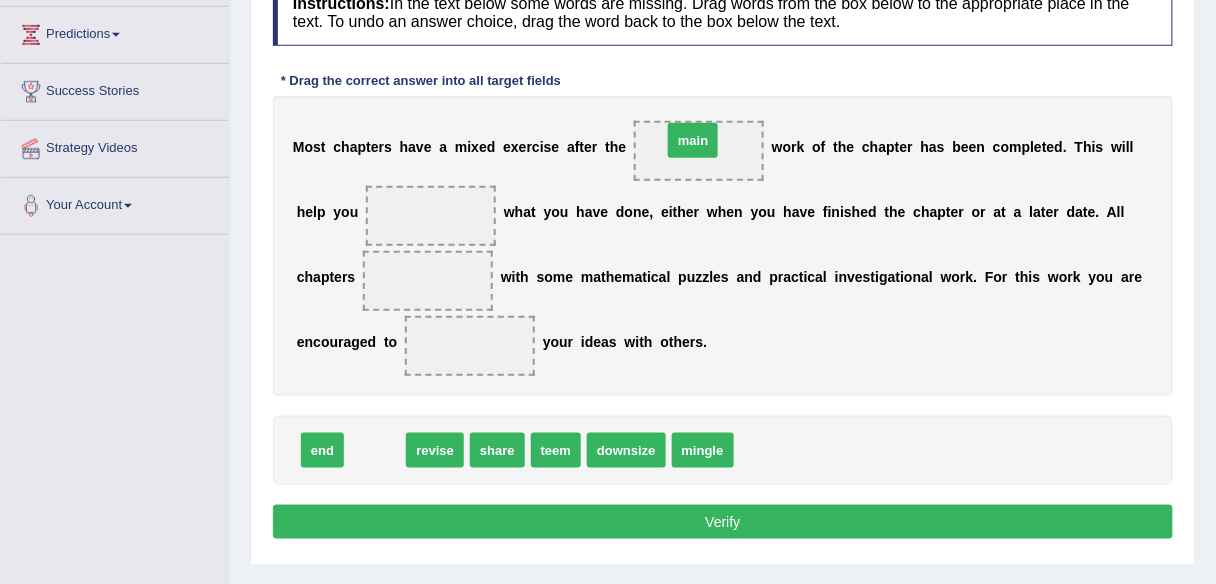 drag, startPoint x: 361, startPoint y: 446, endPoint x: 679, endPoint y: 151, distance: 433.76144 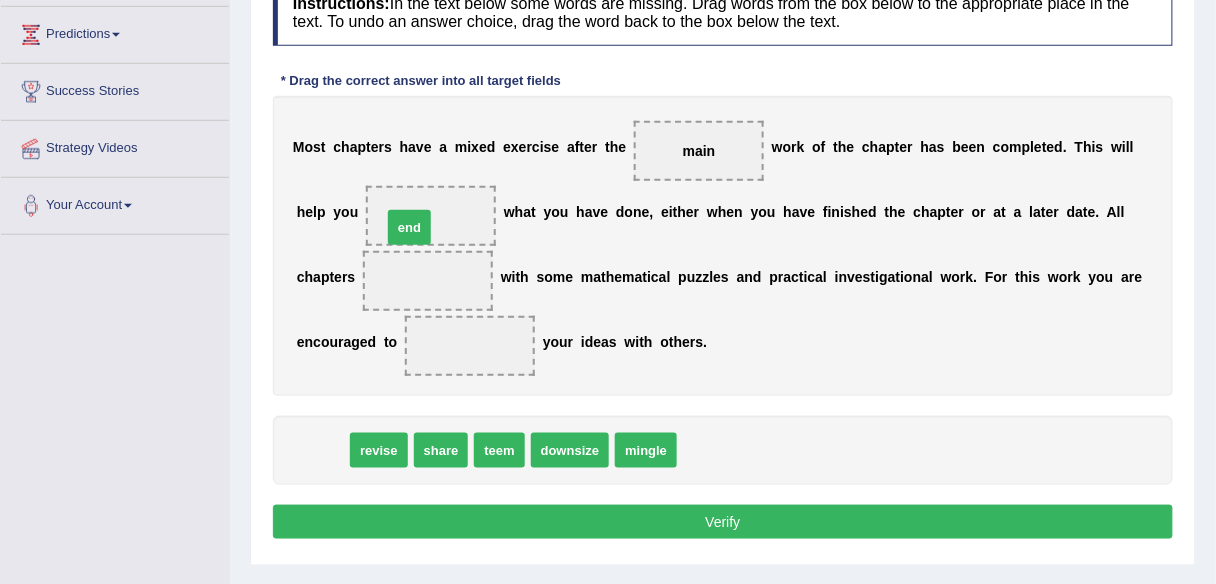 drag, startPoint x: 332, startPoint y: 443, endPoint x: 419, endPoint y: 220, distance: 239.37001 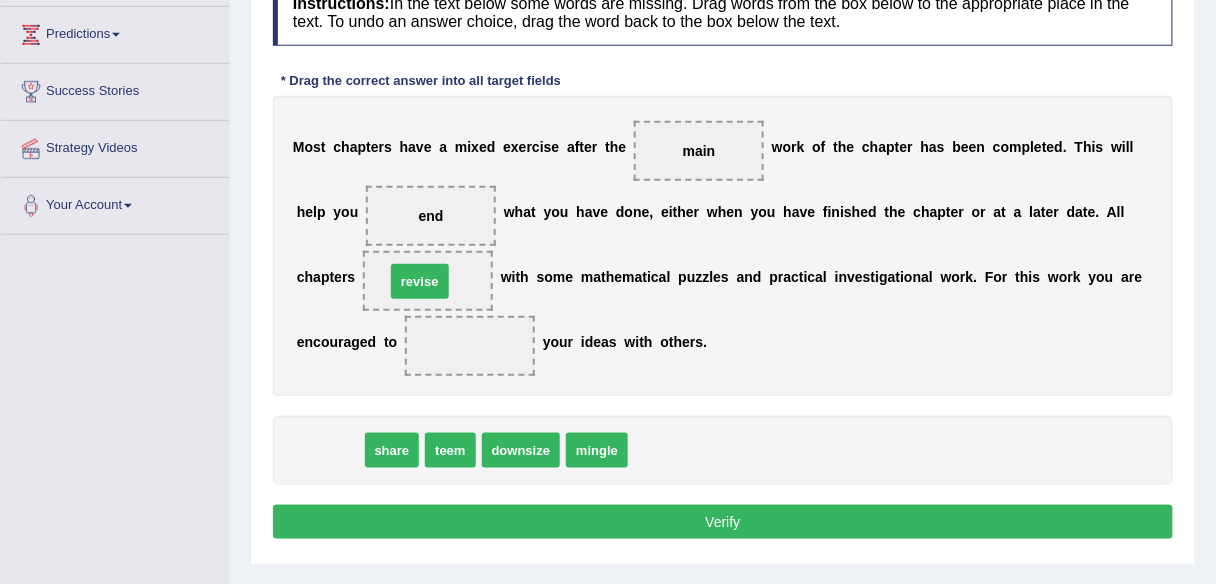 drag, startPoint x: 331, startPoint y: 443, endPoint x: 421, endPoint y: 274, distance: 191.47063 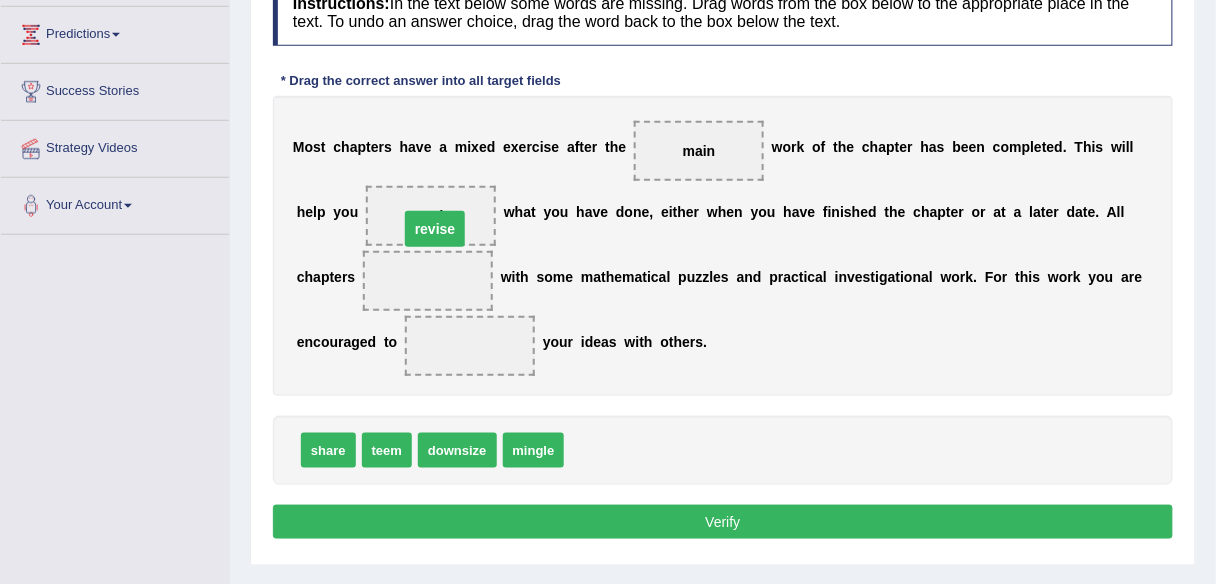 drag, startPoint x: 428, startPoint y: 277, endPoint x: 436, endPoint y: 221, distance: 56.568542 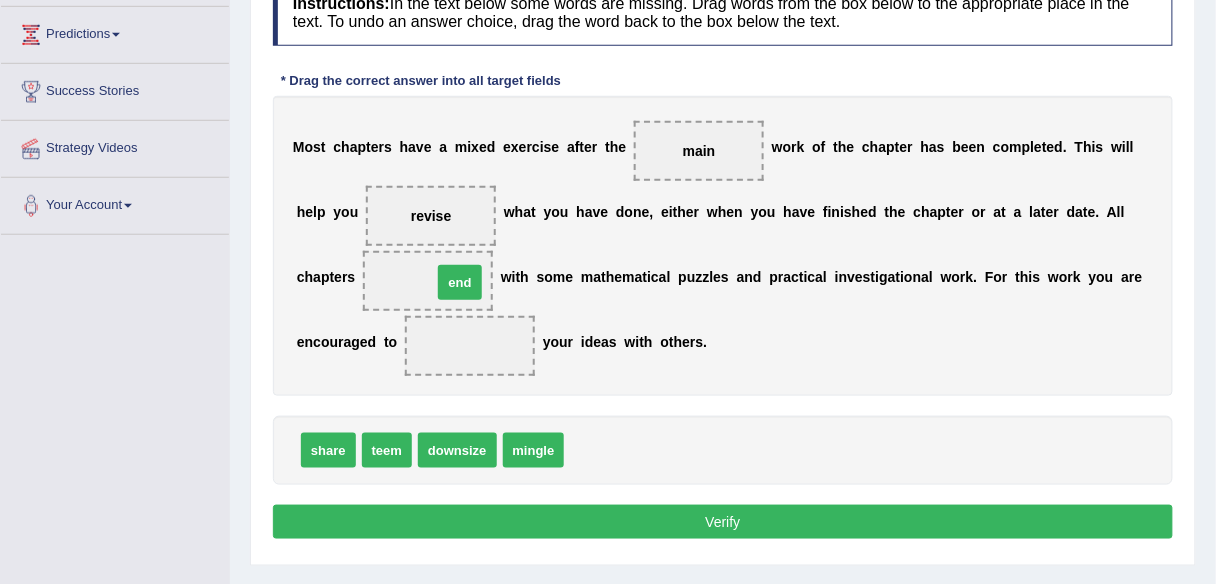 drag, startPoint x: 609, startPoint y: 452, endPoint x: 476, endPoint y: 282, distance: 215.84485 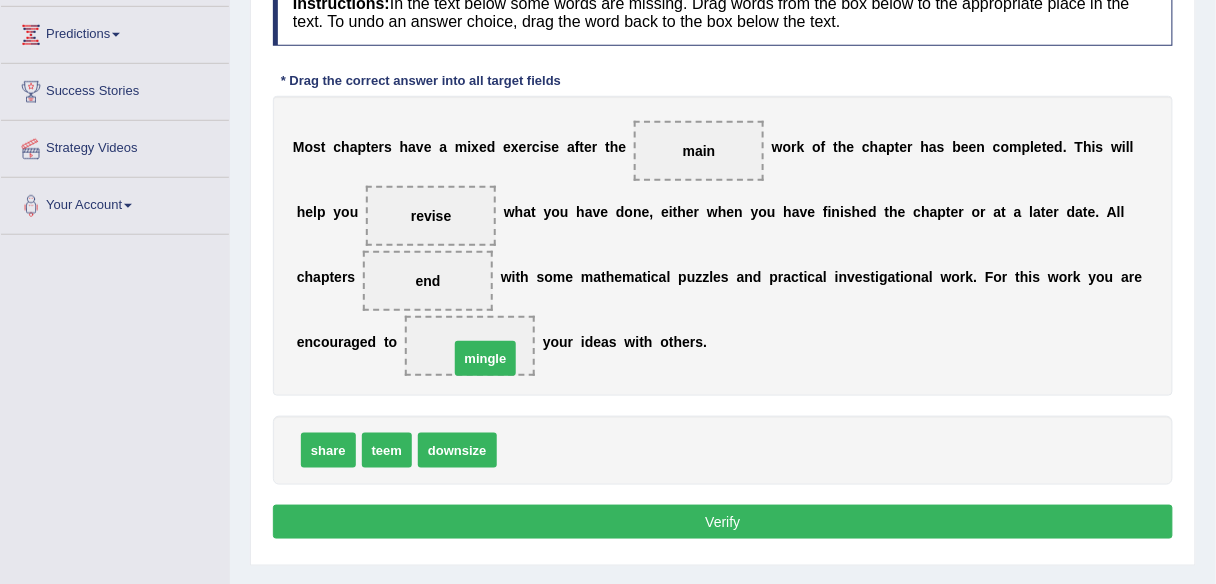 drag, startPoint x: 517, startPoint y: 444, endPoint x: 469, endPoint y: 352, distance: 103.768974 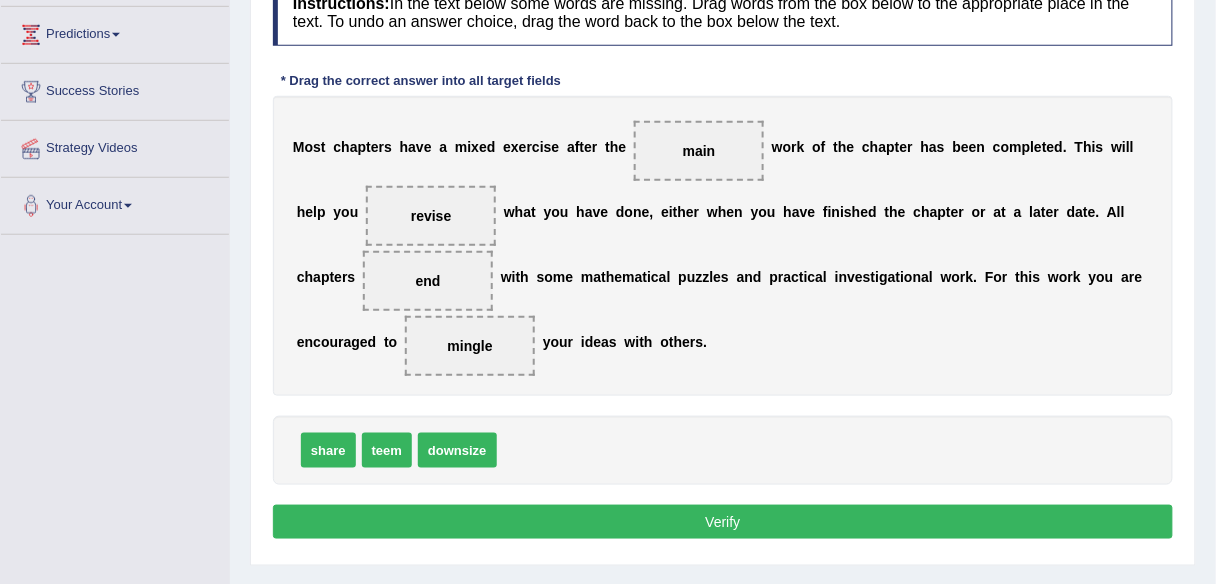 click on "Verify" at bounding box center (723, 522) 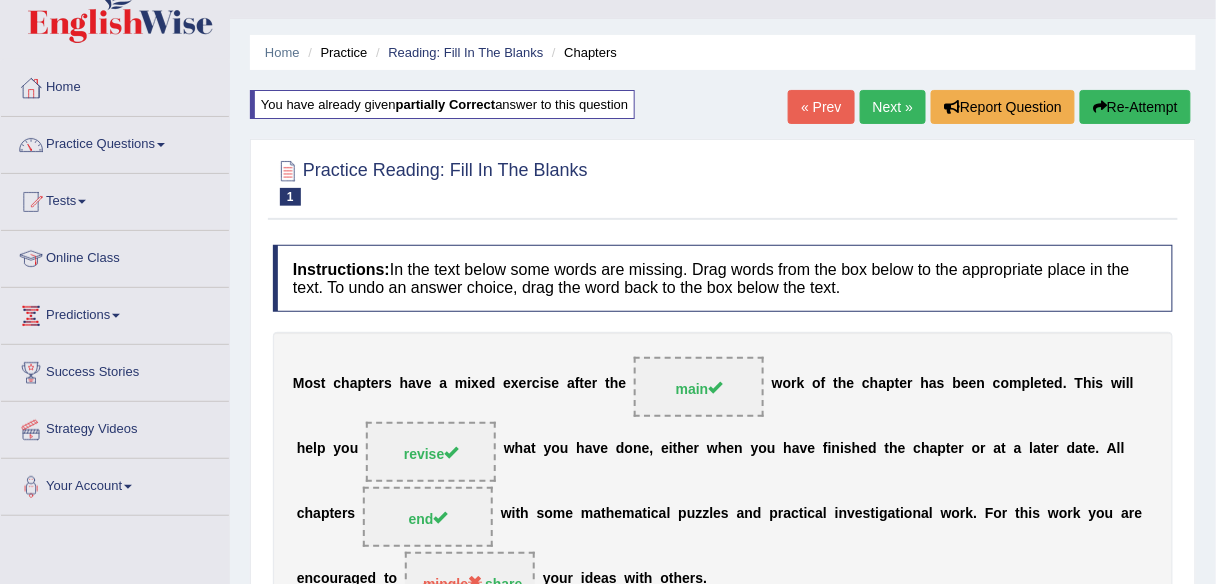 scroll, scrollTop: 0, scrollLeft: 0, axis: both 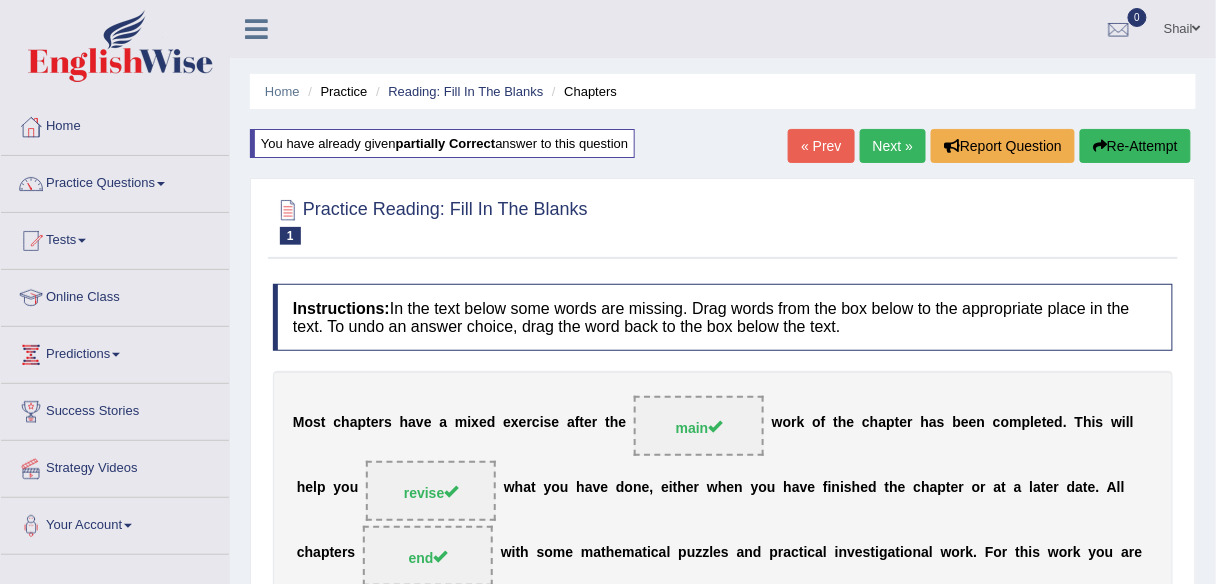 click on "Next »" at bounding box center [893, 146] 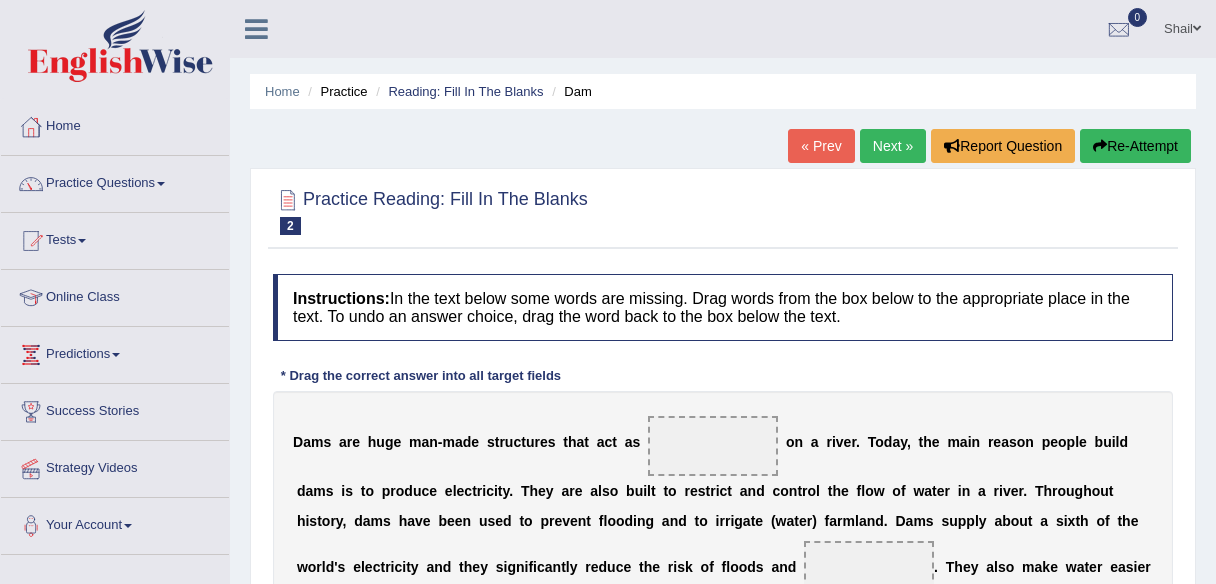 scroll, scrollTop: 160, scrollLeft: 0, axis: vertical 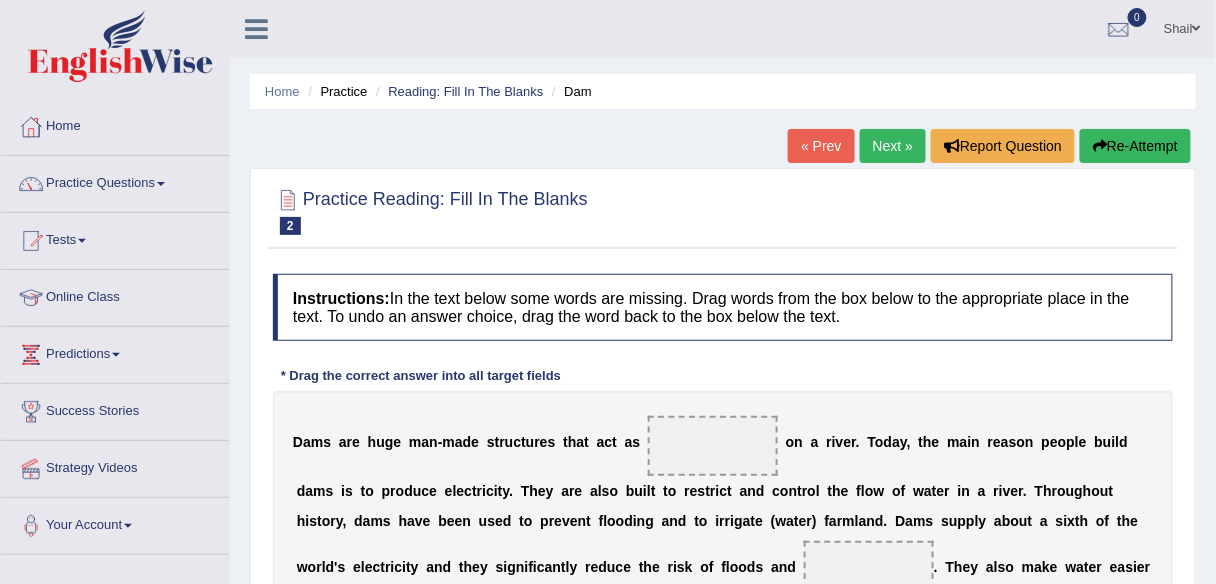 click on "Next »" at bounding box center (893, 146) 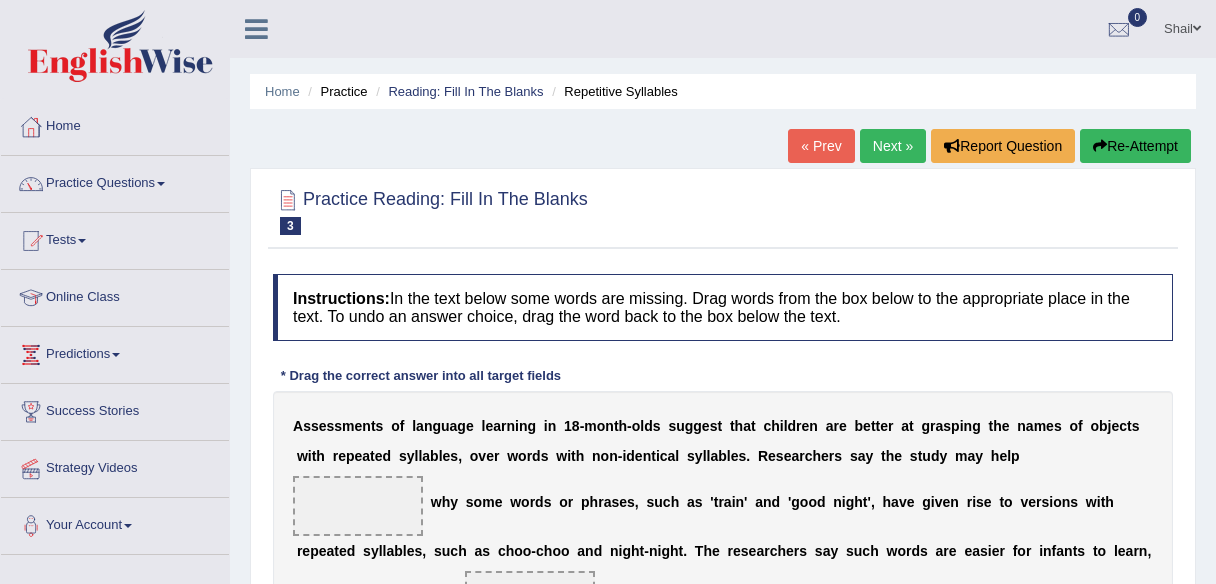 scroll, scrollTop: 0, scrollLeft: 0, axis: both 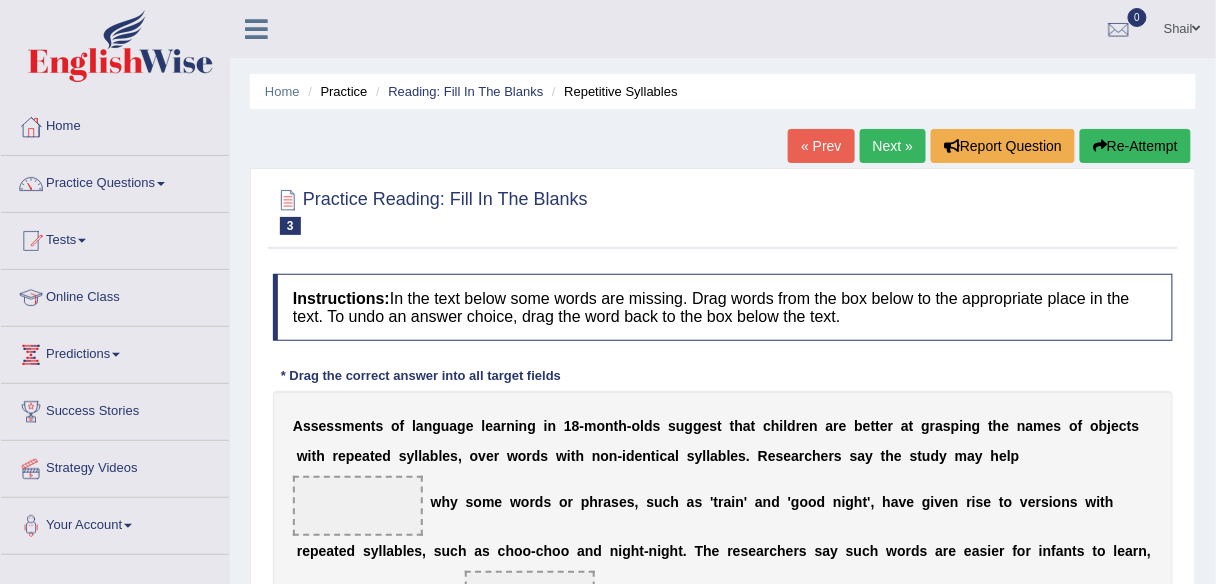 click on "Next »" at bounding box center (893, 146) 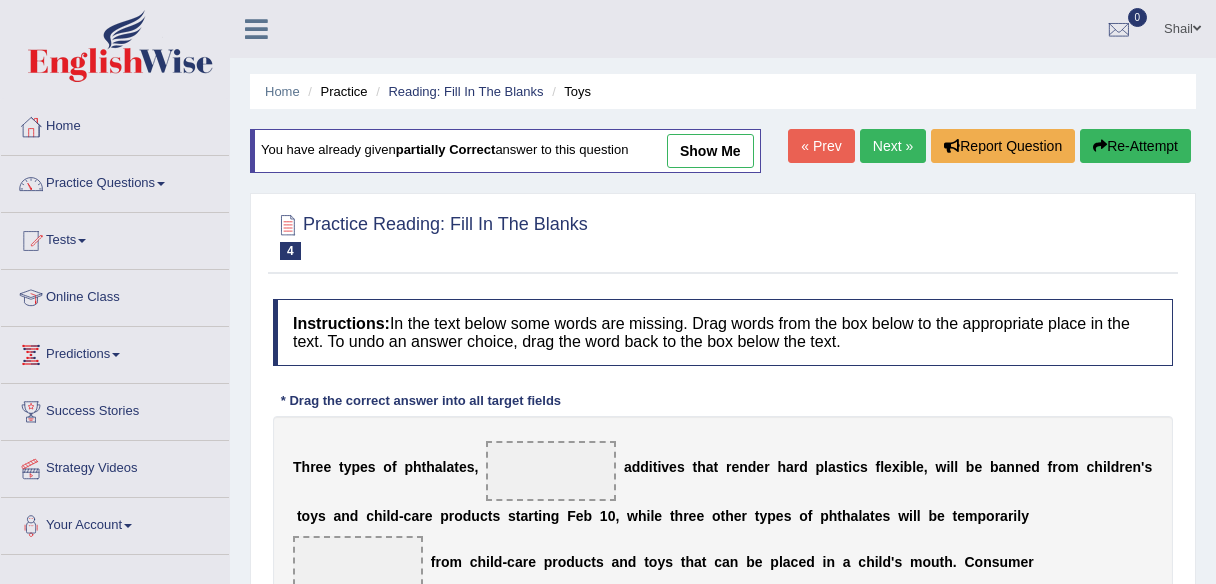 scroll, scrollTop: 320, scrollLeft: 0, axis: vertical 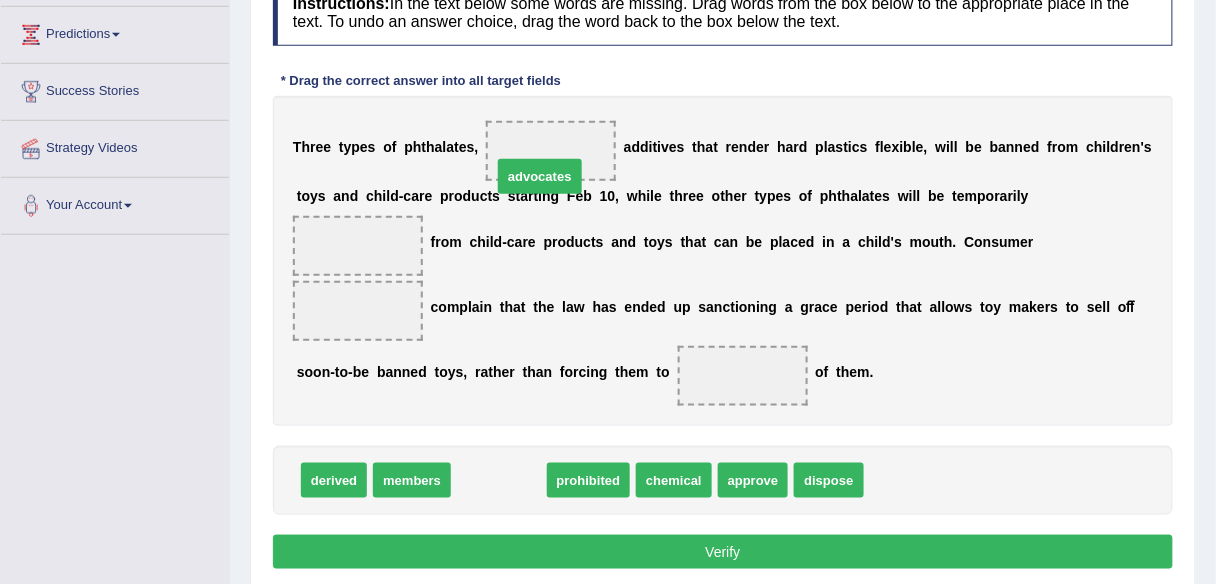 drag, startPoint x: 504, startPoint y: 477, endPoint x: 546, endPoint y: 171, distance: 308.8689 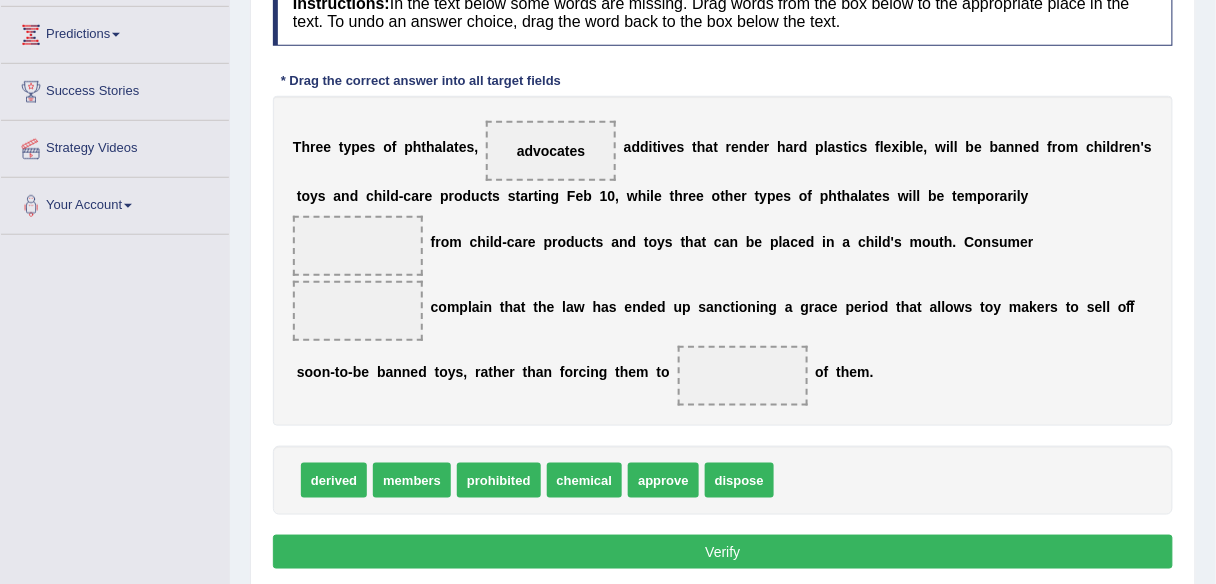 drag, startPoint x: 540, startPoint y: 482, endPoint x: 525, endPoint y: 462, distance: 25 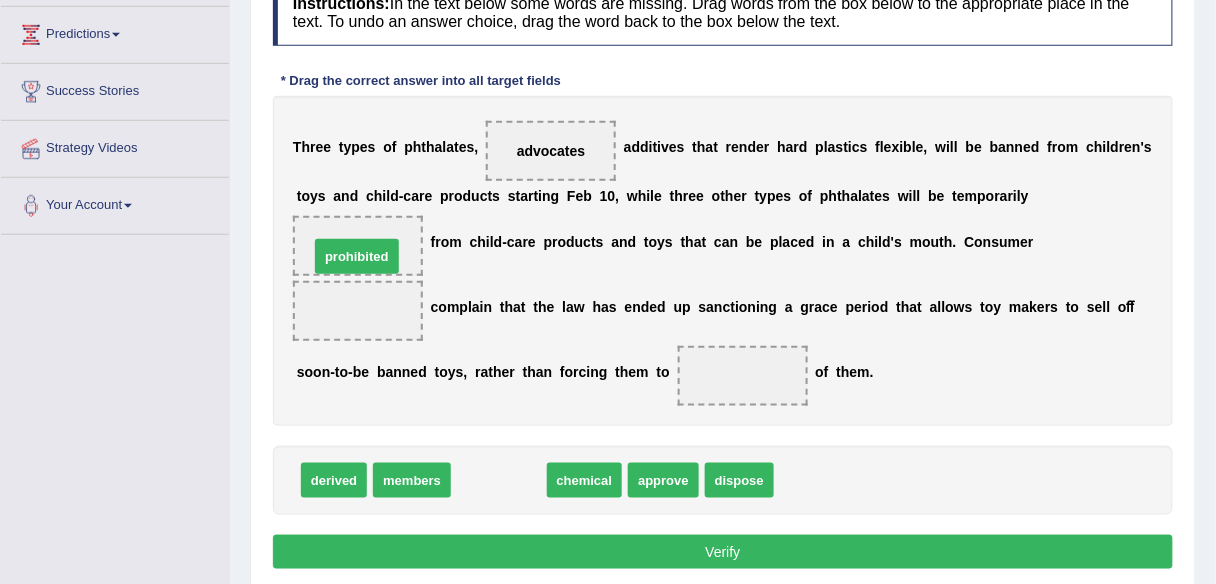 drag, startPoint x: 515, startPoint y: 480, endPoint x: 376, endPoint y: 254, distance: 265.32434 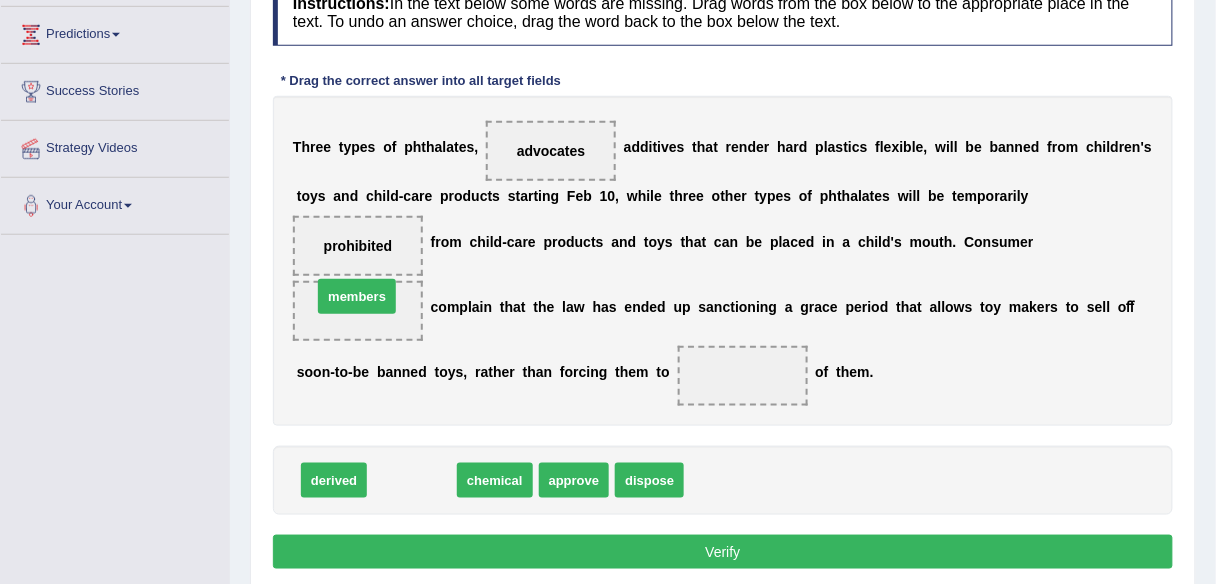 drag, startPoint x: 417, startPoint y: 478, endPoint x: 369, endPoint y: 308, distance: 176.64655 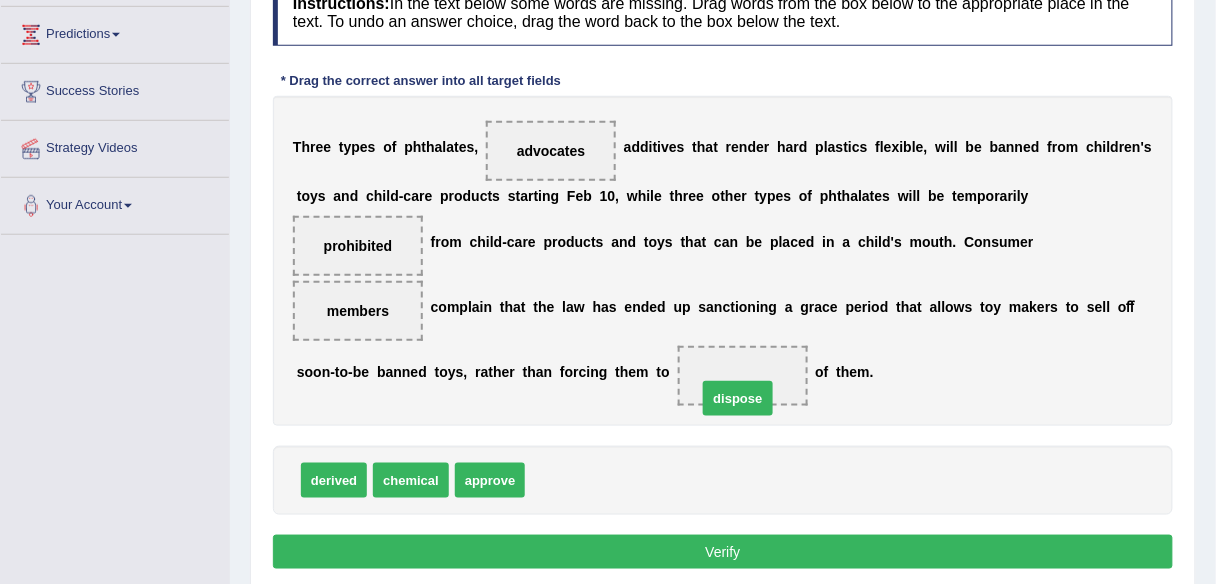 drag, startPoint x: 555, startPoint y: 478, endPoint x: 727, endPoint y: 394, distance: 191.41577 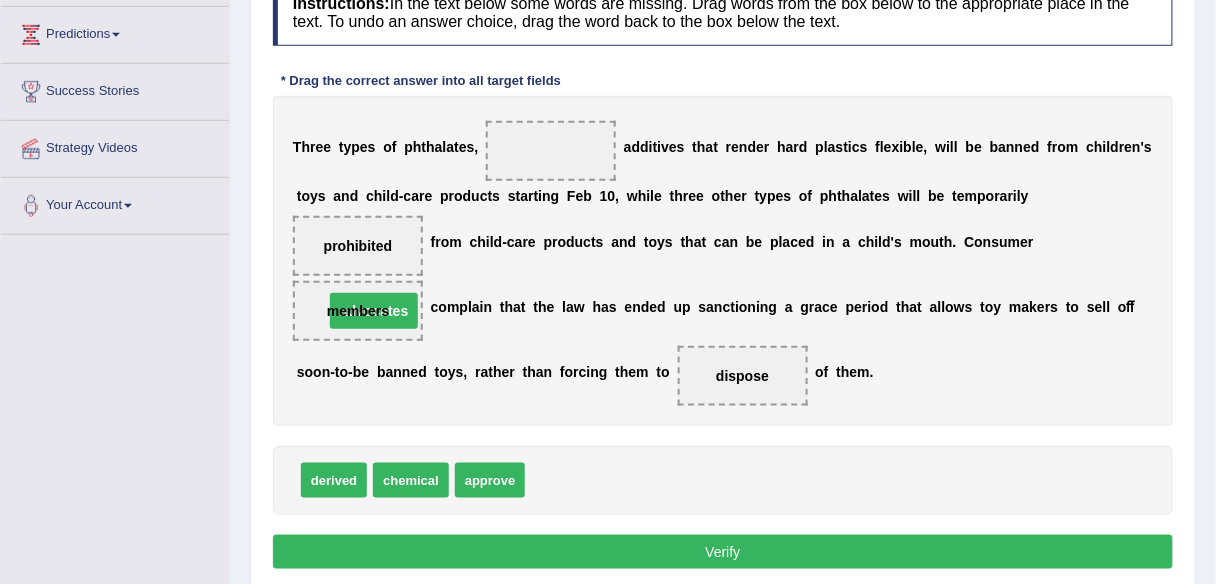 drag, startPoint x: 565, startPoint y: 149, endPoint x: 388, endPoint y: 309, distance: 238.59799 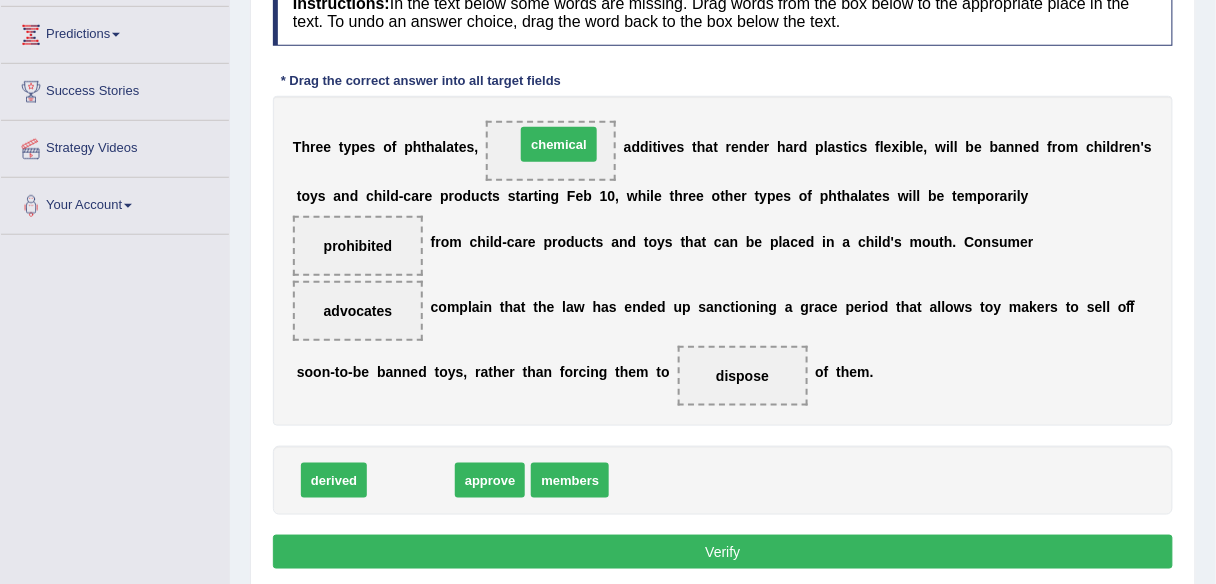 drag, startPoint x: 416, startPoint y: 455, endPoint x: 550, endPoint y: 151, distance: 332.2228 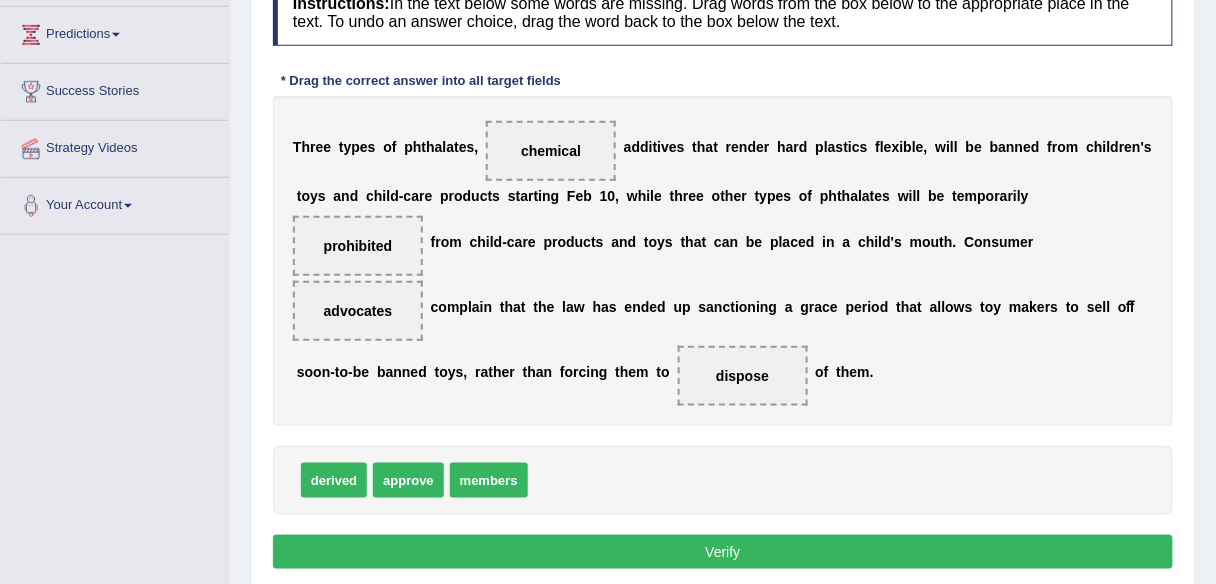 click on "Verify" at bounding box center (723, 552) 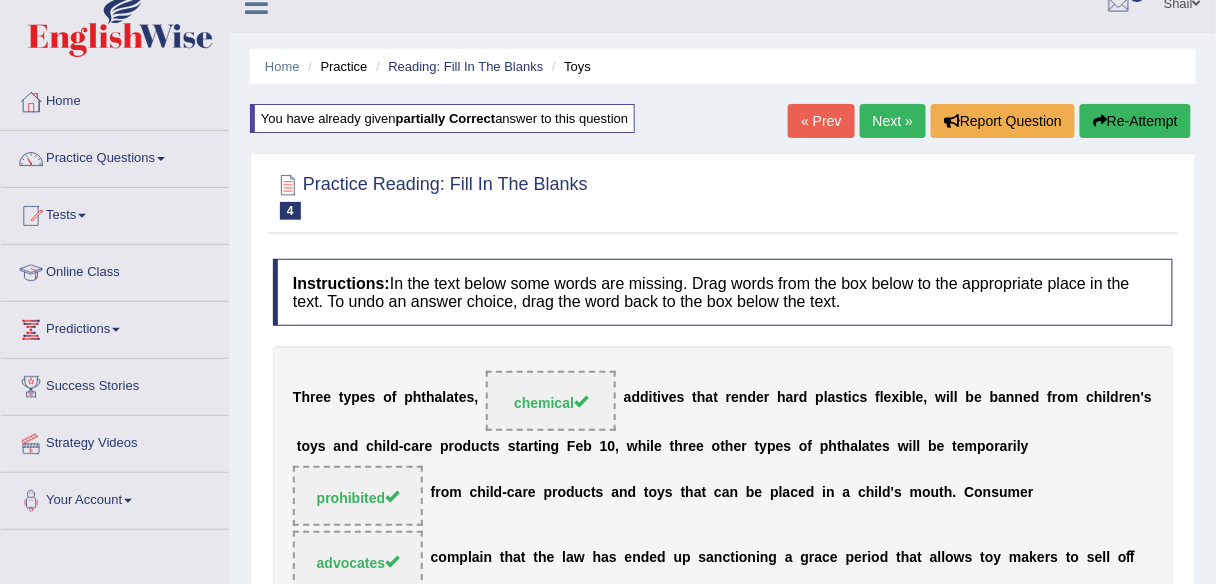 scroll, scrollTop: 0, scrollLeft: 0, axis: both 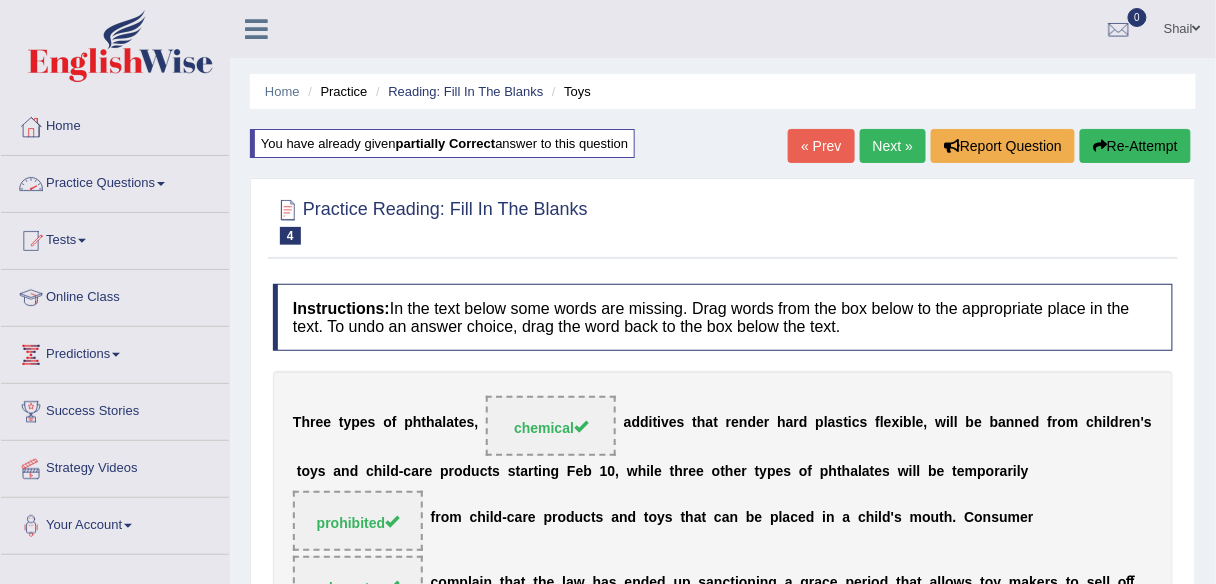 click on "Practice Questions" at bounding box center [115, 181] 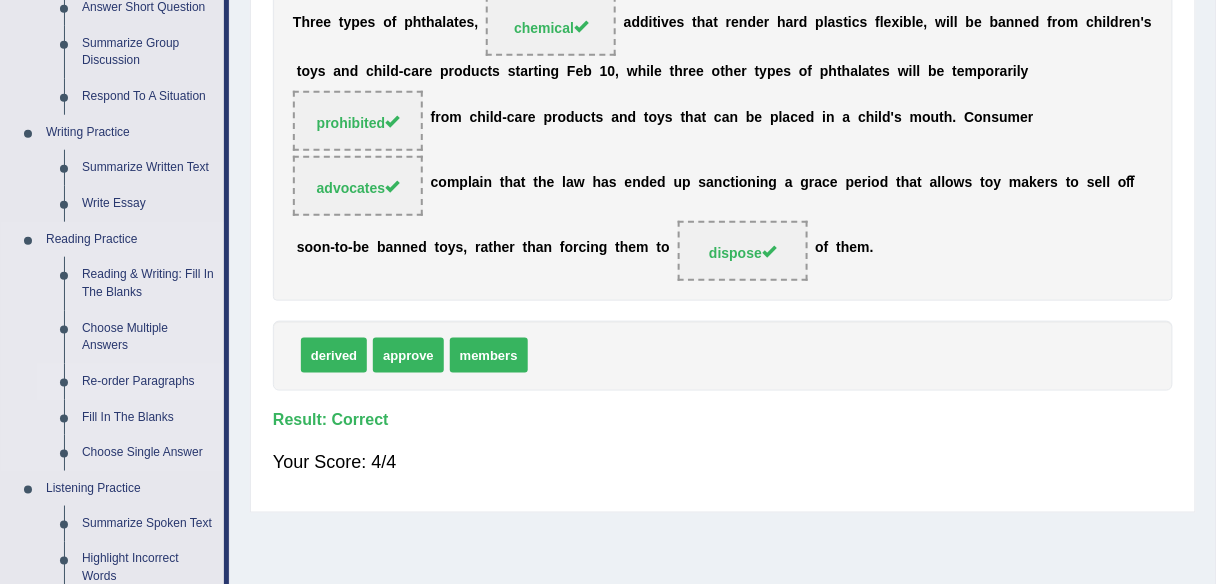 click on "Re-order Paragraphs" at bounding box center [148, 382] 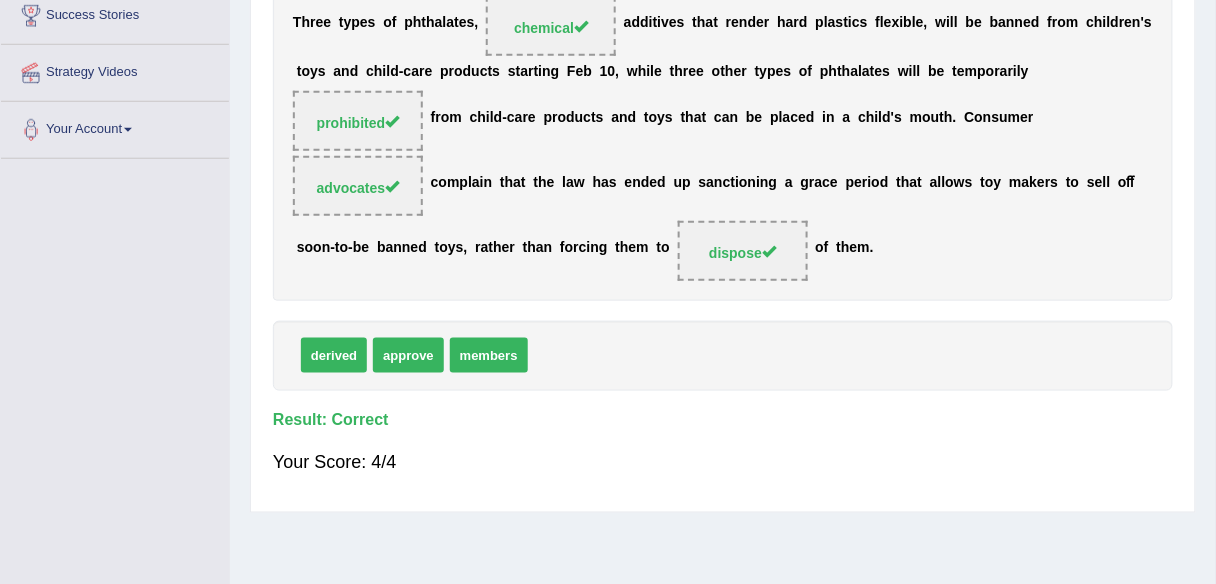 scroll, scrollTop: 424, scrollLeft: 0, axis: vertical 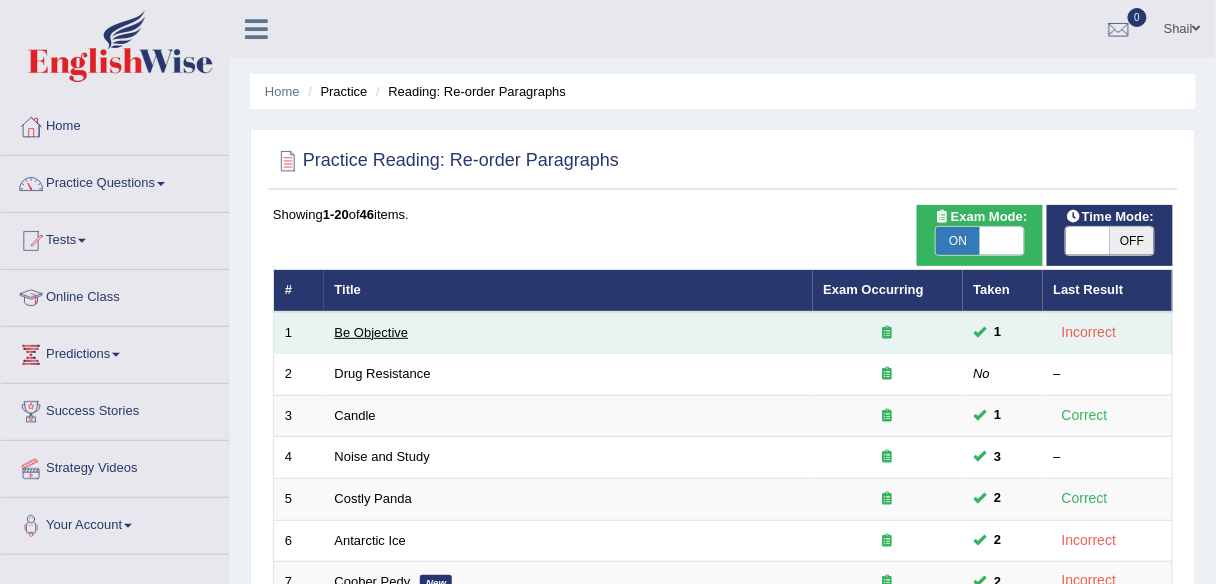 click on "Be Objective" at bounding box center [372, 332] 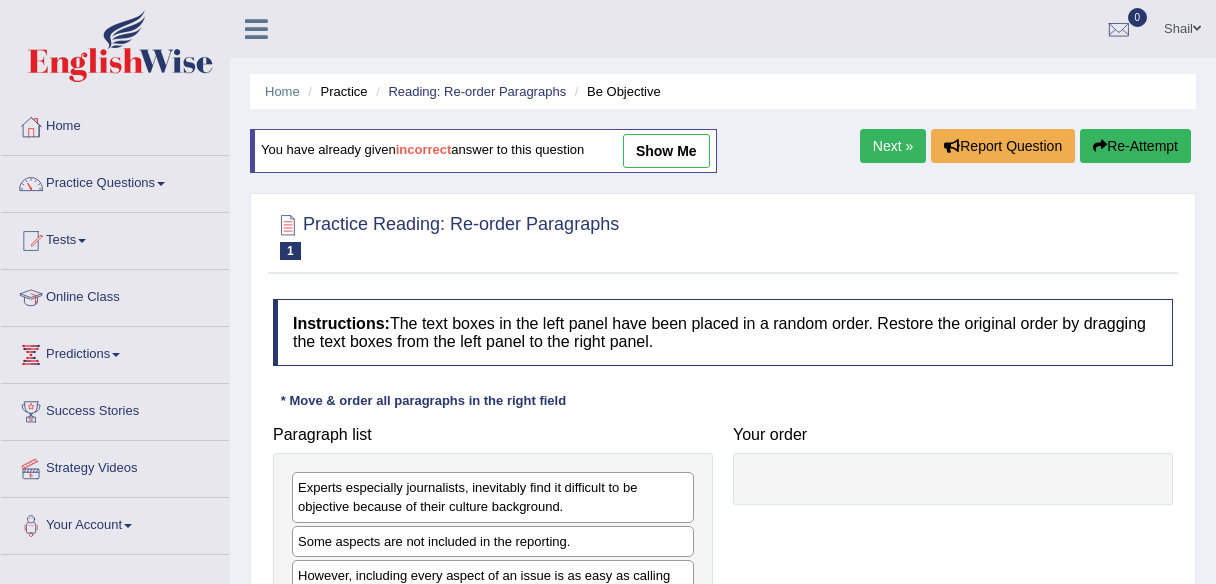 scroll, scrollTop: 160, scrollLeft: 0, axis: vertical 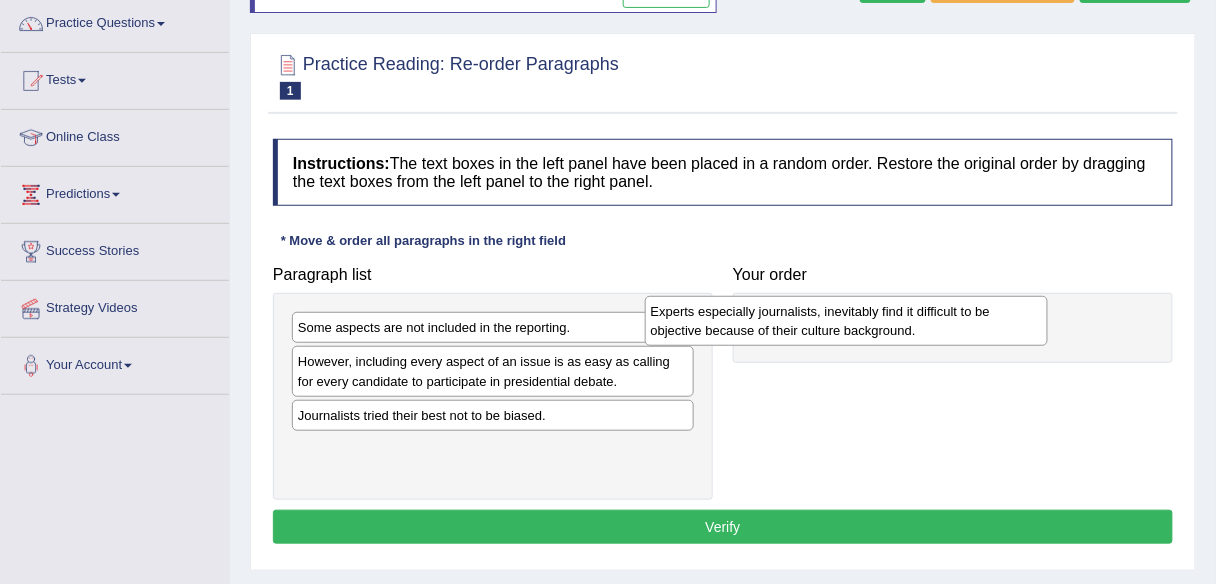 drag, startPoint x: 420, startPoint y: 341, endPoint x: 794, endPoint y: 325, distance: 374.3421 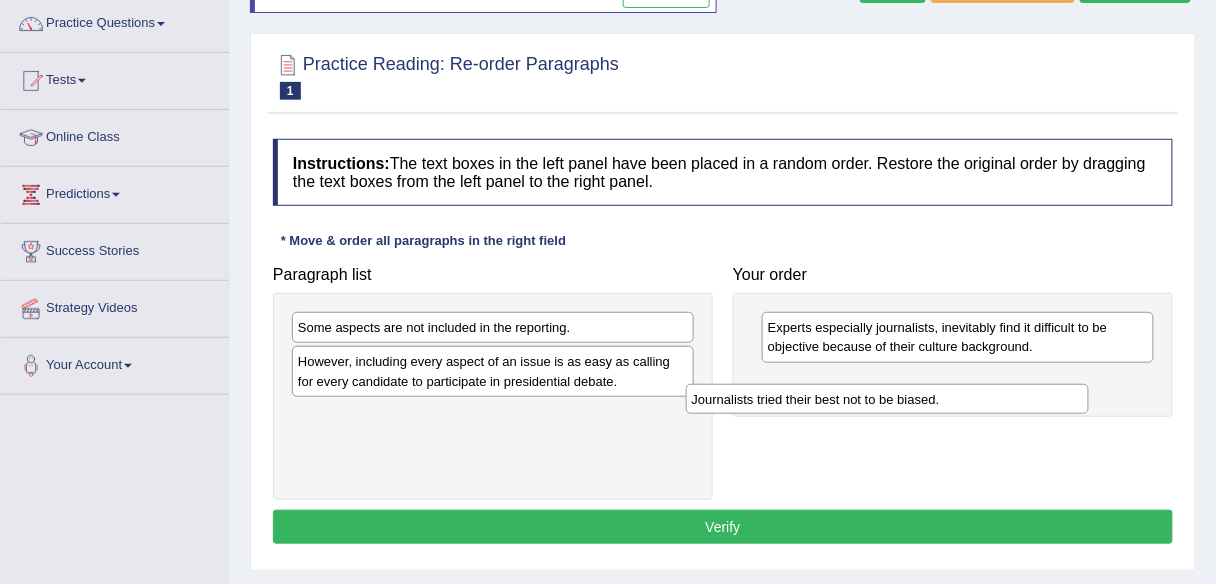 drag, startPoint x: 387, startPoint y: 412, endPoint x: 805, endPoint y: 393, distance: 418.4316 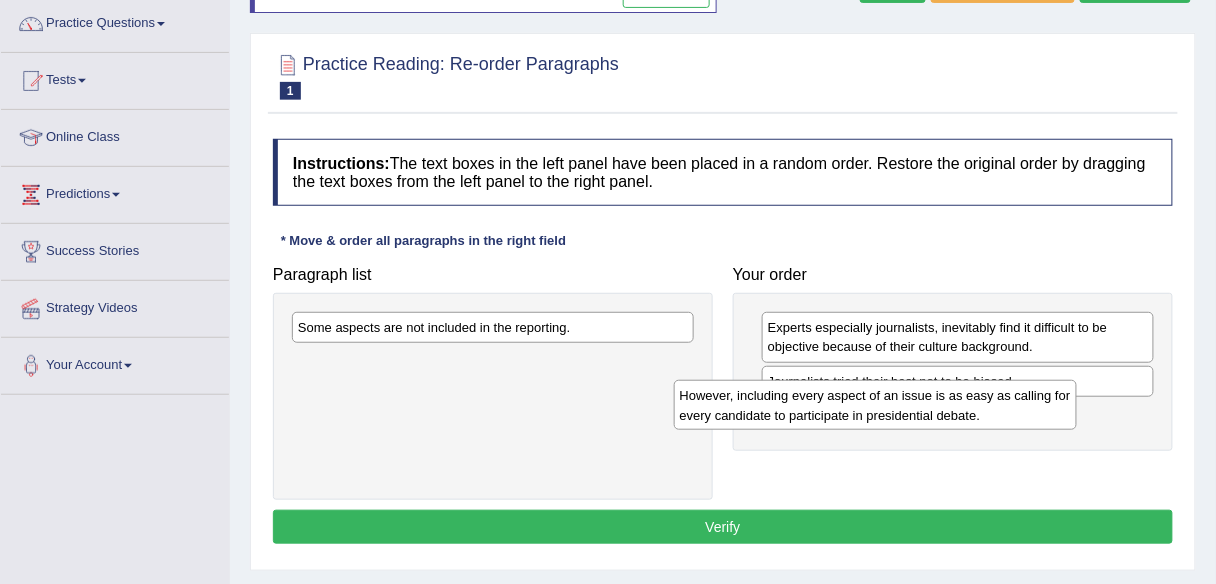 drag, startPoint x: 597, startPoint y: 370, endPoint x: 979, endPoint y: 405, distance: 383.60007 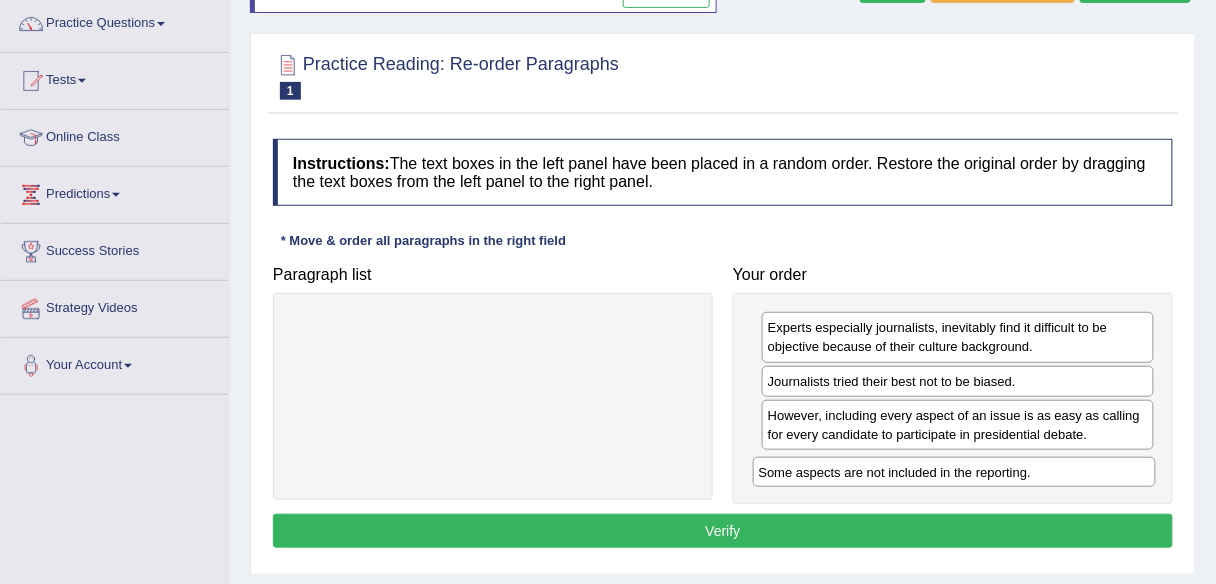 drag, startPoint x: 409, startPoint y: 356, endPoint x: 823, endPoint y: 464, distance: 427.8551 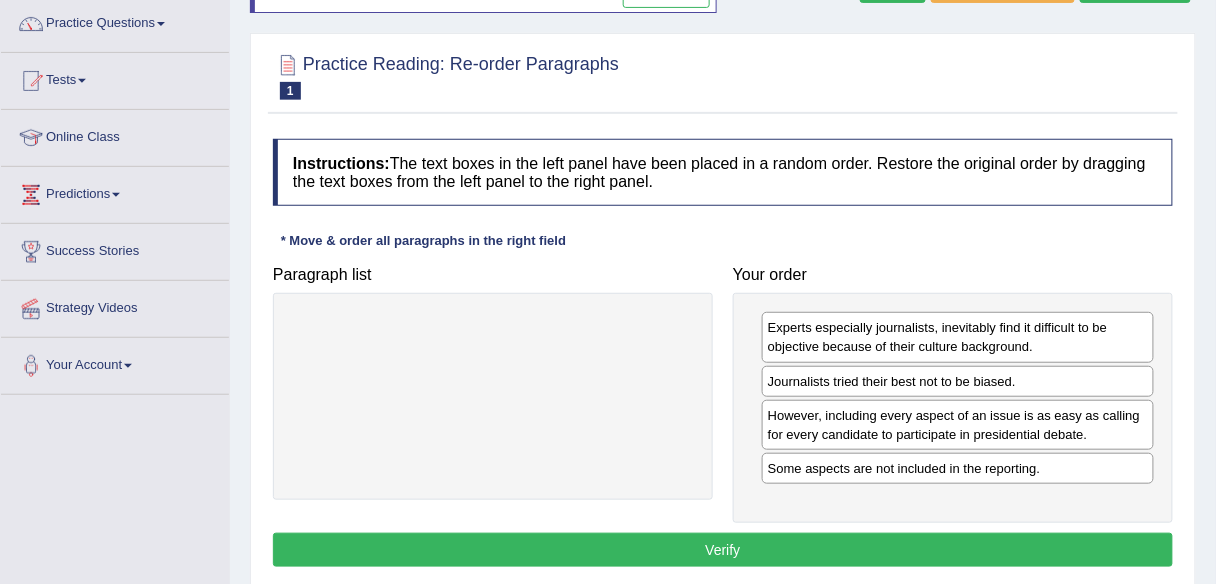 click on "Verify" at bounding box center (723, 550) 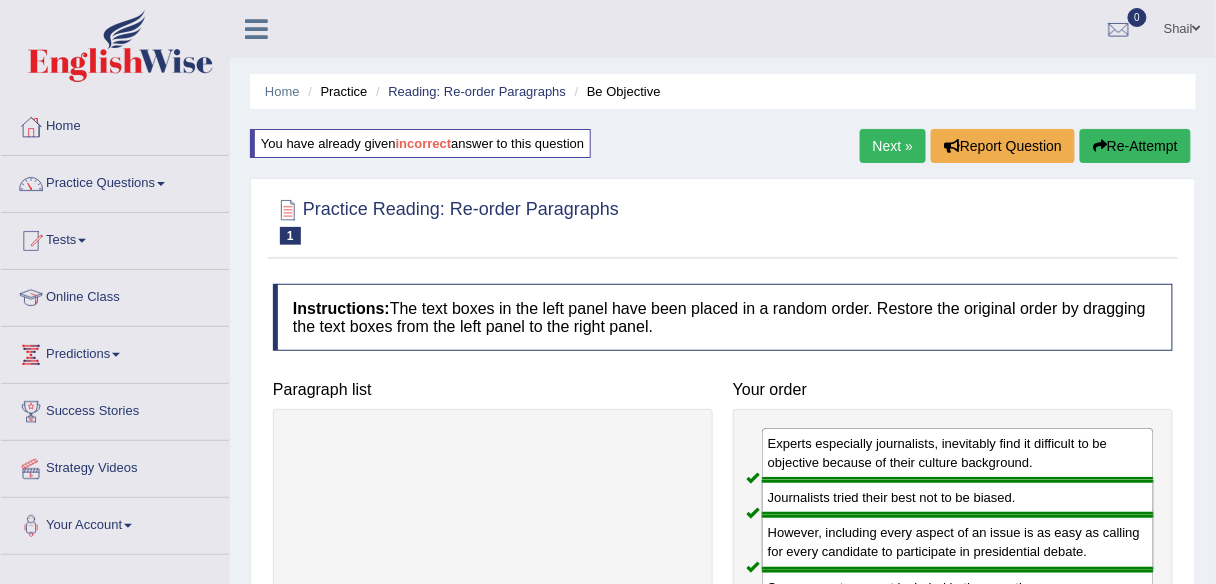 scroll, scrollTop: 0, scrollLeft: 0, axis: both 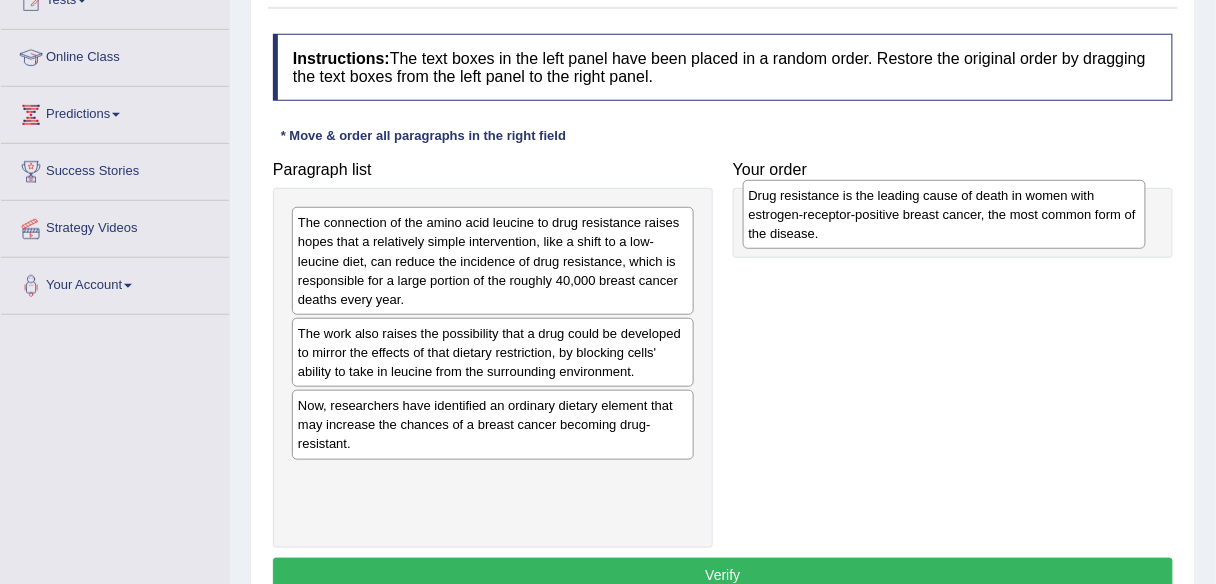 drag, startPoint x: 439, startPoint y: 345, endPoint x: 890, endPoint y: 208, distance: 471.34912 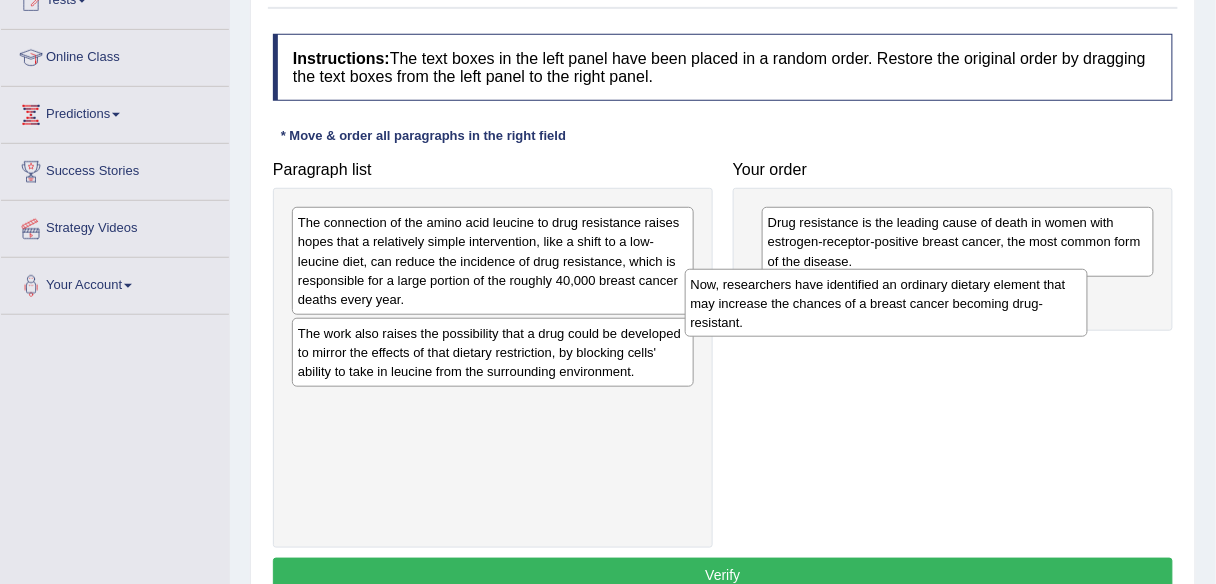 drag, startPoint x: 584, startPoint y: 436, endPoint x: 971, endPoint y: 316, distance: 405.17773 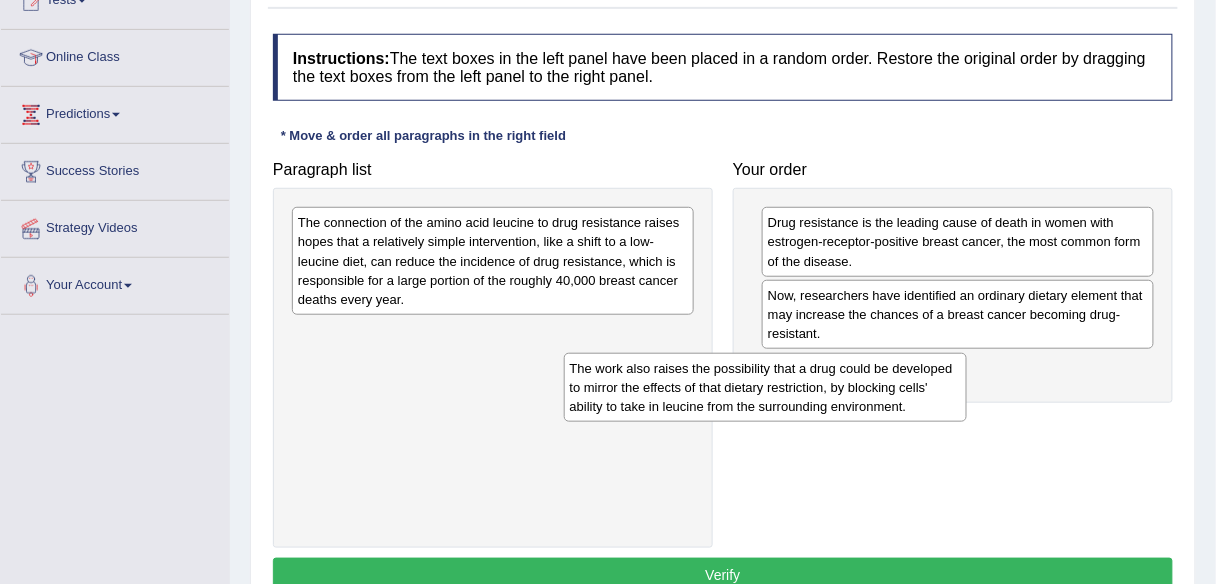 drag, startPoint x: 568, startPoint y: 348, endPoint x: 899, endPoint y: 384, distance: 332.95193 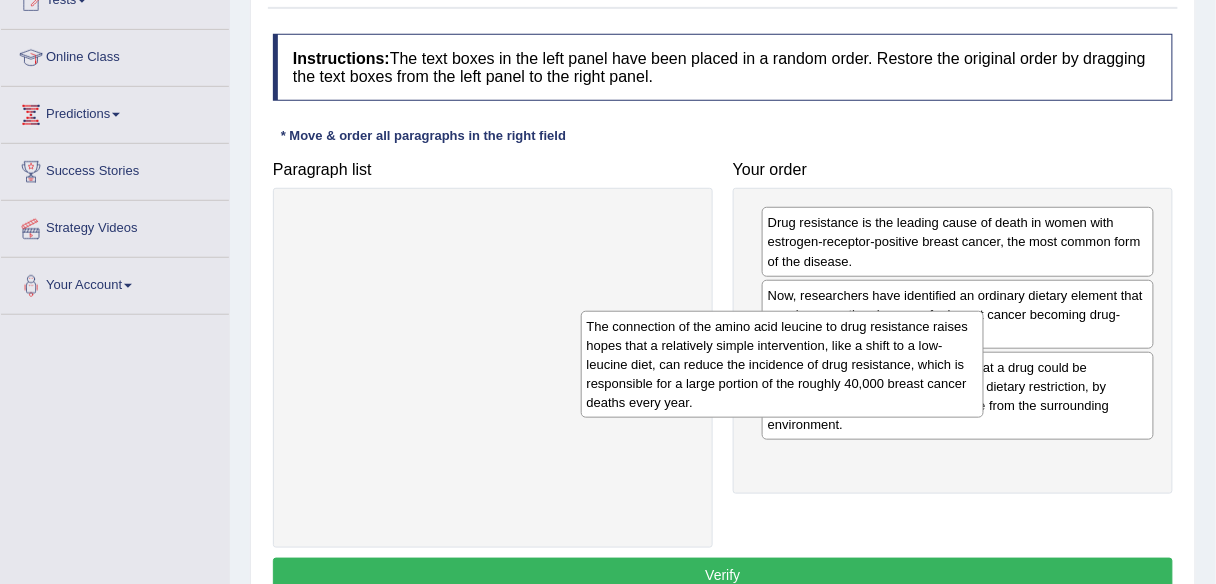drag, startPoint x: 528, startPoint y: 285, endPoint x: 937, endPoint y: 409, distance: 427.3839 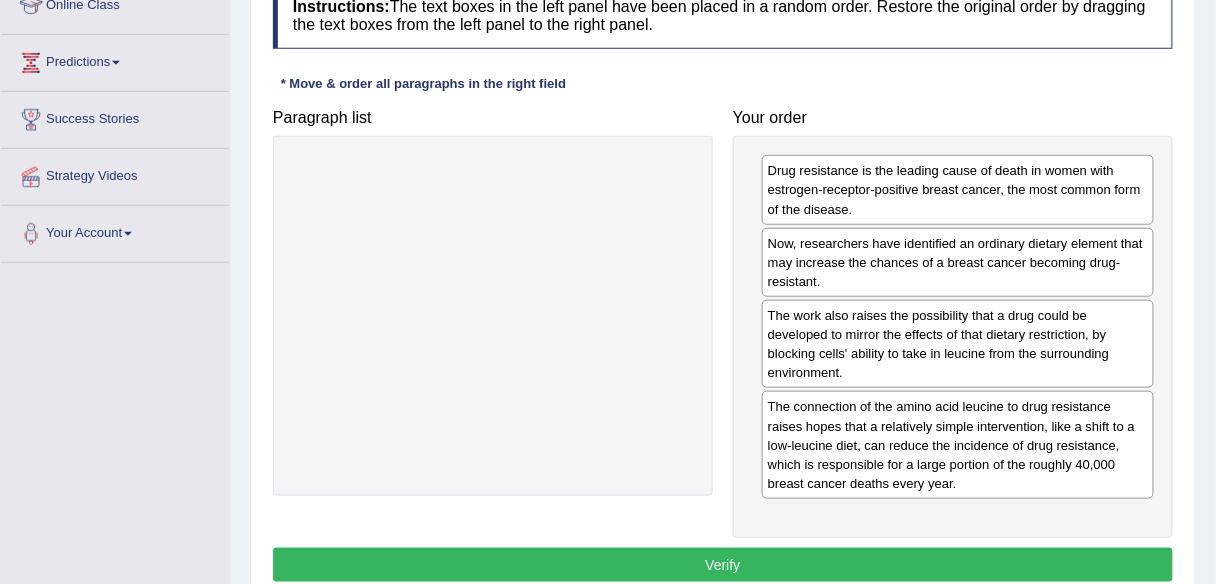 scroll, scrollTop: 320, scrollLeft: 0, axis: vertical 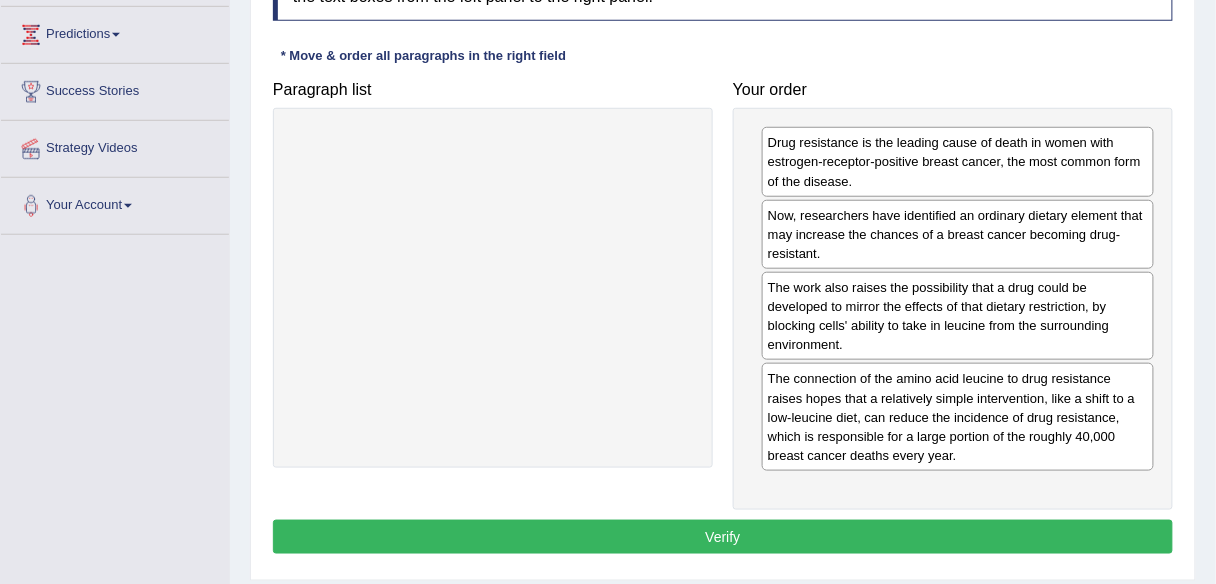 click on "Verify" at bounding box center (723, 537) 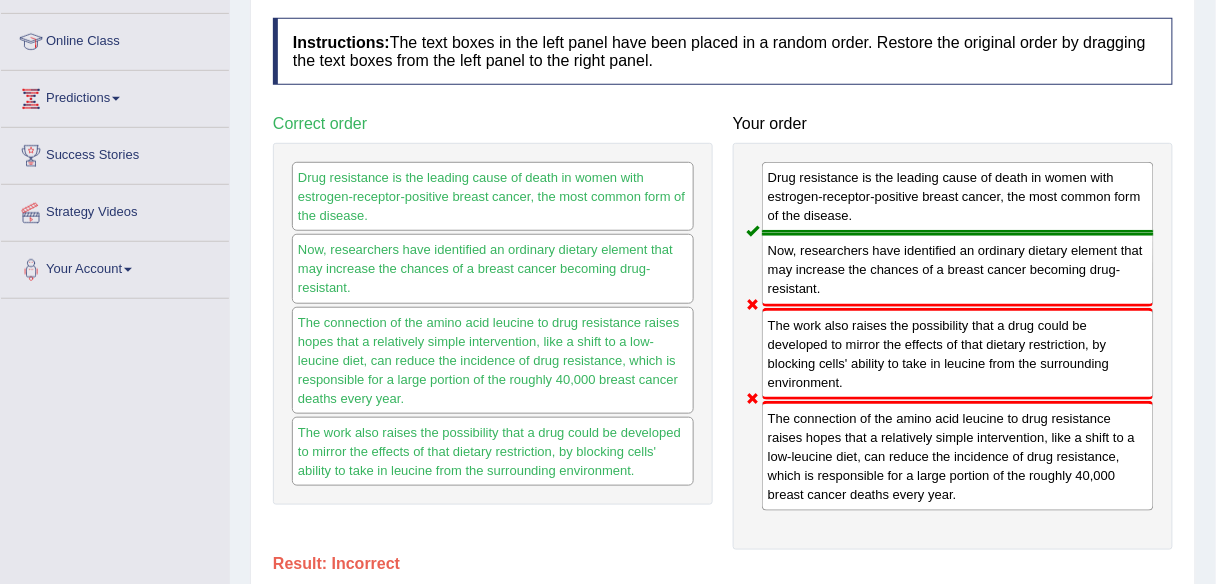 scroll, scrollTop: 80, scrollLeft: 0, axis: vertical 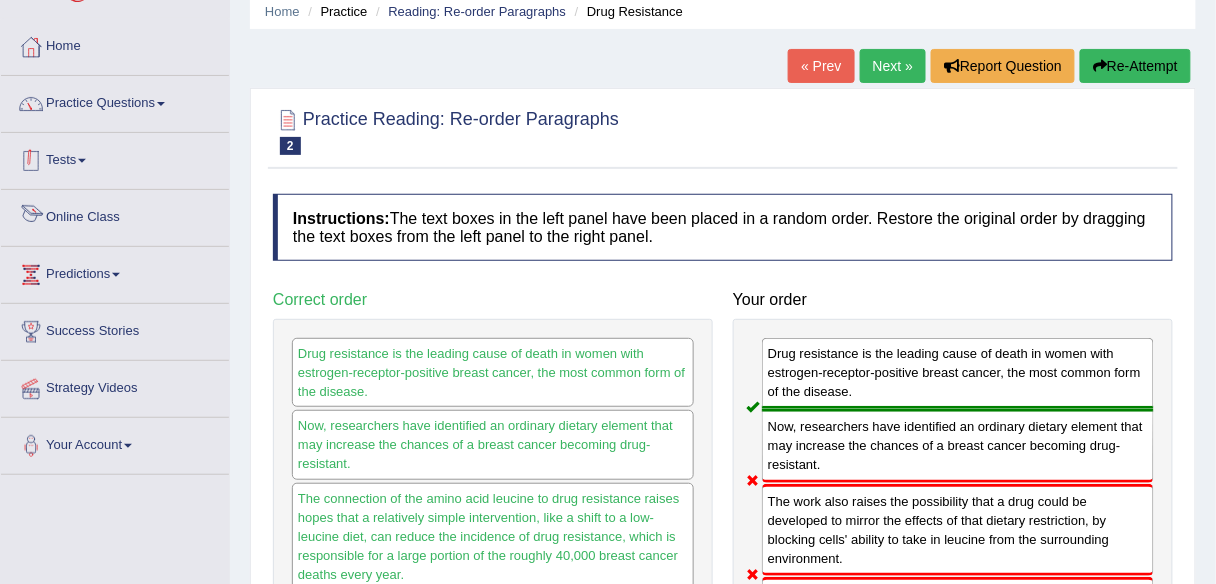 click on "Practice Questions" at bounding box center (115, 101) 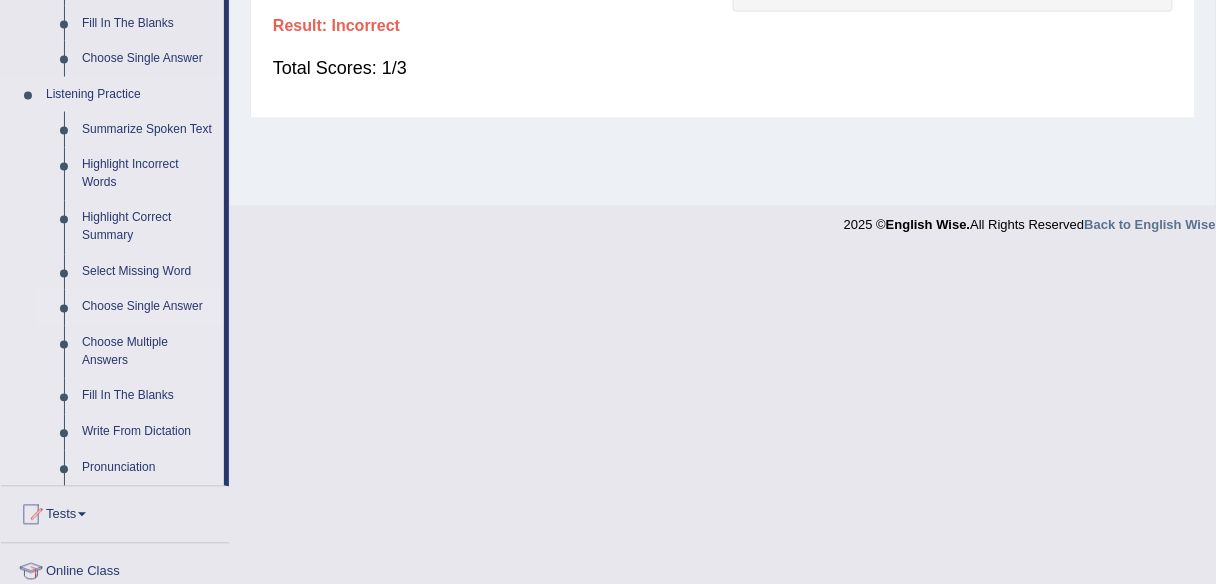 scroll, scrollTop: 800, scrollLeft: 0, axis: vertical 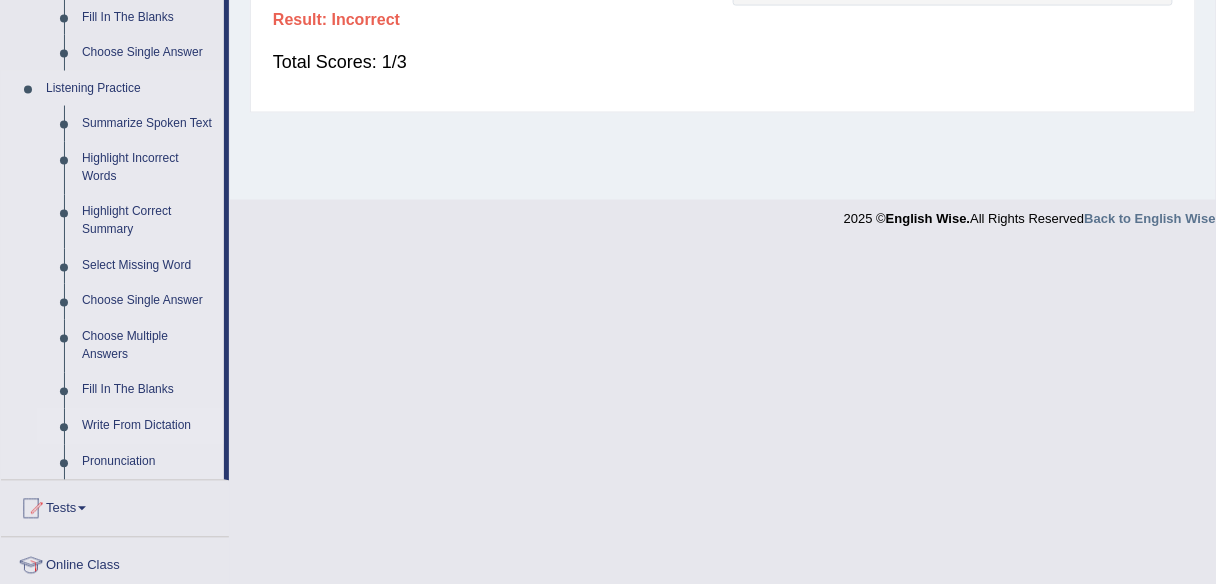 click on "Write From Dictation" at bounding box center (148, 427) 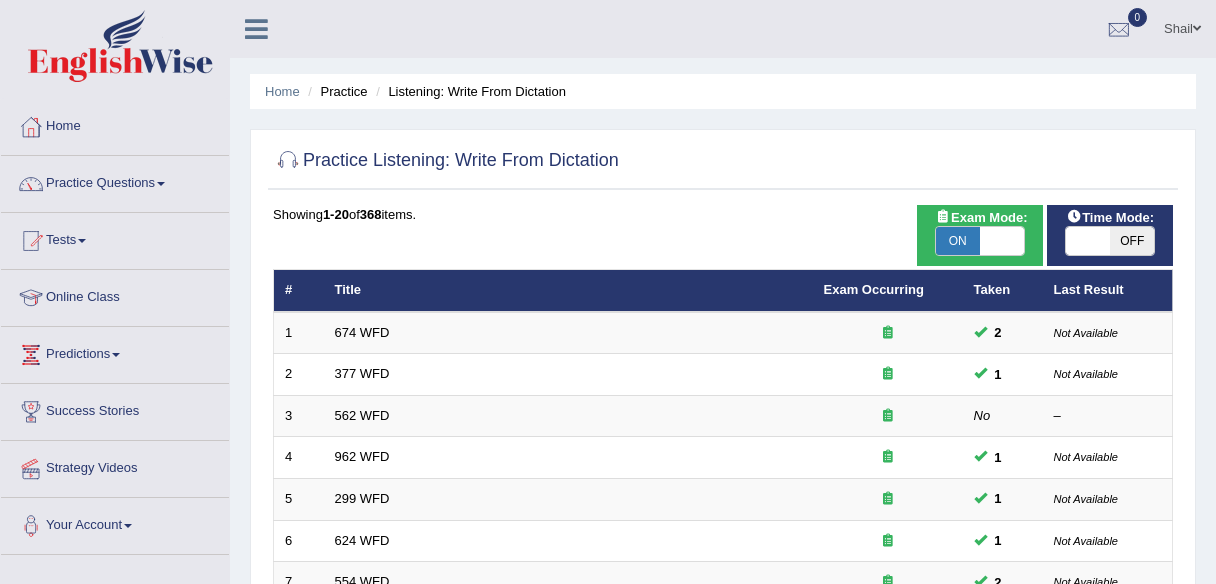 scroll, scrollTop: 600, scrollLeft: 0, axis: vertical 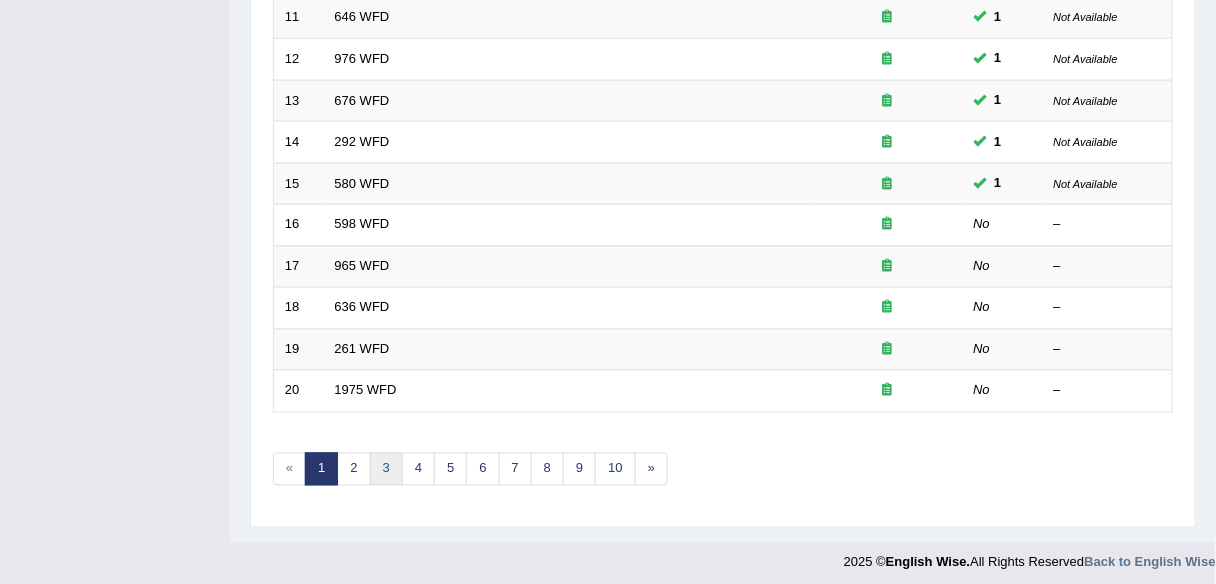 click on "3" at bounding box center (386, 469) 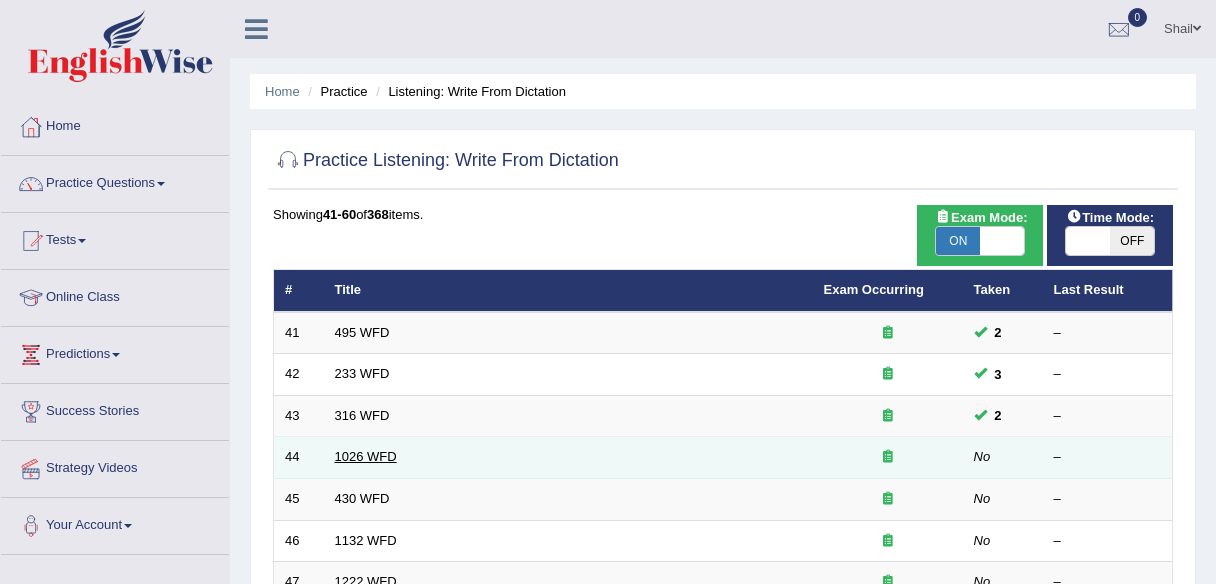 scroll, scrollTop: 0, scrollLeft: 0, axis: both 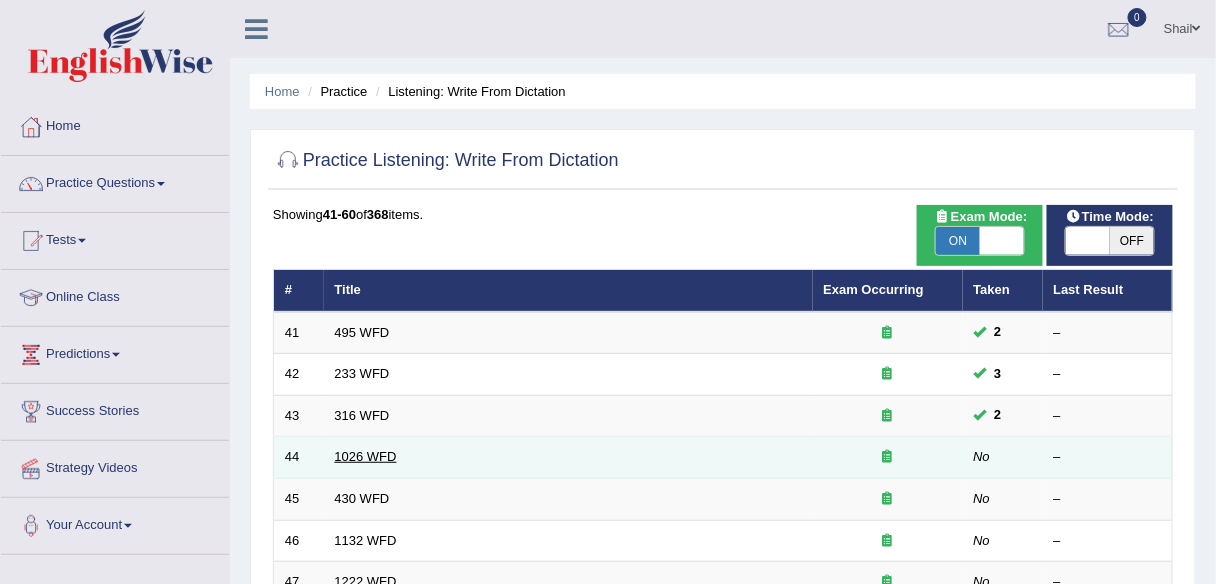 click on "1026 WFD" at bounding box center [366, 456] 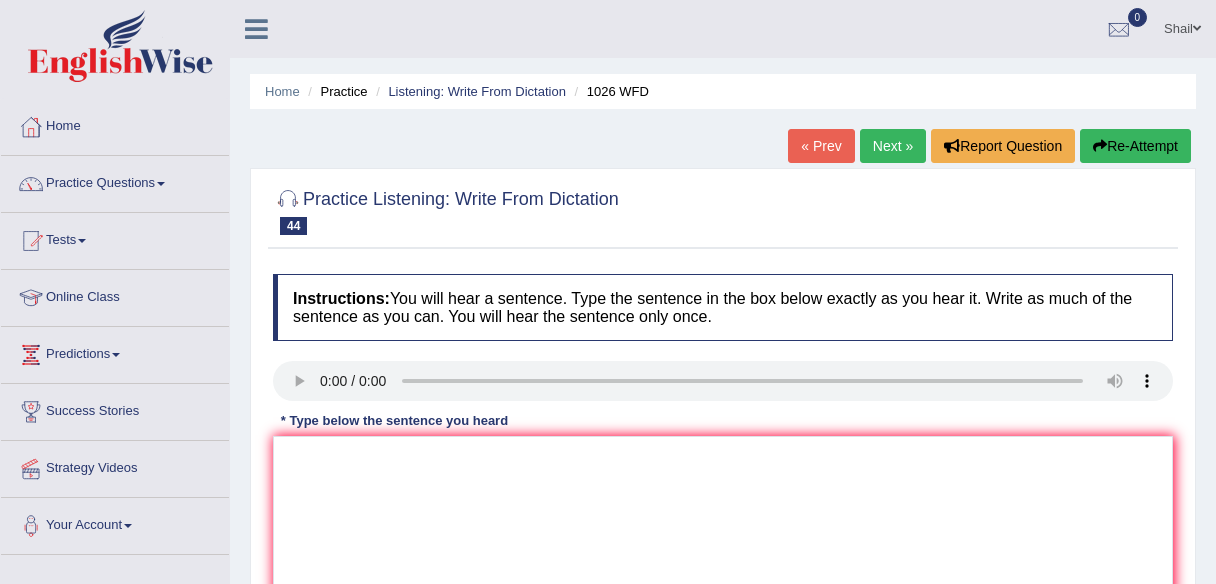 scroll, scrollTop: 160, scrollLeft: 0, axis: vertical 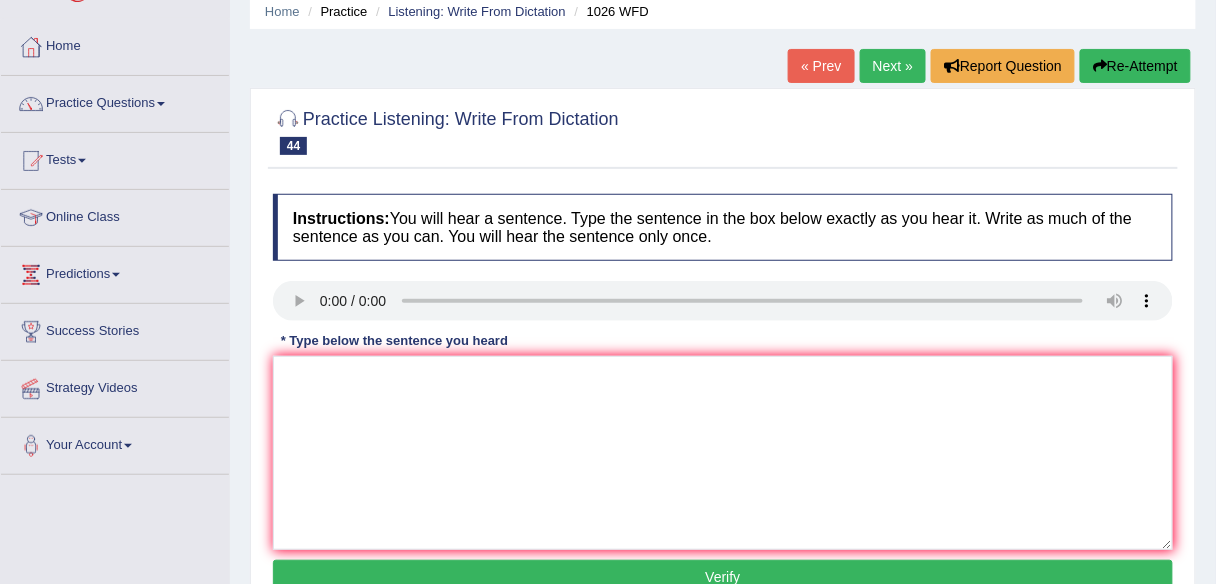 click on "Practice Listening: Write From Dictation
44
1026 WFD
Instructions:  You will hear a sentence. Type the sentence in the box below exactly as you hear it. Write as much of the sentence as you can. You will hear the sentence only once.
Transcript: Football is played throughout all years at the university. * Type below the sentence you heard Accuracy Comparison for Writing Scores:
Red:  Missed Words
Green:  Correct Words
Blue:  Added/Mistyped Words
Accuracy:   Punctuation at the end  You wrote first capital letter A.I. Engine Result:  Processing... Verify" at bounding box center [723, 354] 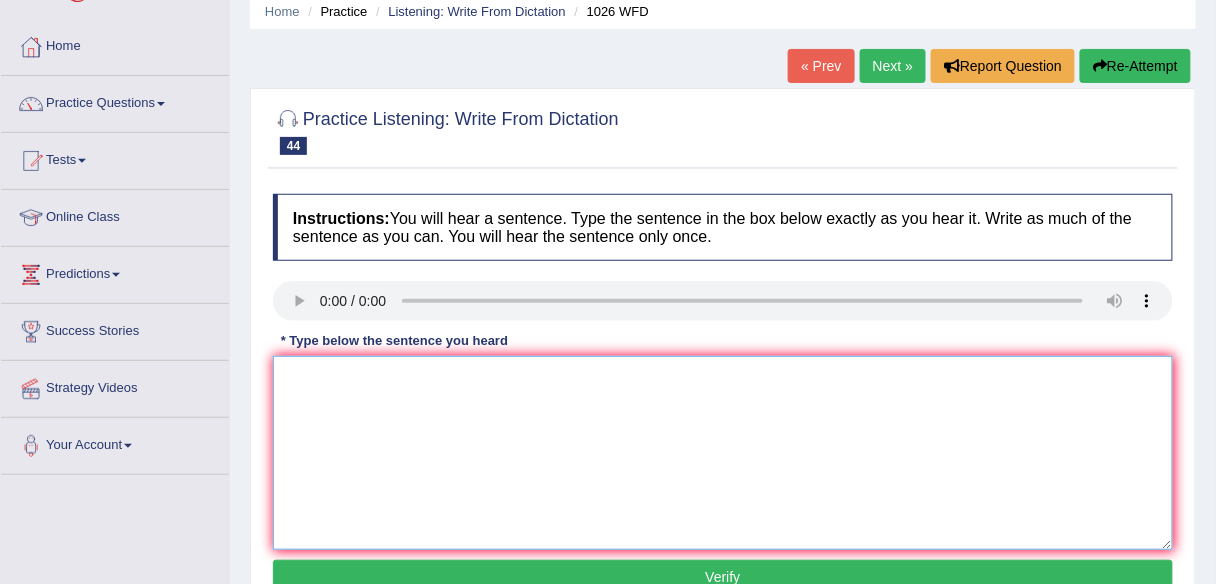 click at bounding box center (723, 453) 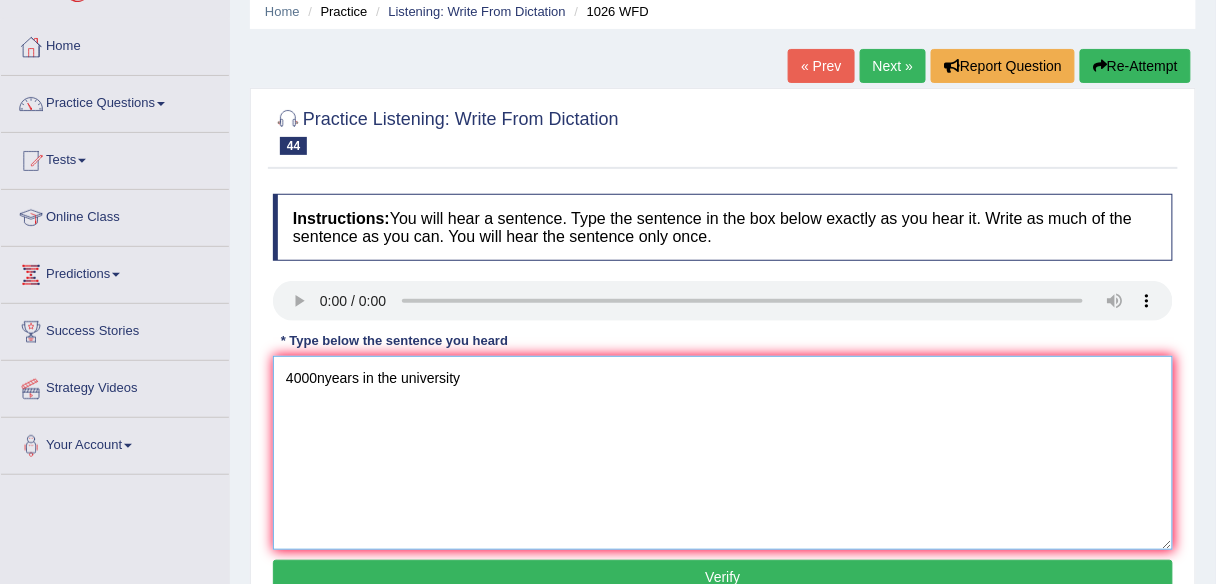 click on "4000nyears in the university" at bounding box center (723, 453) 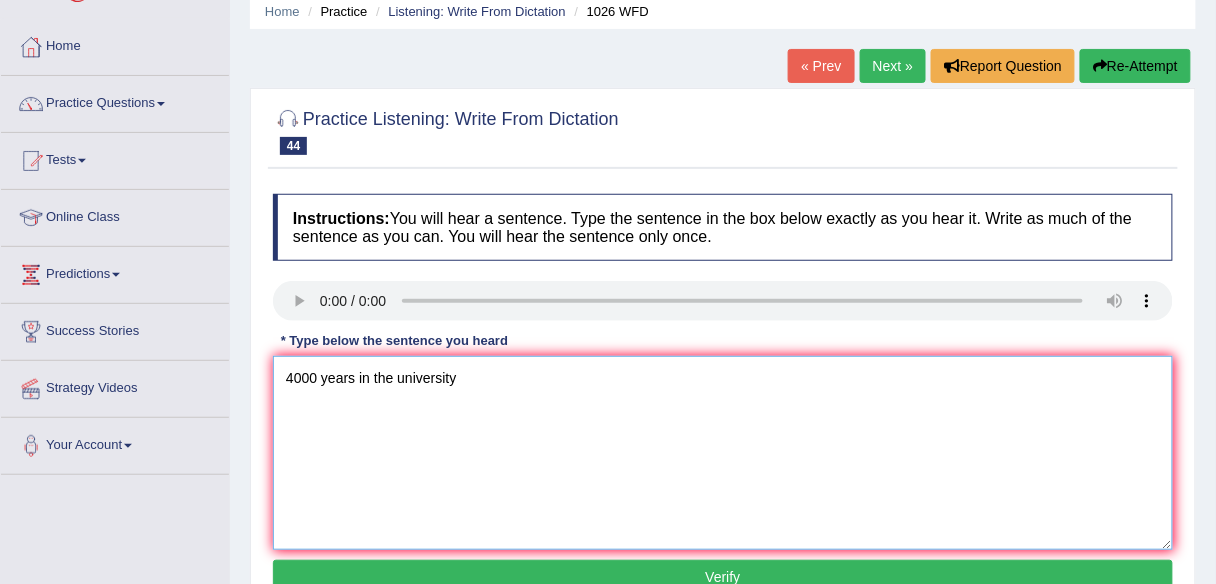 drag, startPoint x: 279, startPoint y: 379, endPoint x: 566, endPoint y: 382, distance: 287.0157 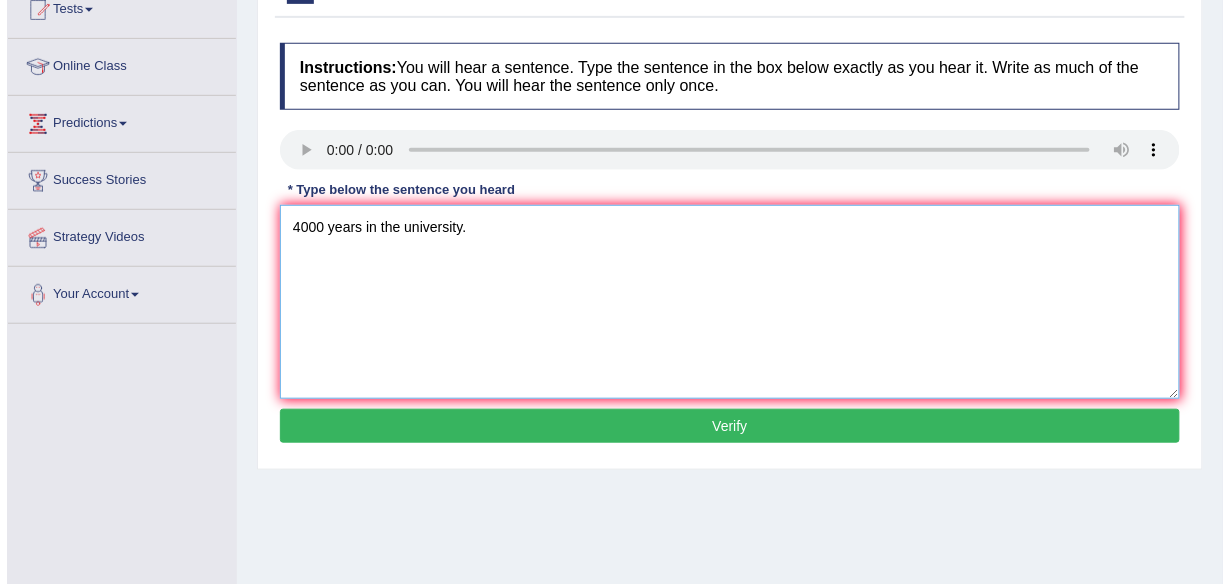 scroll, scrollTop: 240, scrollLeft: 0, axis: vertical 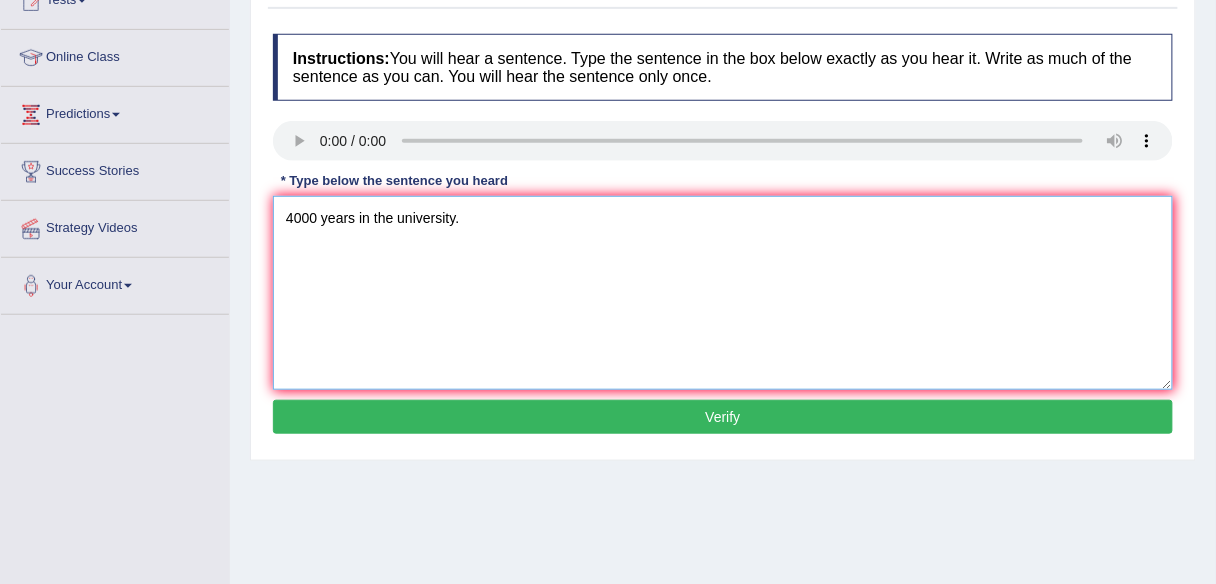 type on "4000 years in the university." 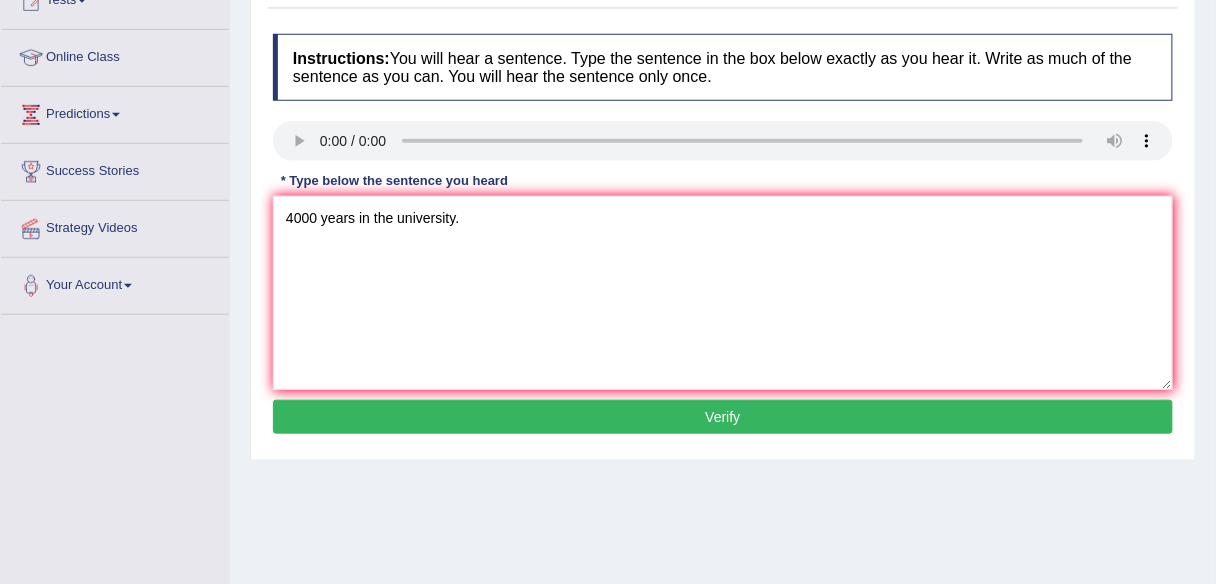 click on "Verify" at bounding box center (723, 417) 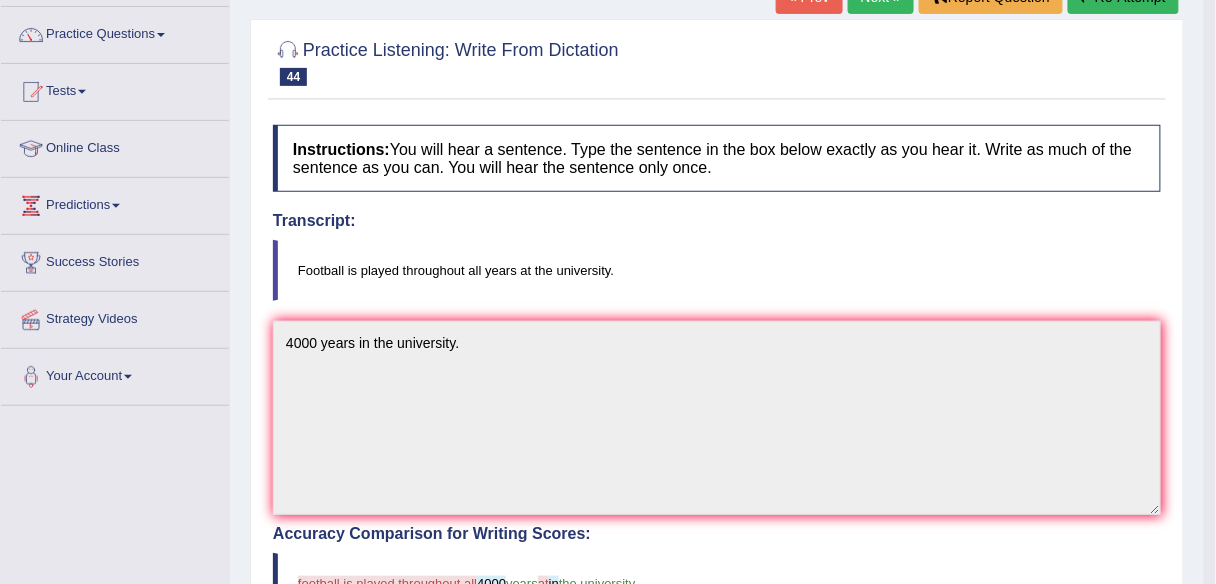 scroll, scrollTop: 0, scrollLeft: 0, axis: both 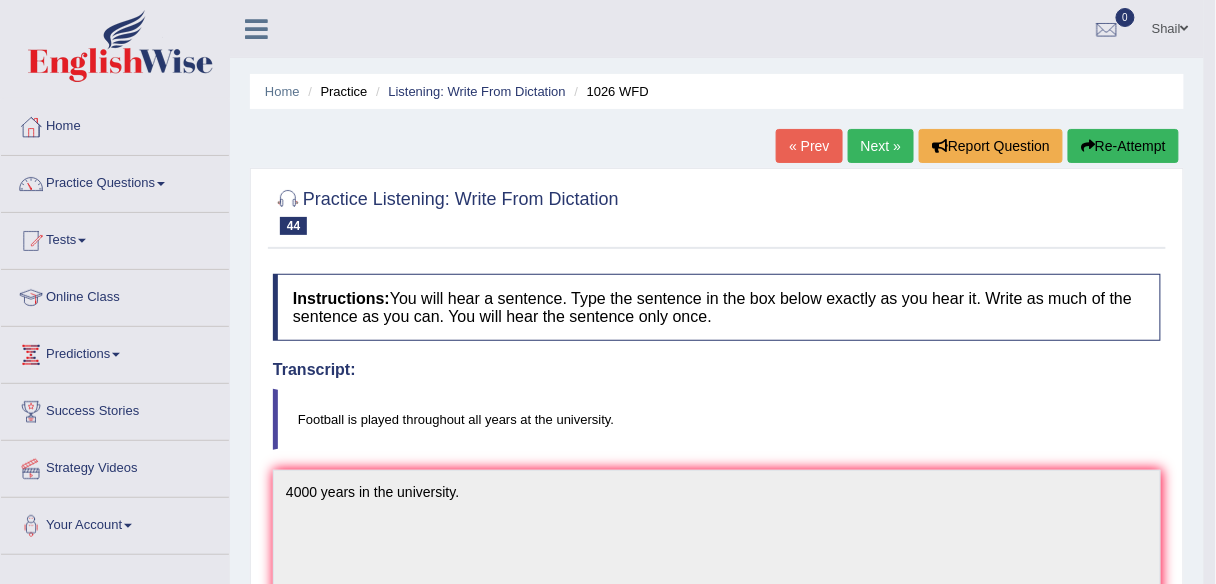 click on "Next »" at bounding box center [881, 146] 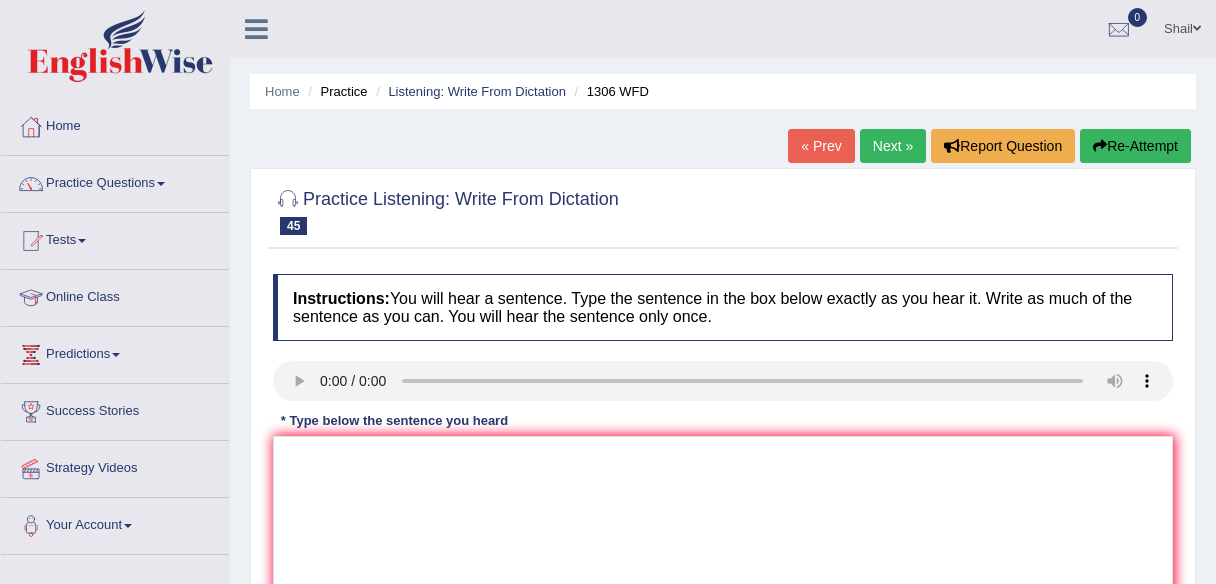 scroll, scrollTop: 0, scrollLeft: 0, axis: both 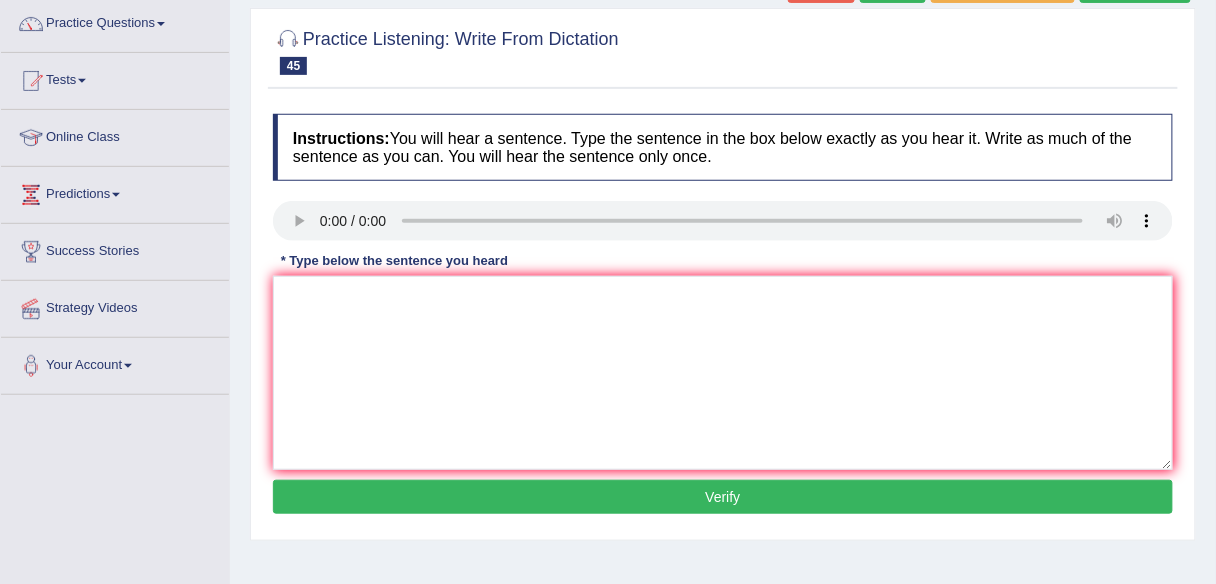 click on "Practice Listening: Write From Dictation
45
1306 WFD" at bounding box center [723, 54] 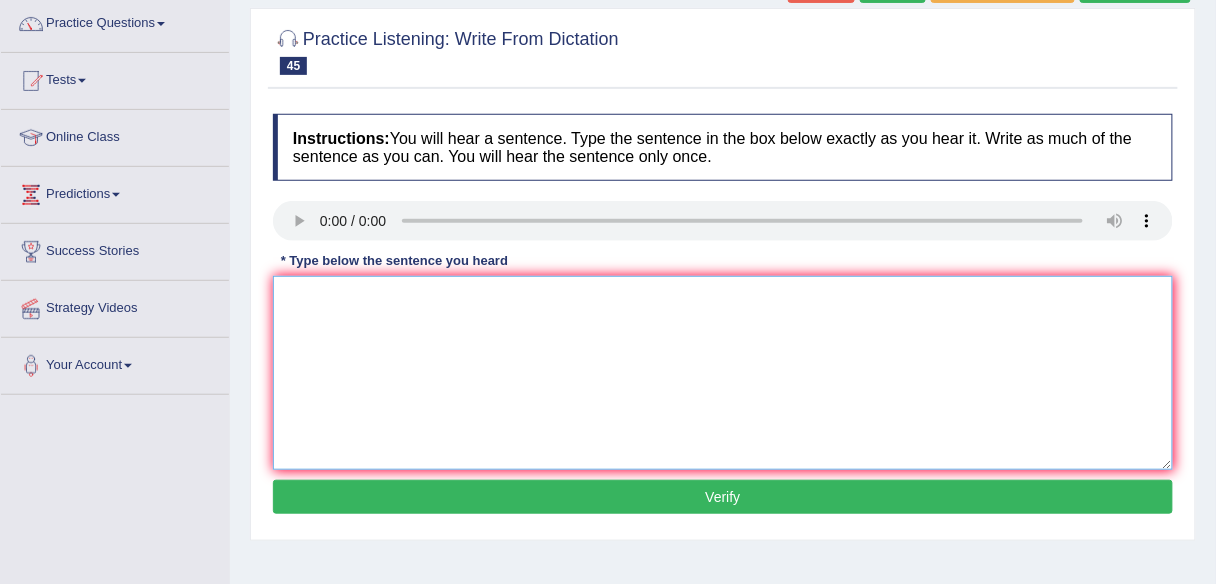 click at bounding box center [723, 373] 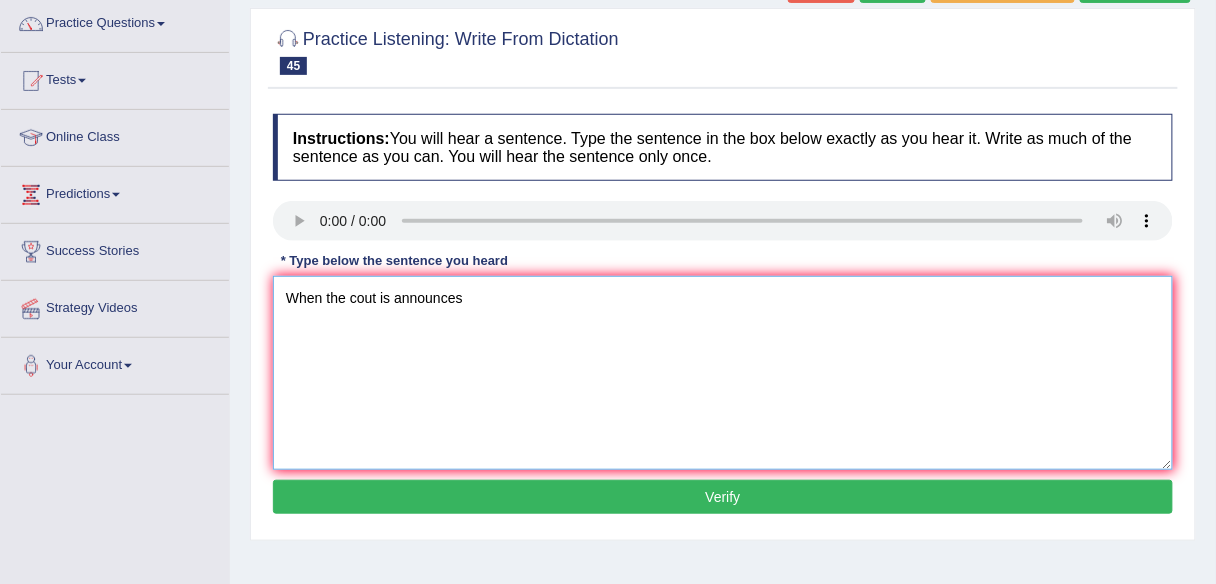 click on "When the cout is announces" at bounding box center (723, 373) 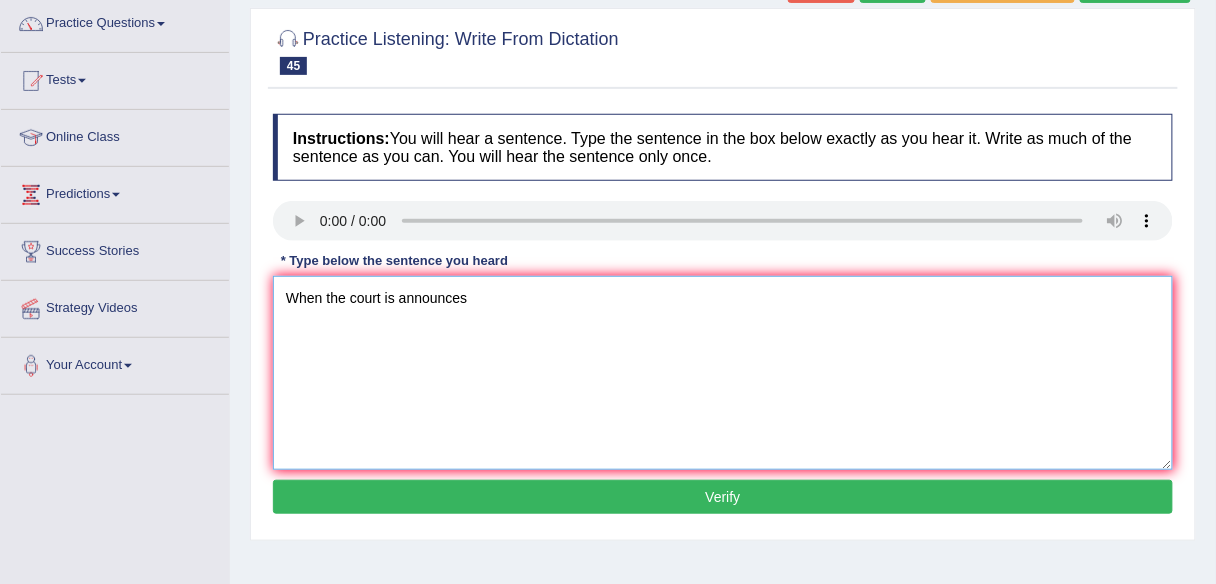 click on "When the court is announces" at bounding box center [723, 373] 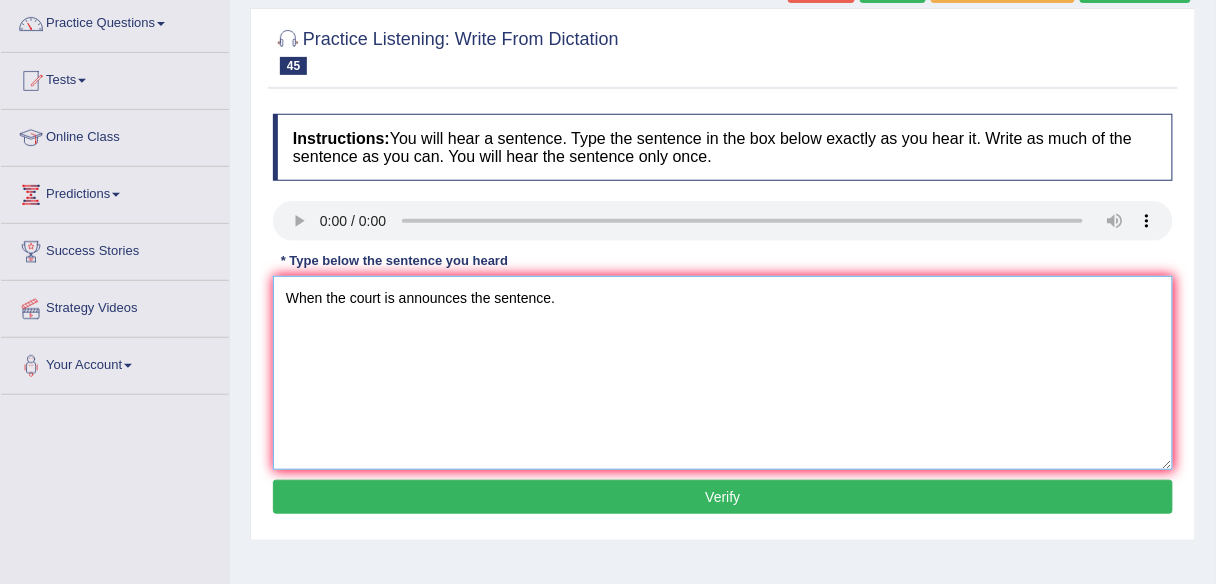 type on "When the court is announces the sentence." 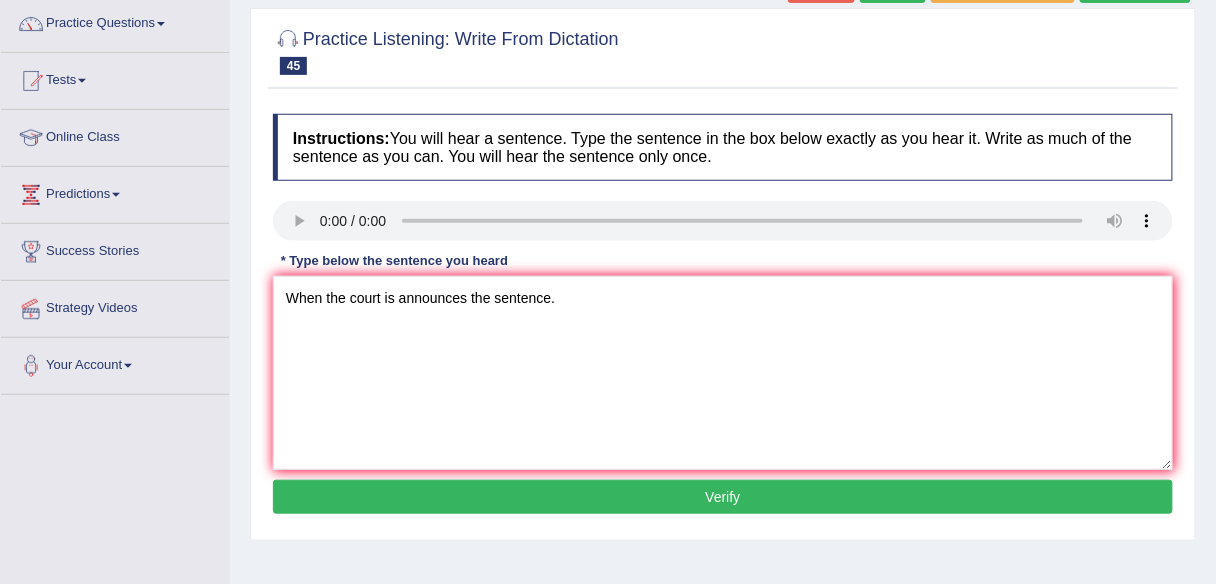 click on "Verify" at bounding box center [723, 497] 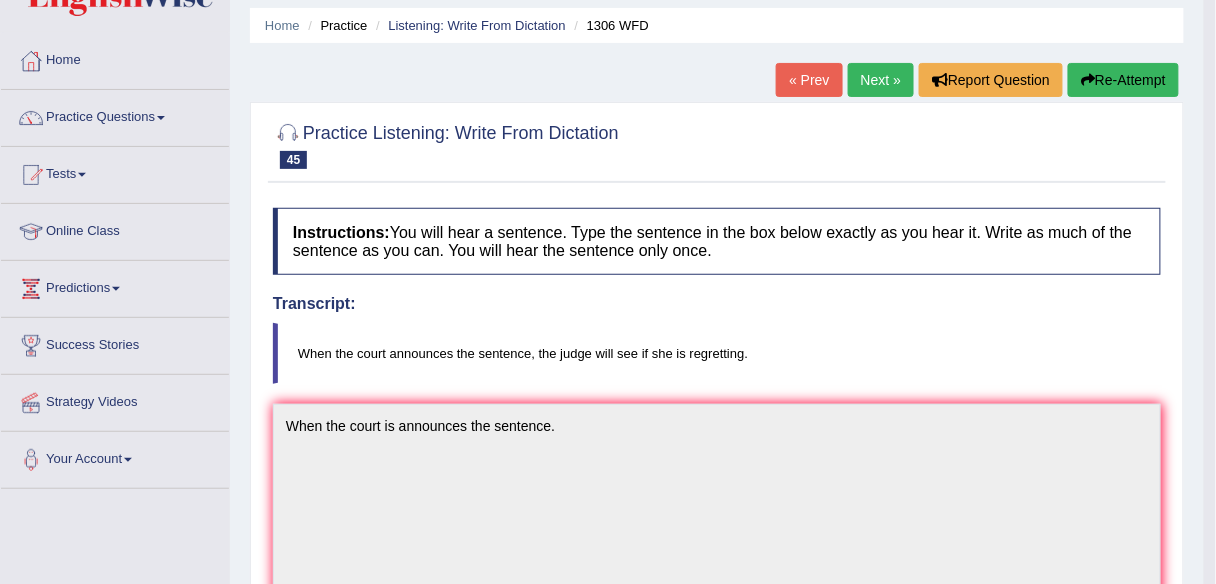 scroll, scrollTop: 0, scrollLeft: 0, axis: both 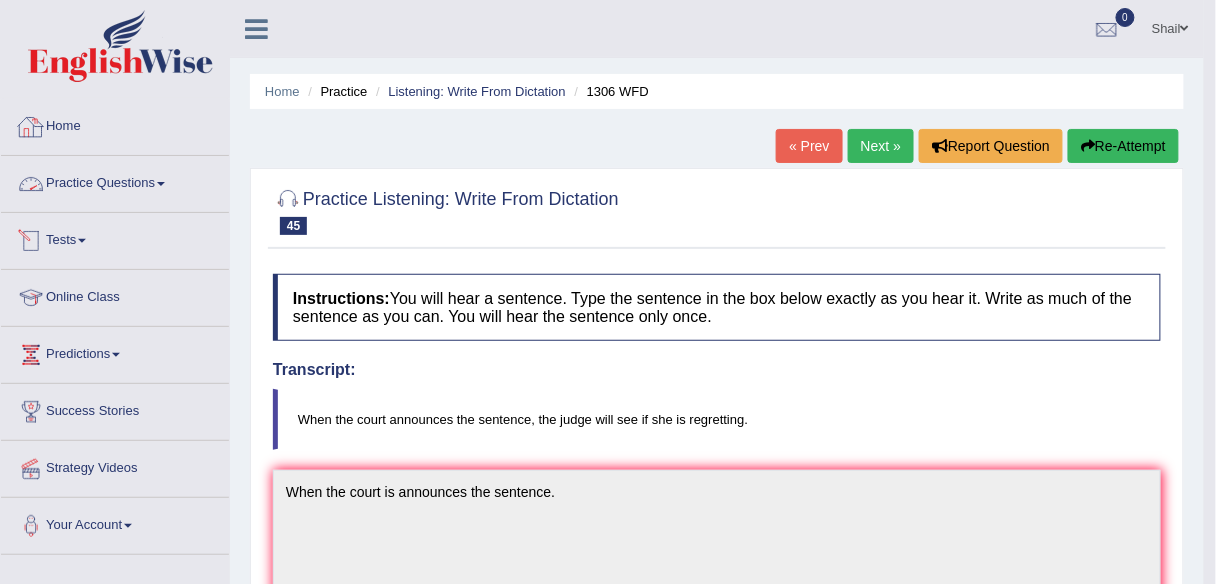 click on "Home" at bounding box center [115, 124] 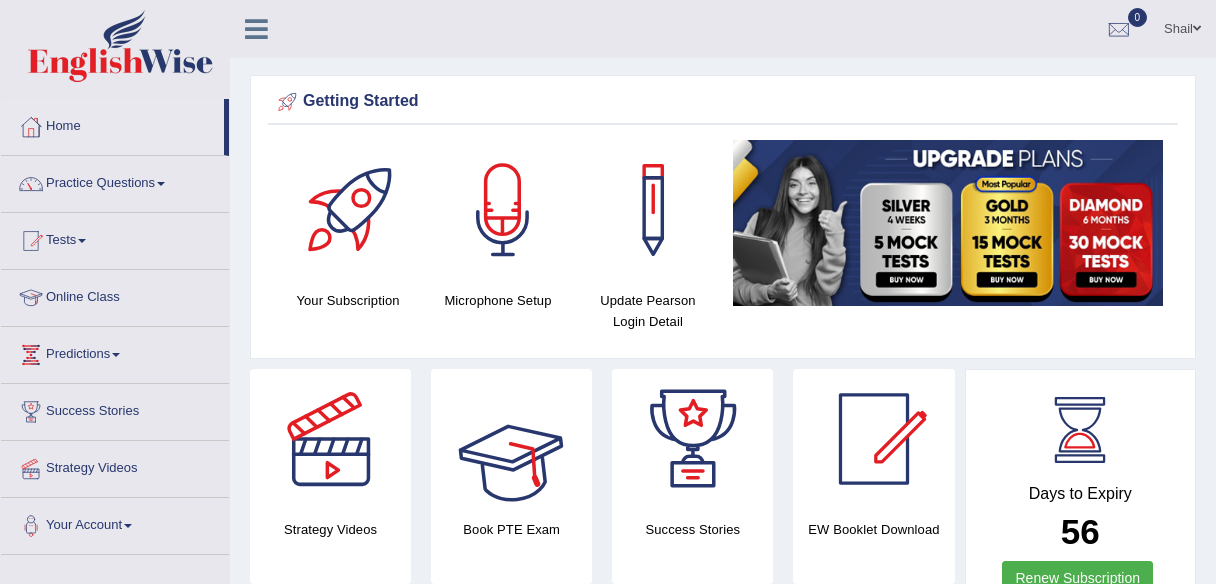 scroll, scrollTop: 0, scrollLeft: 0, axis: both 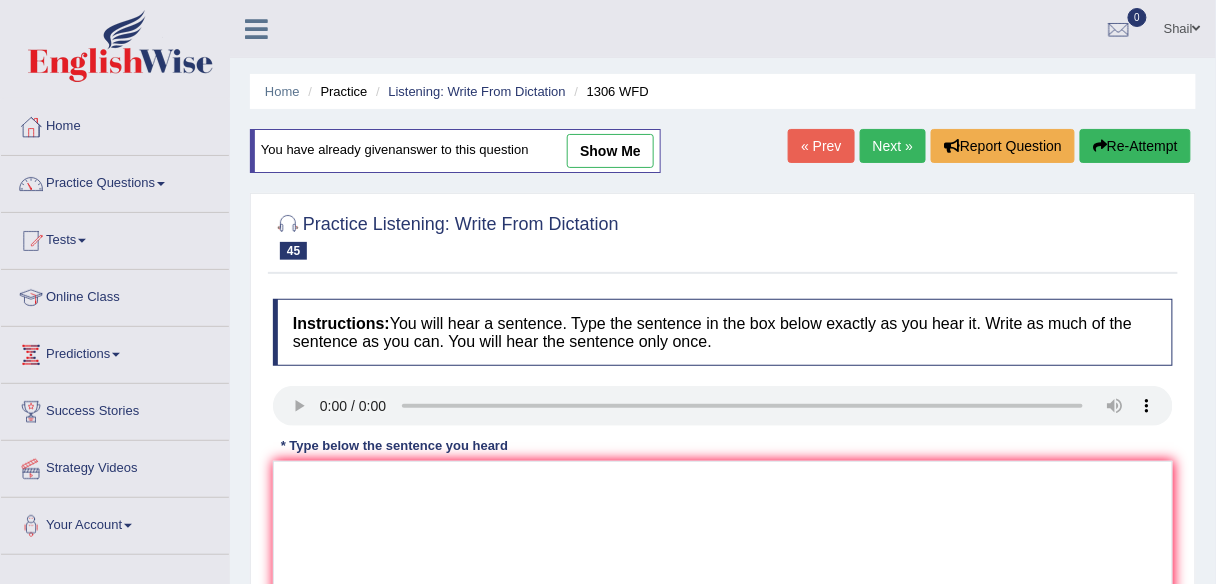 click on "Next »" at bounding box center (893, 146) 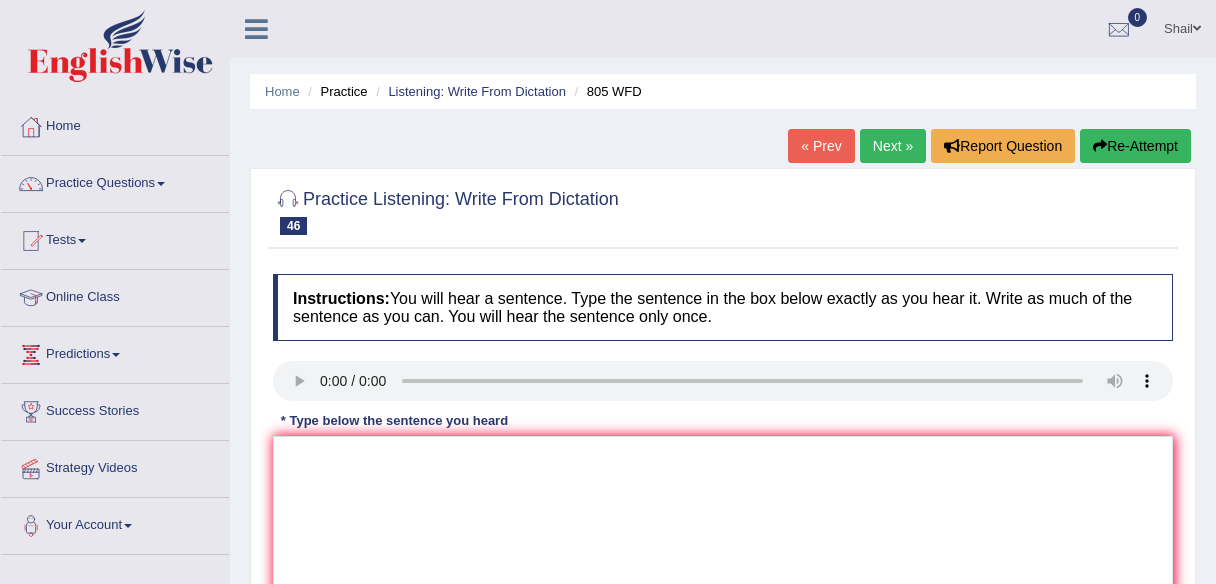scroll, scrollTop: 0, scrollLeft: 0, axis: both 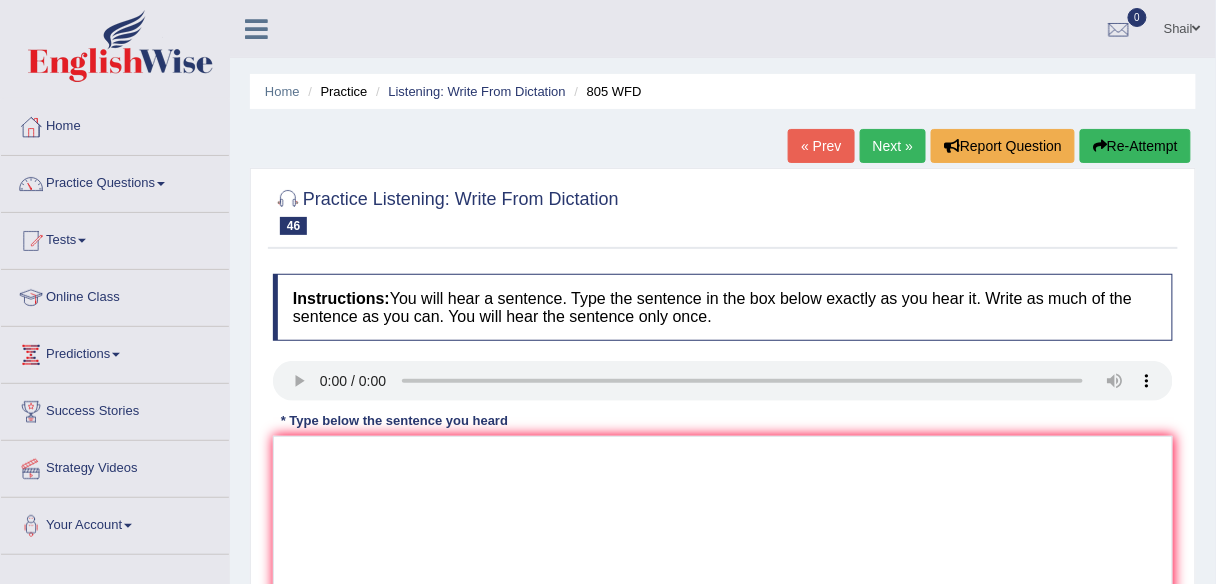click on "Practice Listening: Write From Dictation
46
805 WFD" at bounding box center [446, 210] 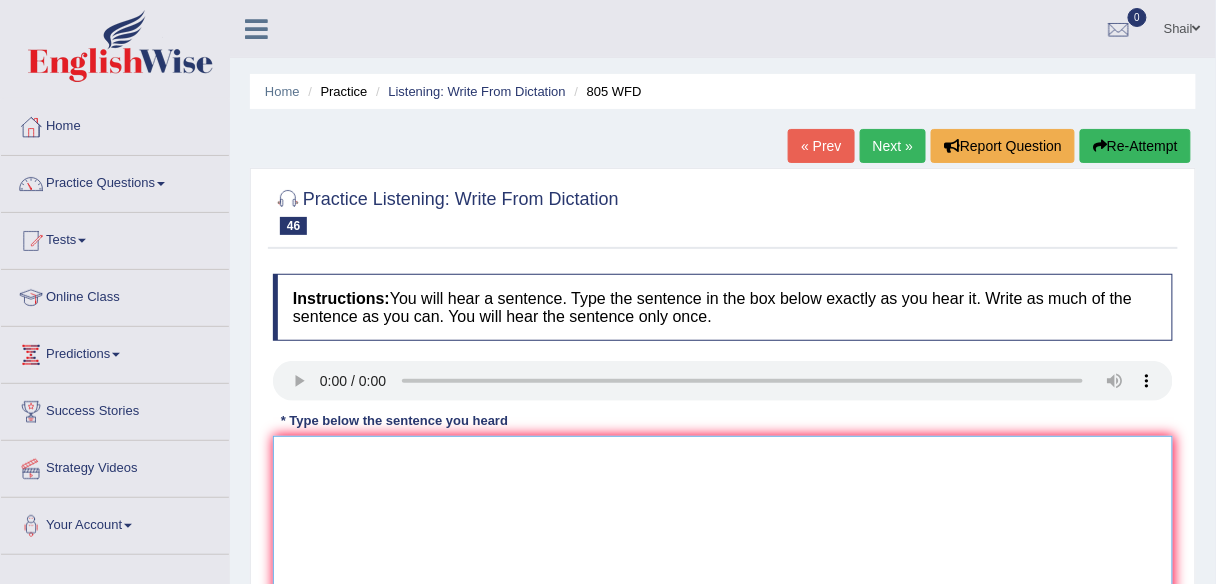 click at bounding box center [723, 533] 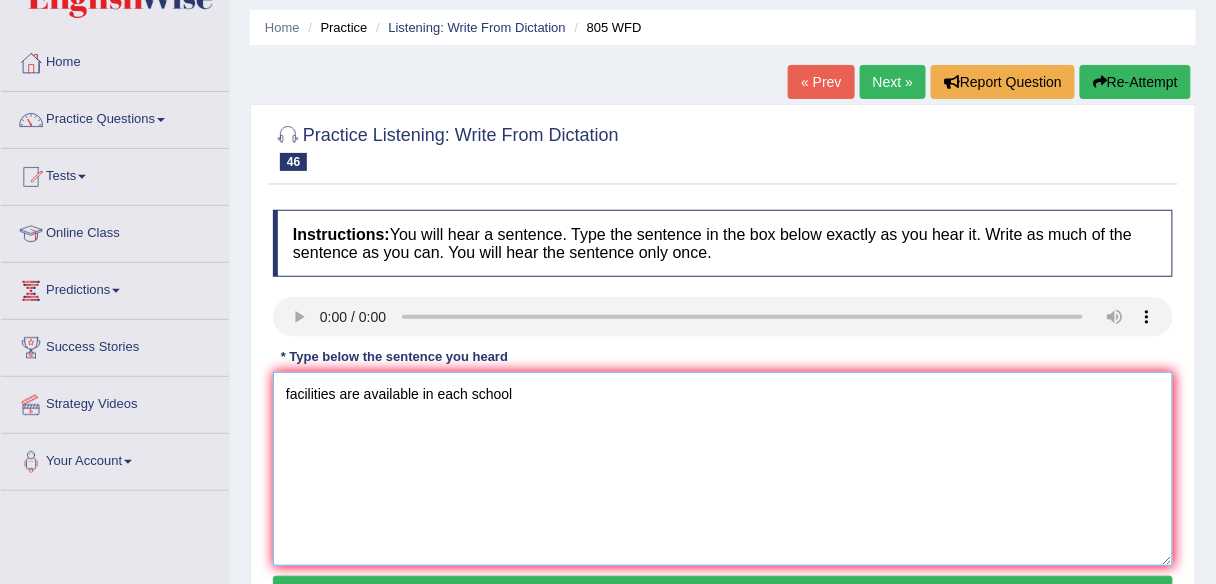 scroll, scrollTop: 65, scrollLeft: 0, axis: vertical 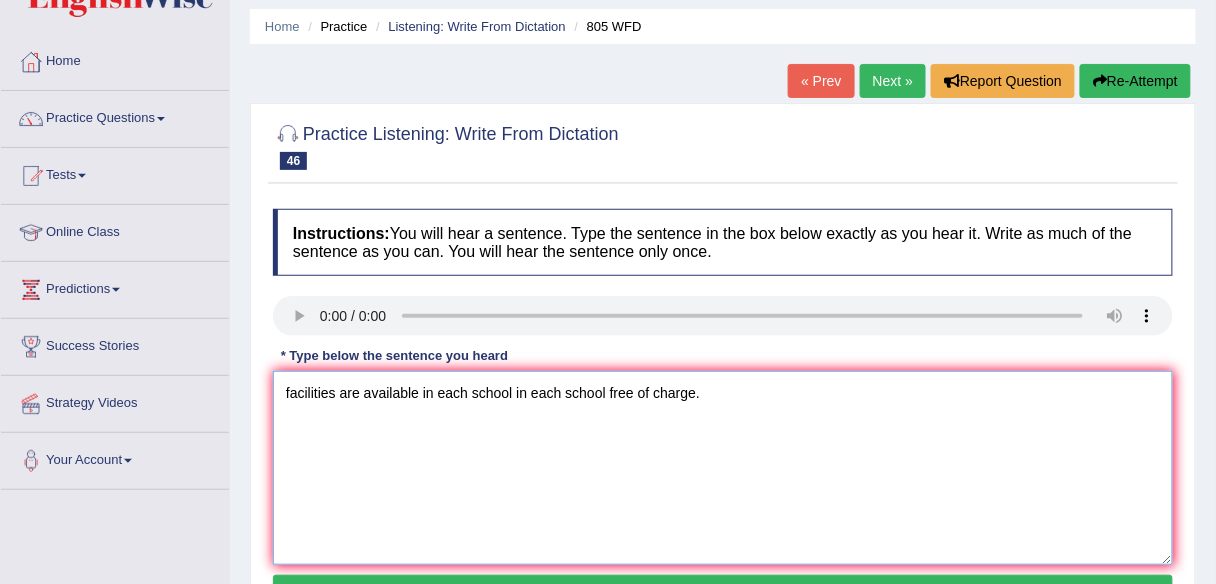 drag, startPoint x: 279, startPoint y: 394, endPoint x: 288, endPoint y: 407, distance: 15.811388 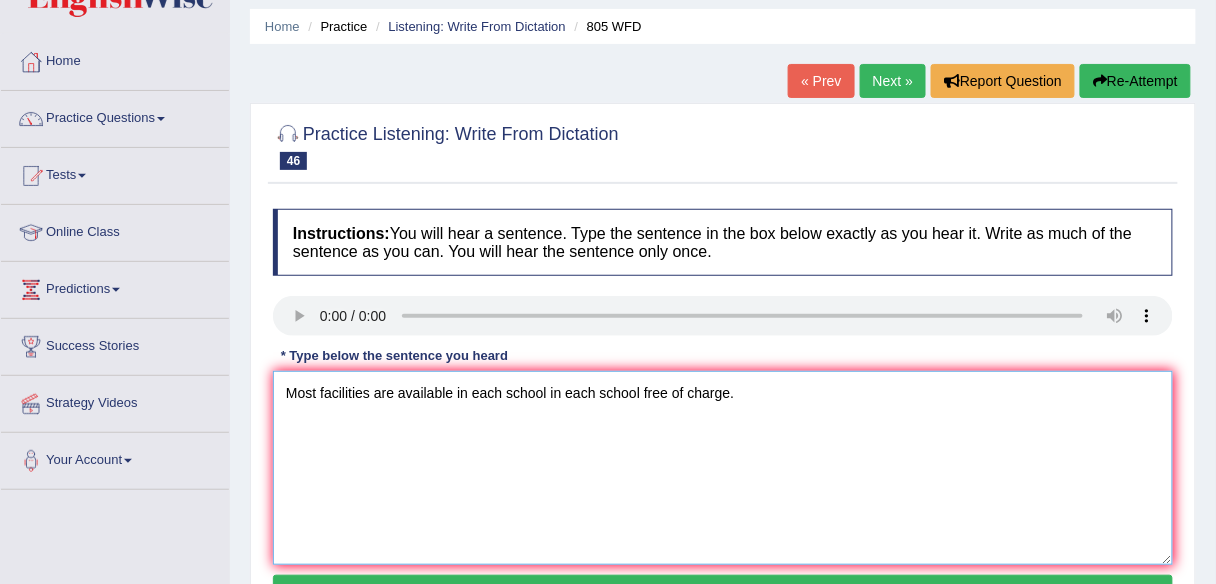 scroll, scrollTop: 145, scrollLeft: 0, axis: vertical 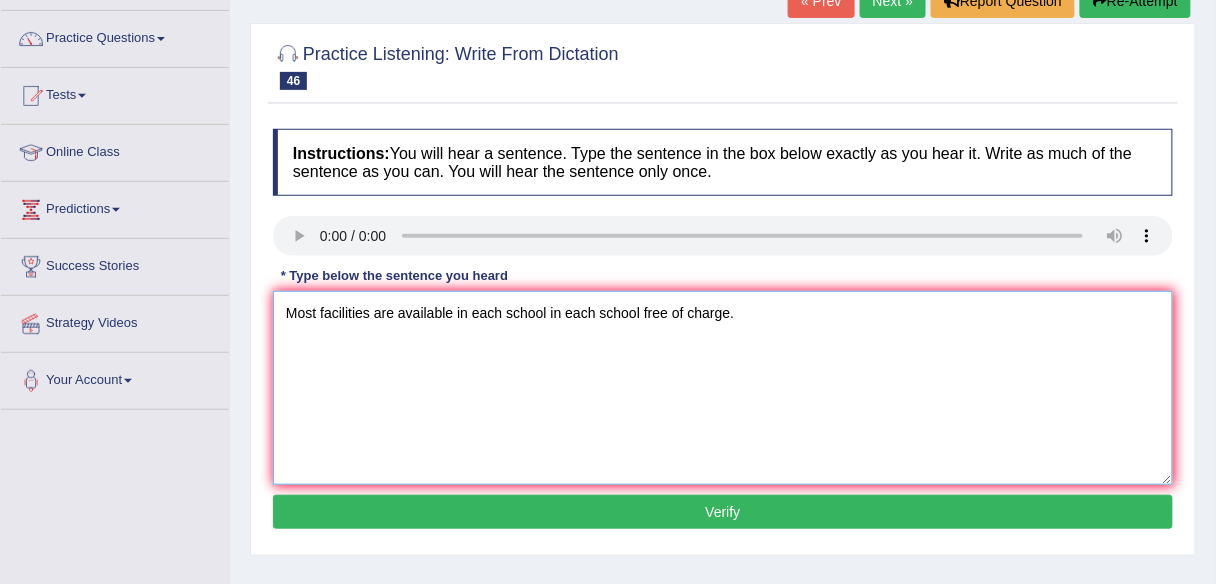 type on "Most facilities are available in each school in each school free of charge." 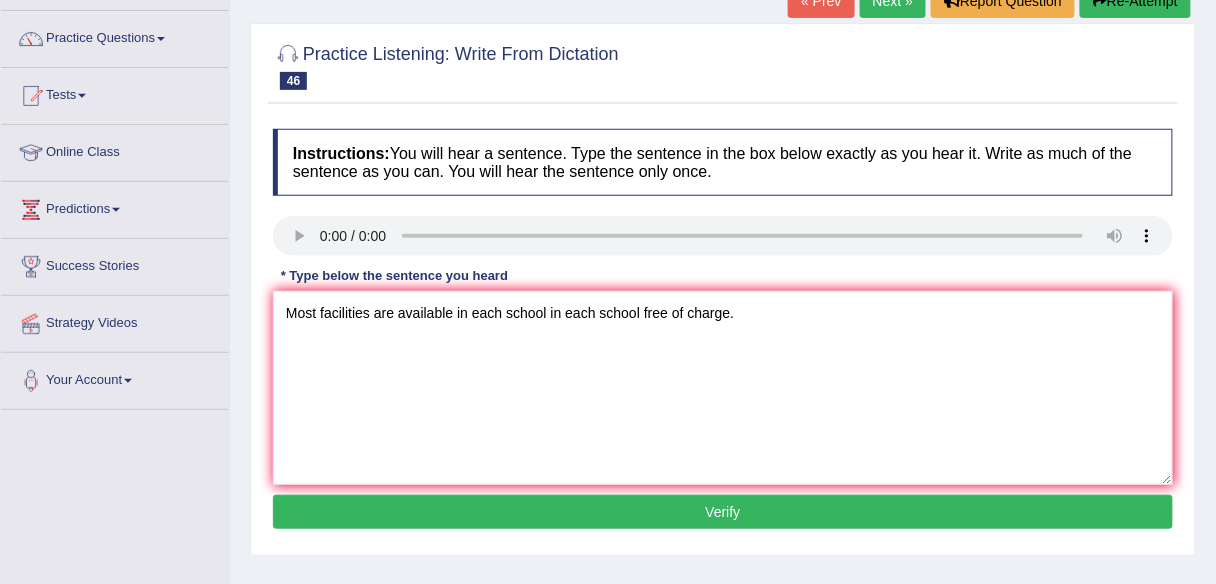 click on "Verify" at bounding box center (723, 512) 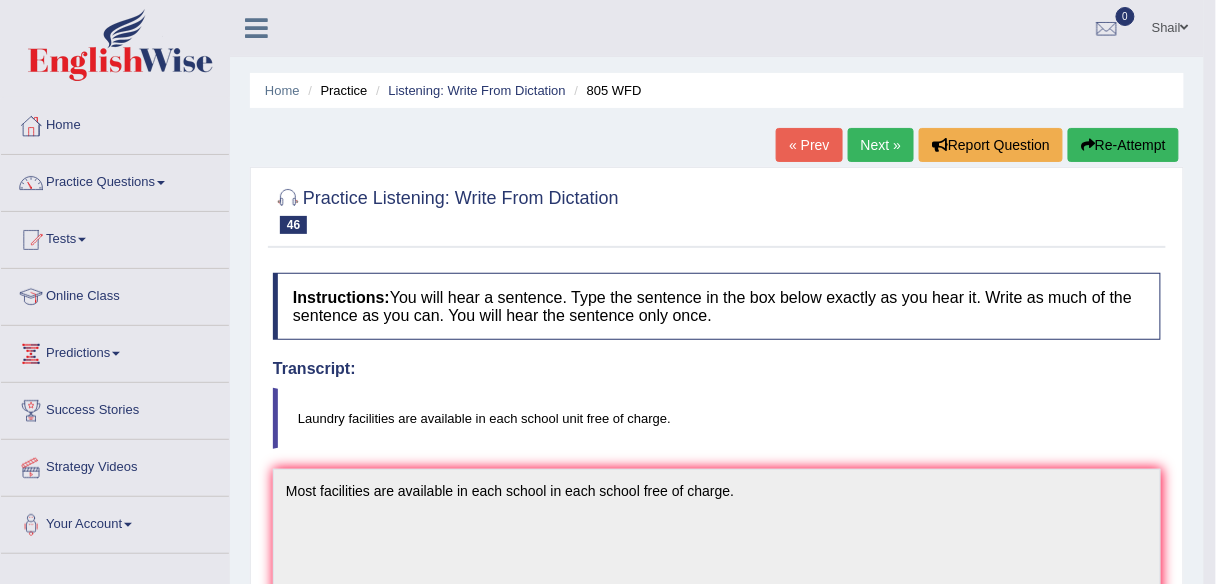 scroll, scrollTop: 0, scrollLeft: 0, axis: both 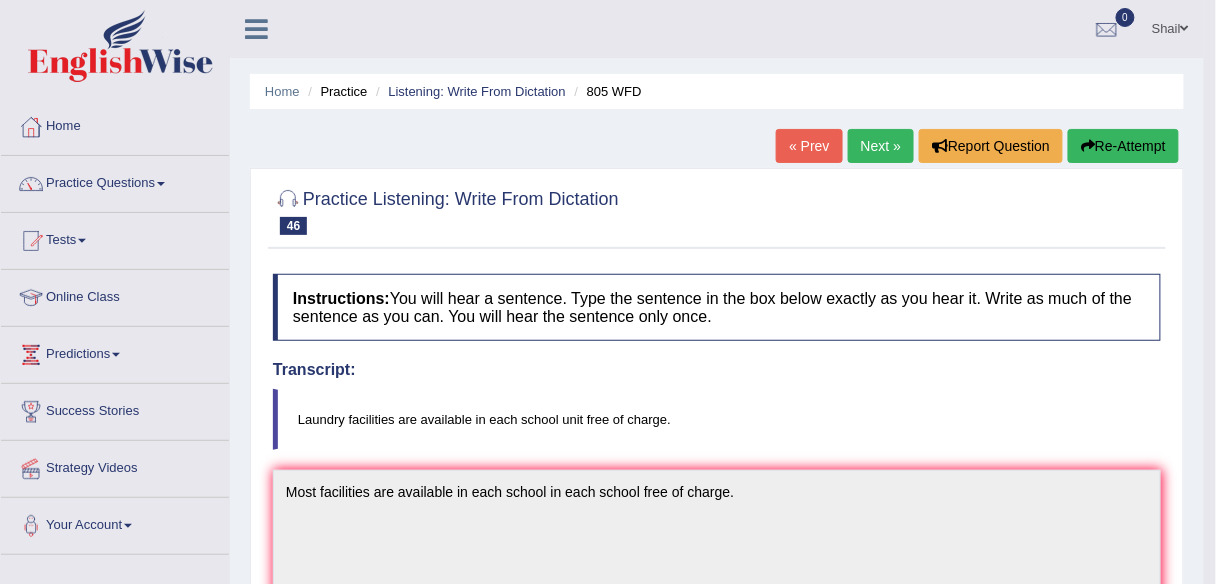 click on "Next »" at bounding box center (881, 146) 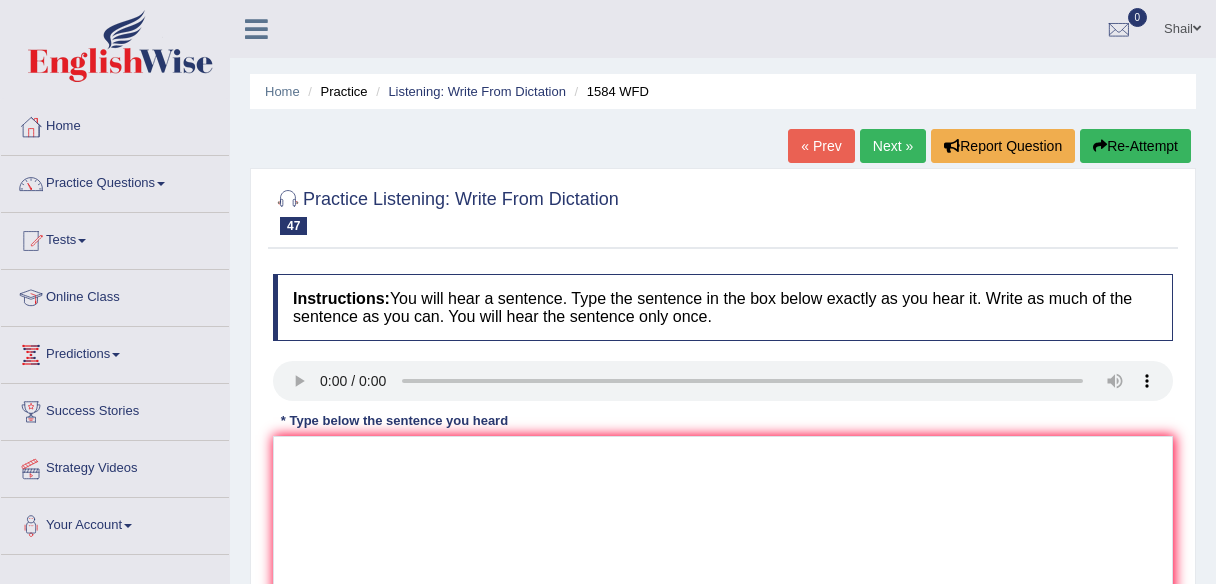 scroll, scrollTop: 0, scrollLeft: 0, axis: both 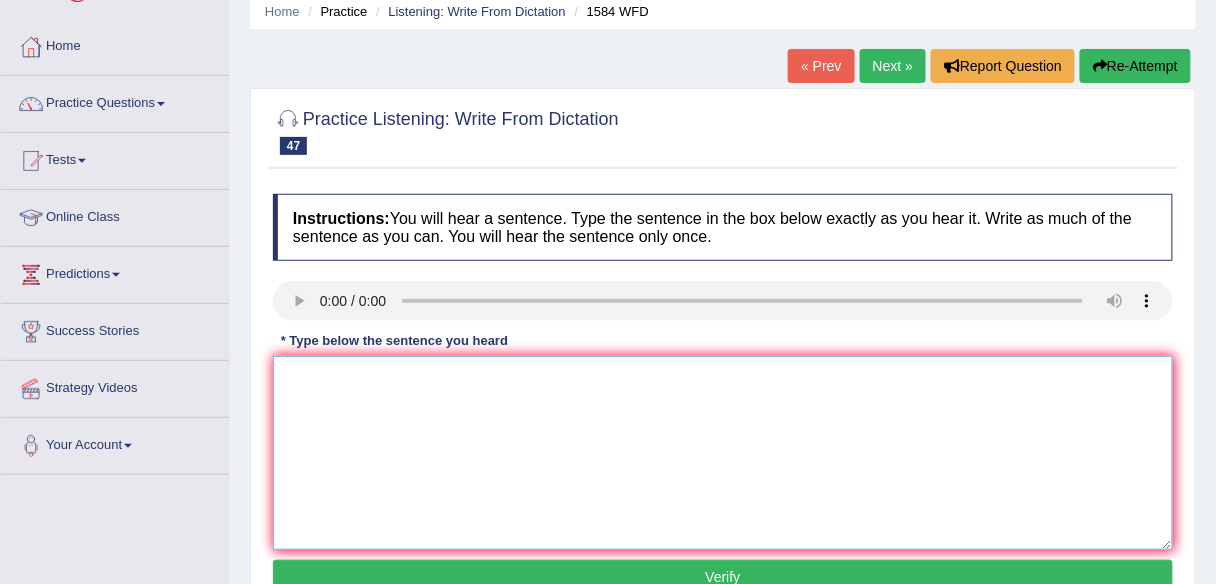 click at bounding box center (723, 453) 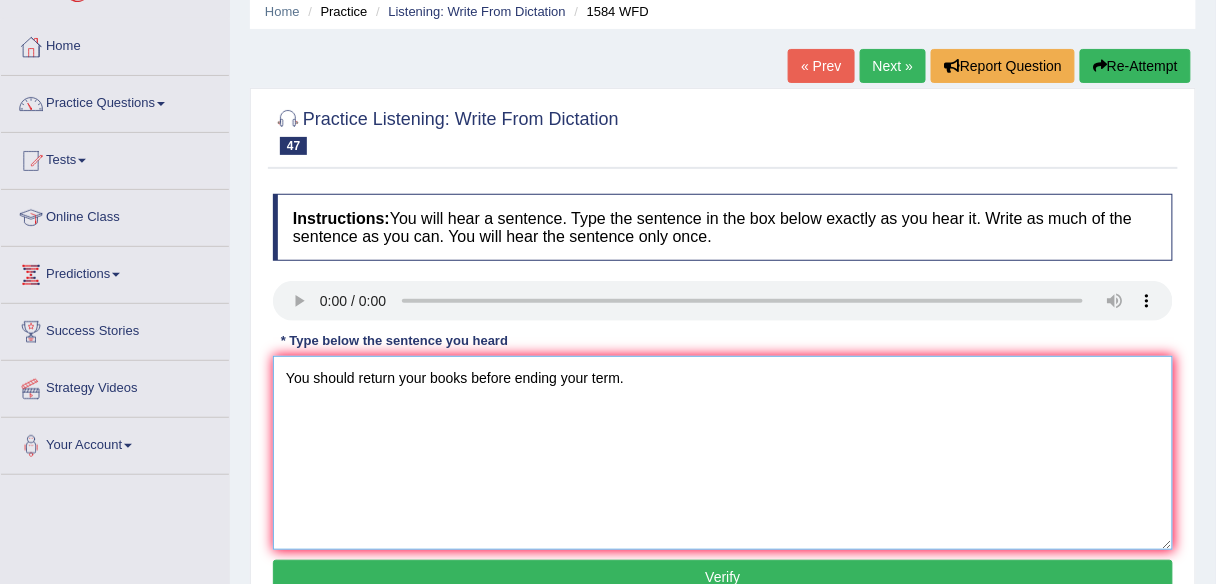 type on "You should return your books before ending your term." 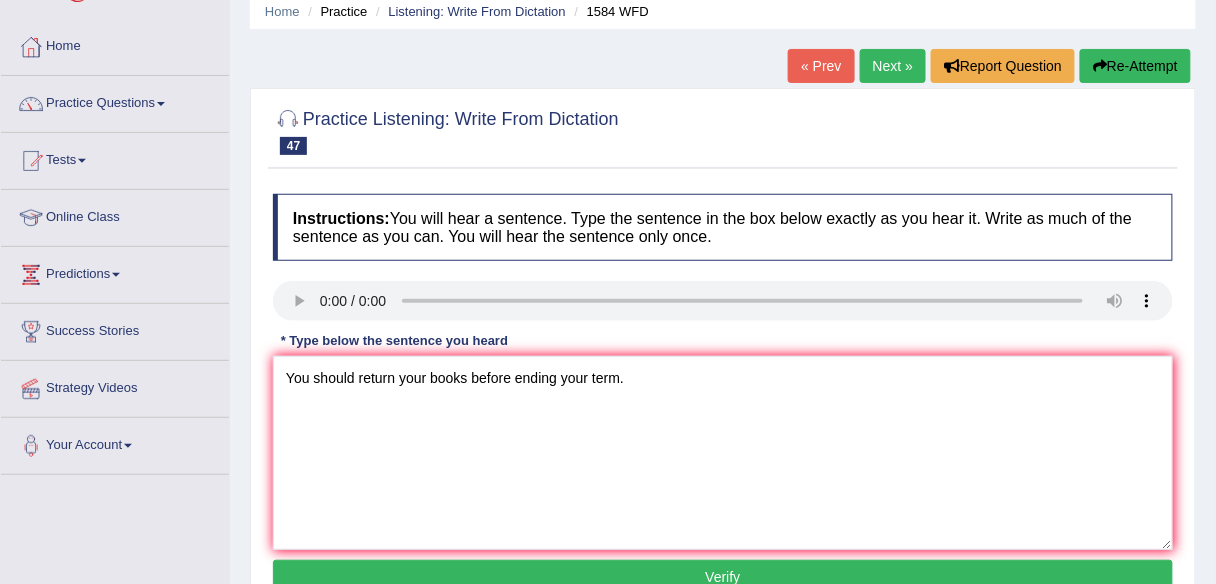 click on "Verify" at bounding box center [723, 577] 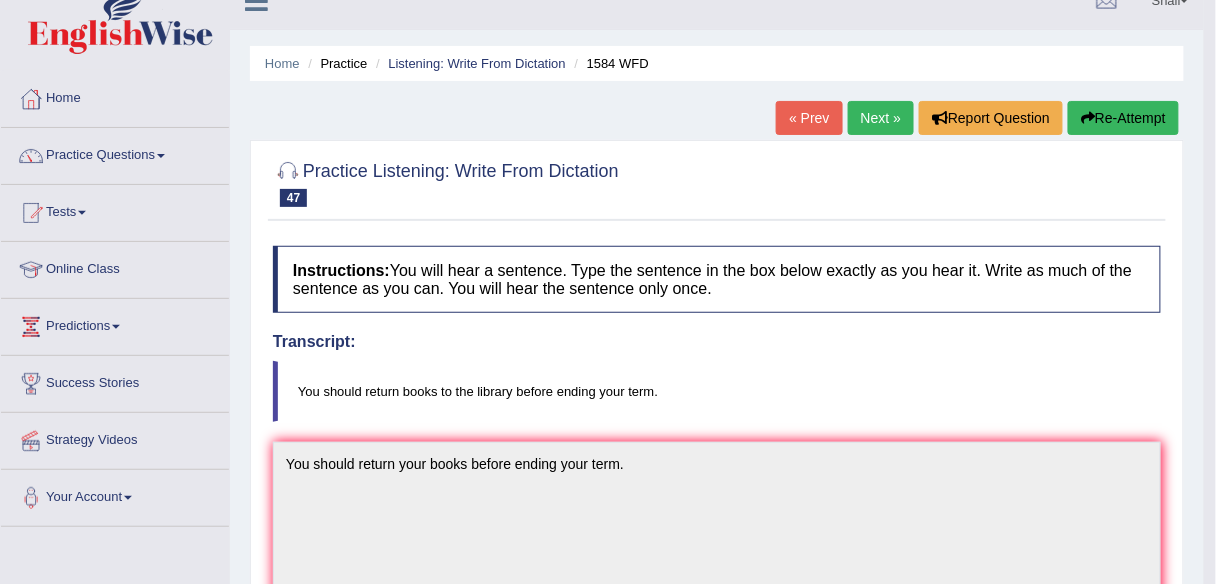 scroll, scrollTop: 0, scrollLeft: 0, axis: both 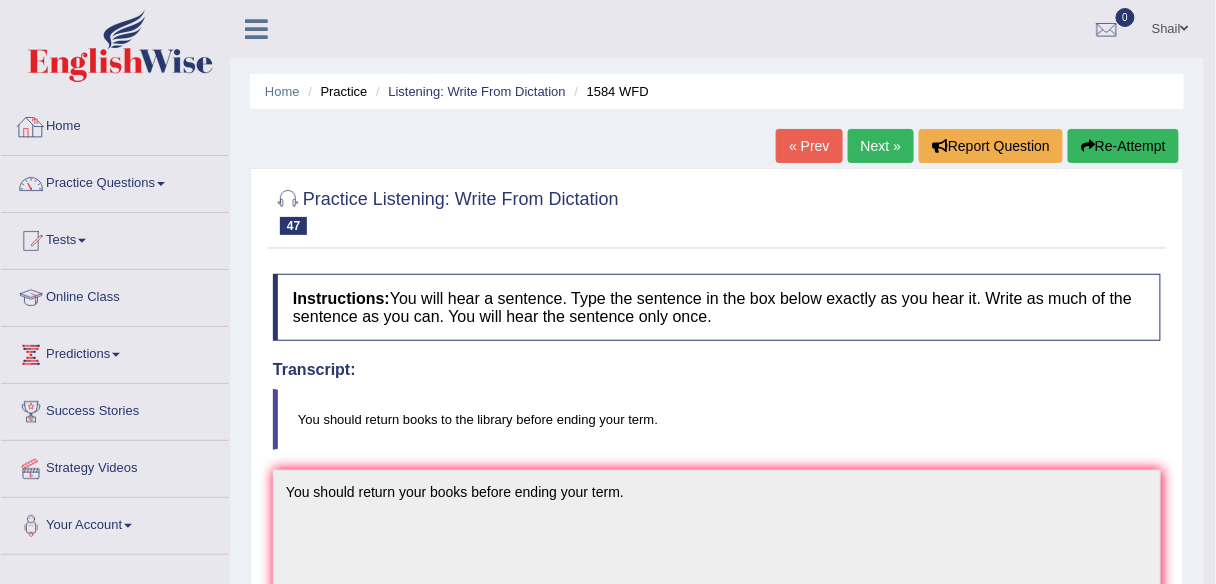 click on "Home" at bounding box center (115, 124) 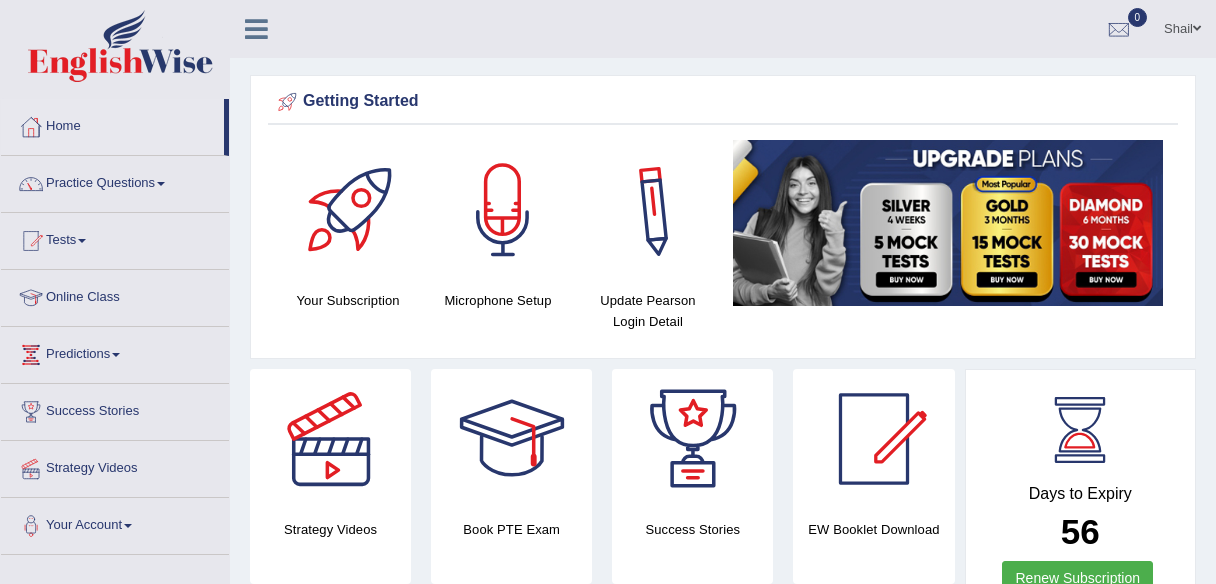 scroll, scrollTop: 0, scrollLeft: 0, axis: both 